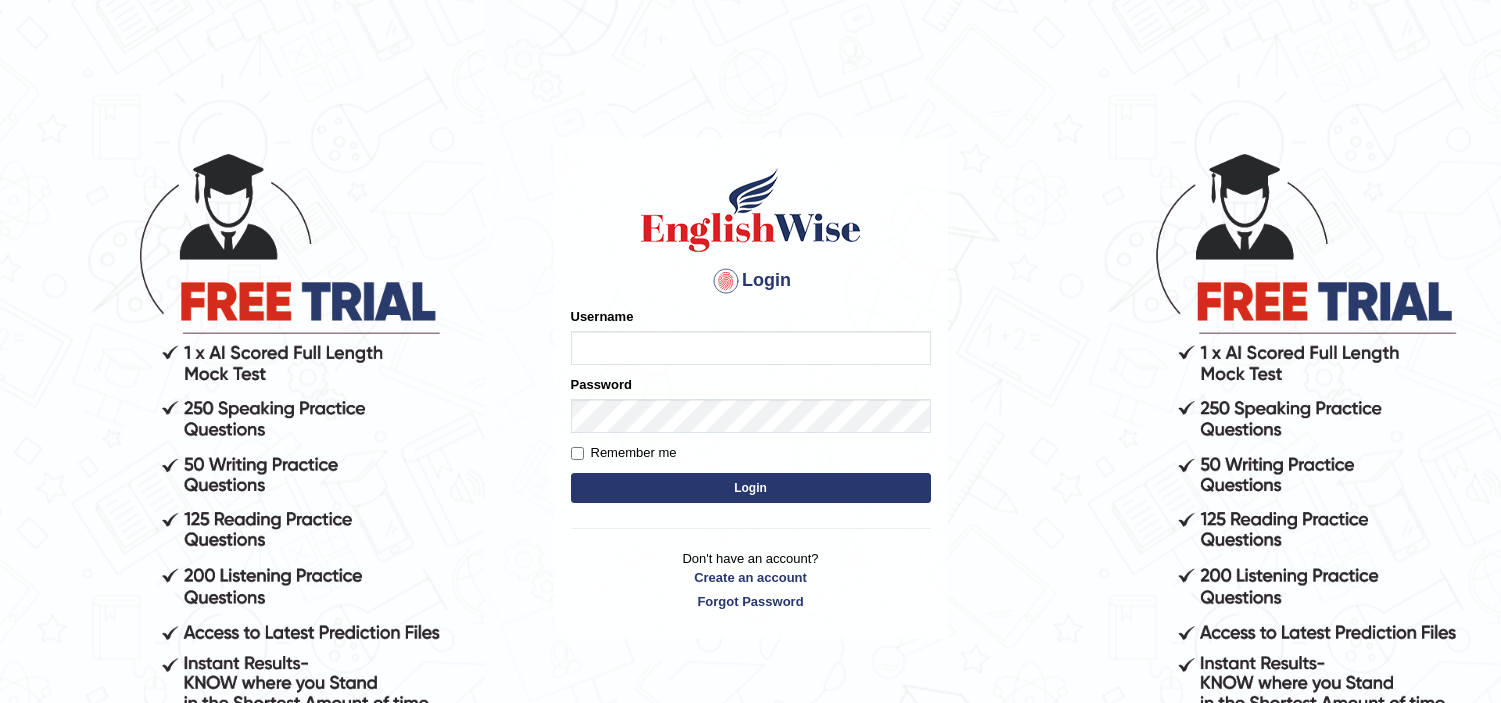scroll, scrollTop: 0, scrollLeft: 0, axis: both 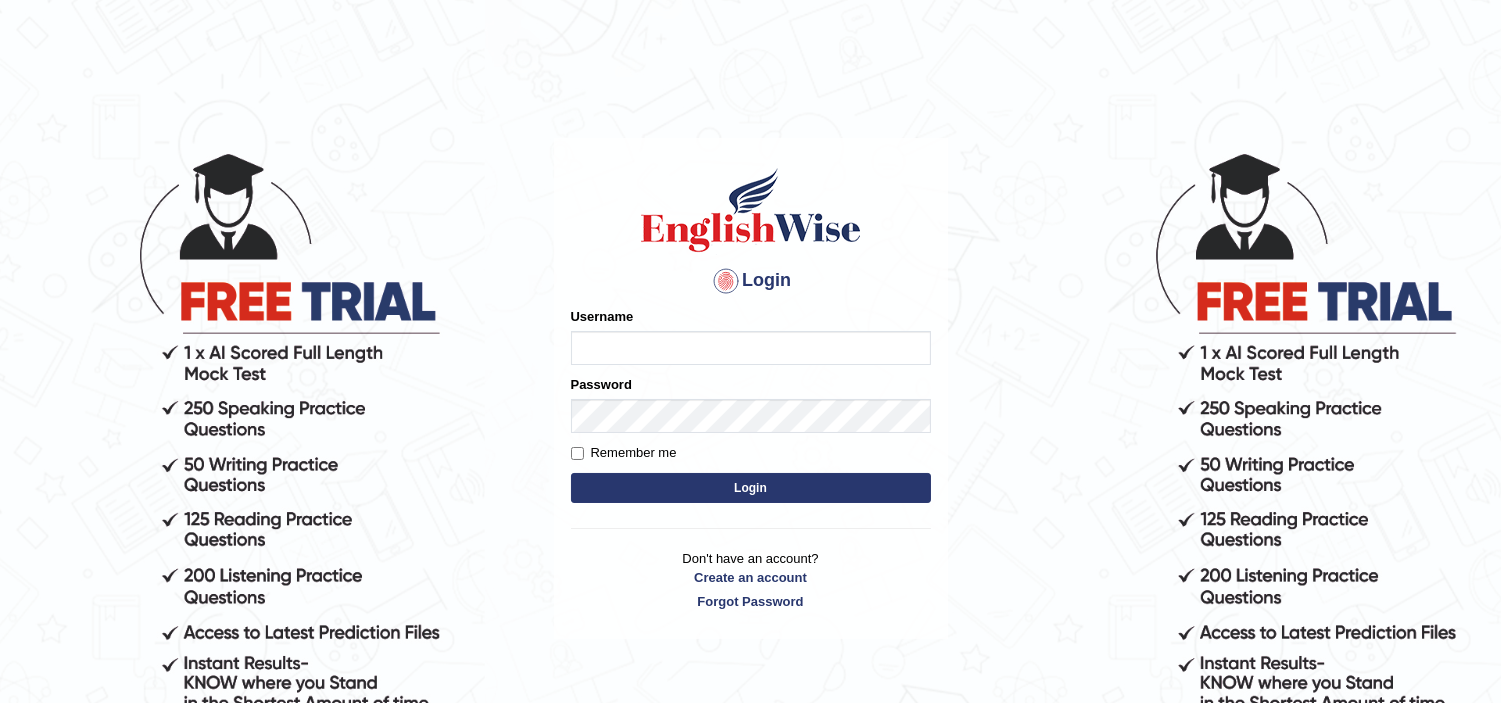 type on "Milan_Chhetri" 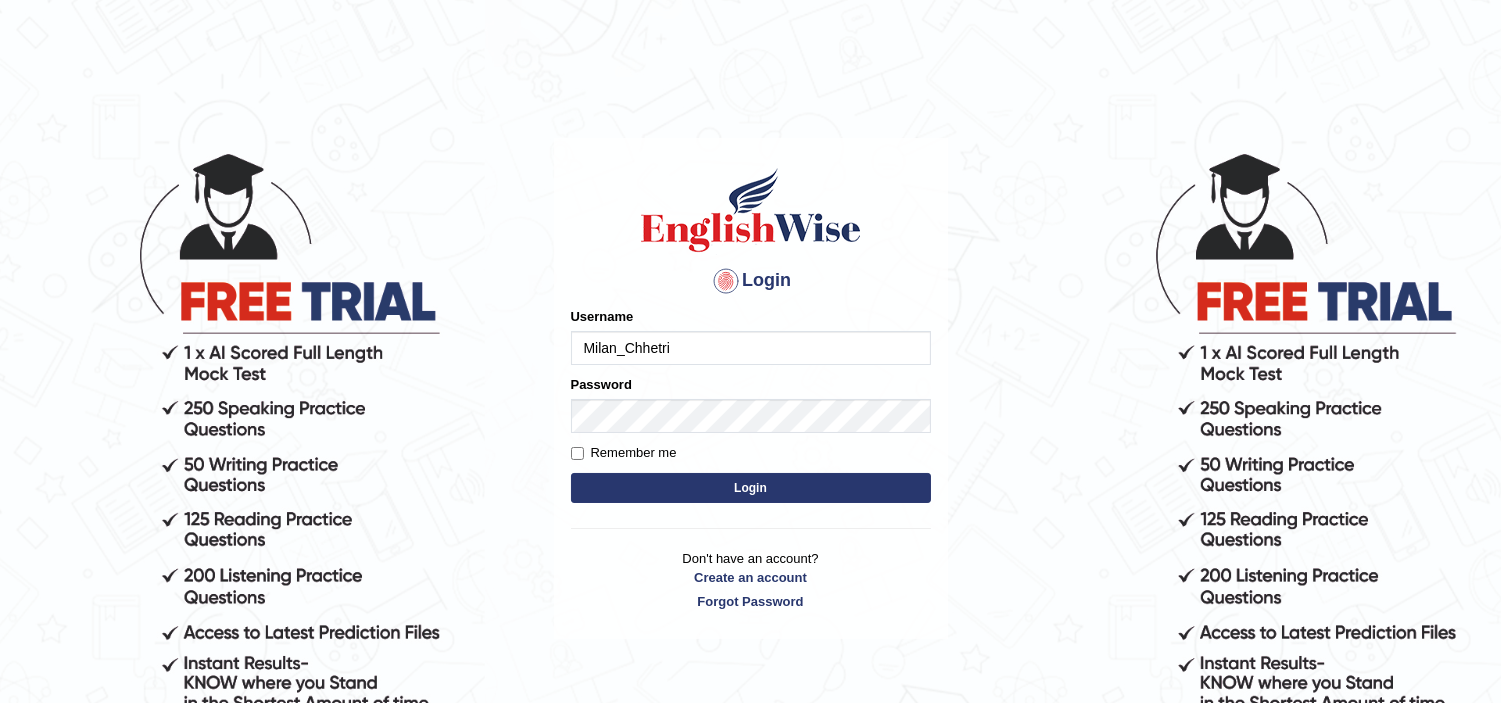 click on "Login" at bounding box center (751, 488) 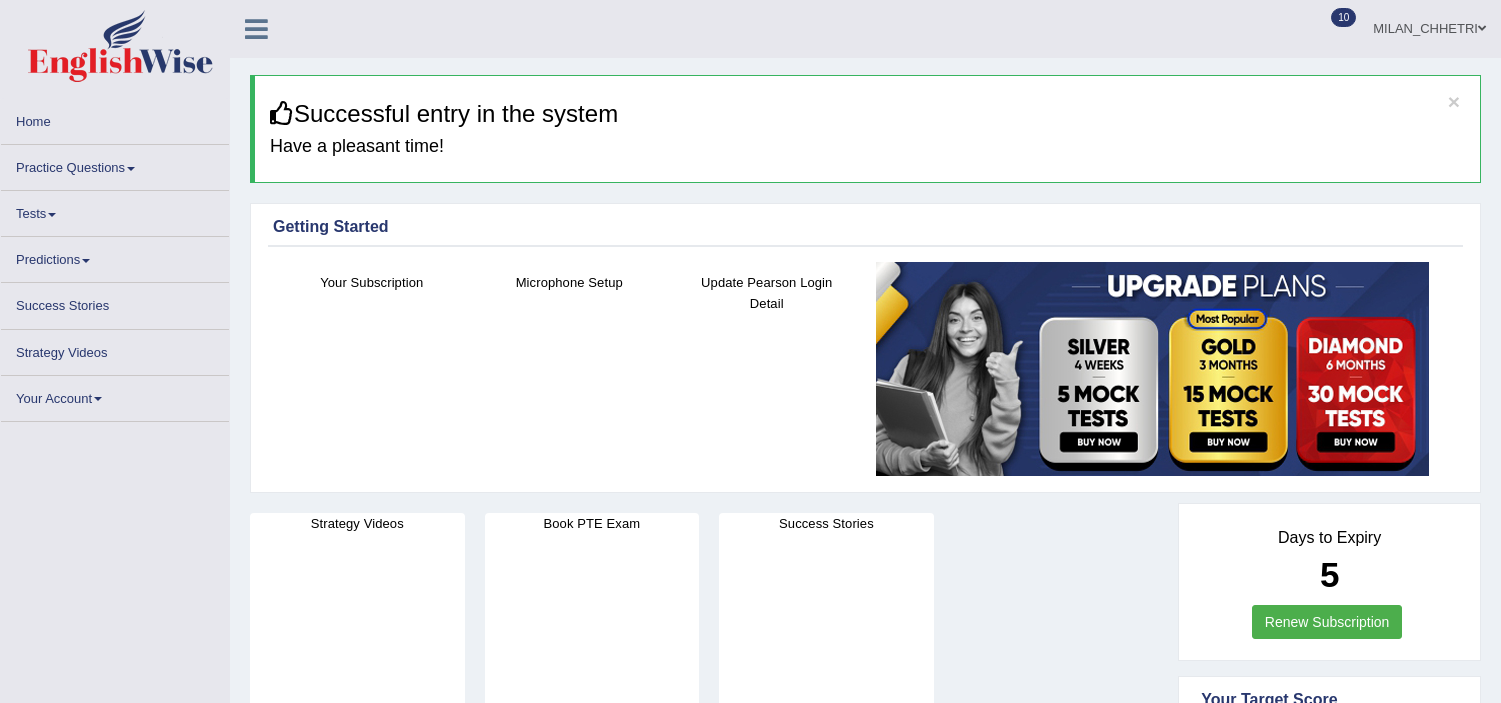scroll, scrollTop: 0, scrollLeft: 0, axis: both 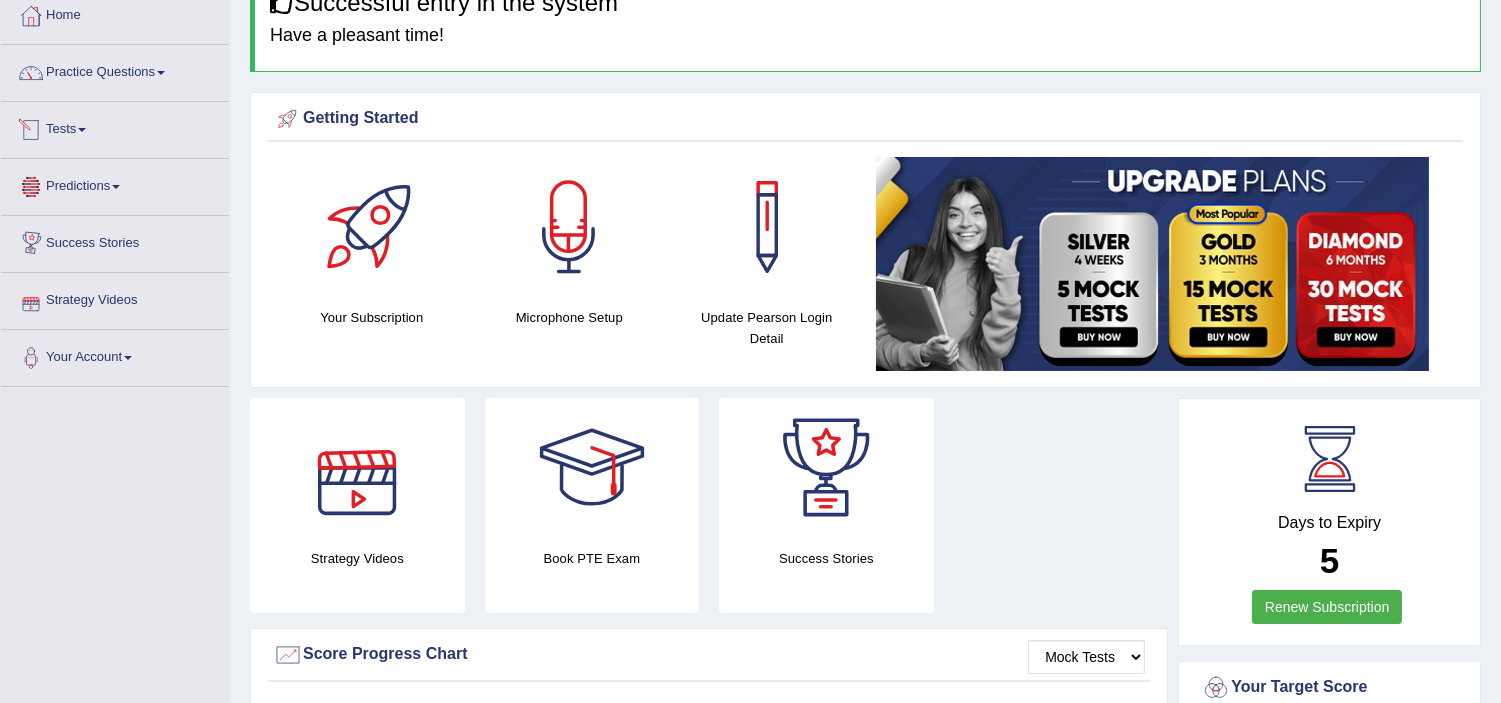 click on "Tests" at bounding box center [115, 127] 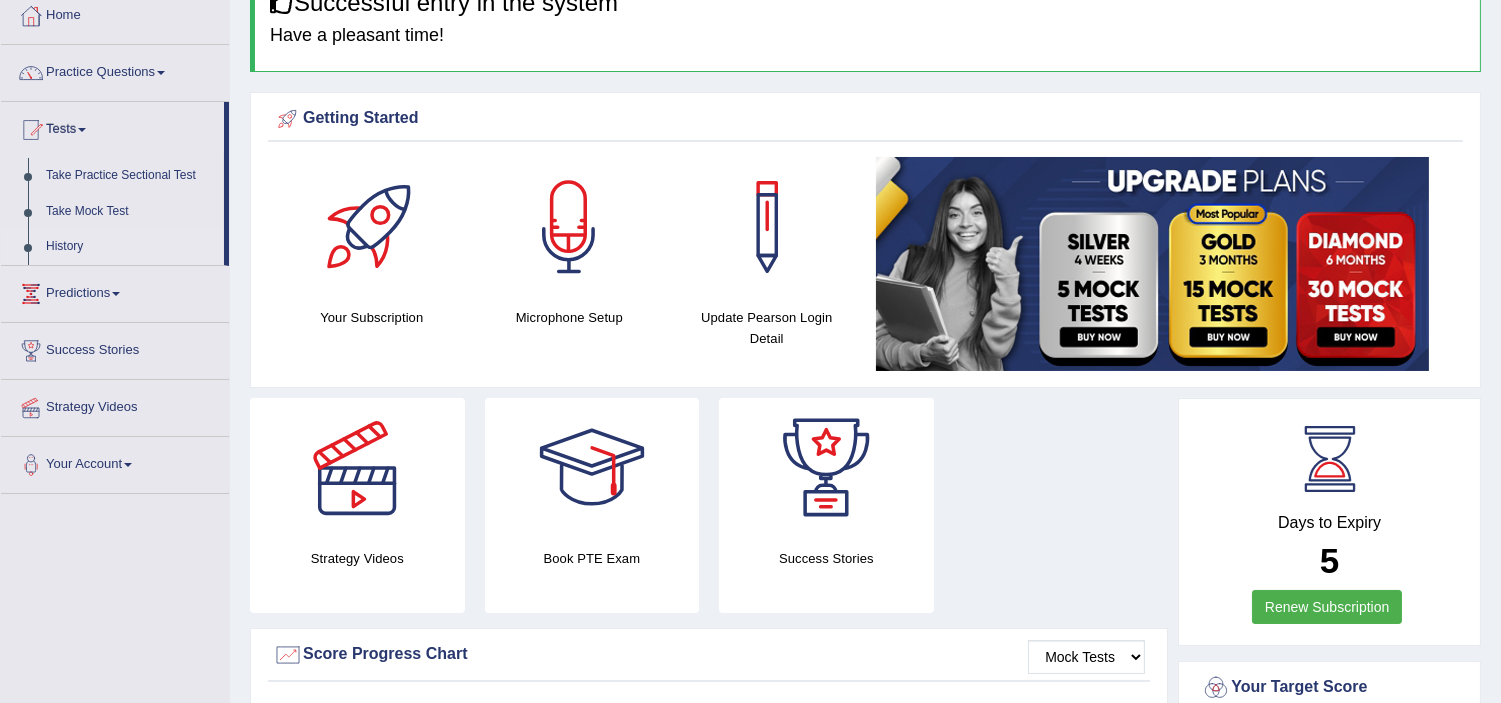 click on "History" at bounding box center [130, 247] 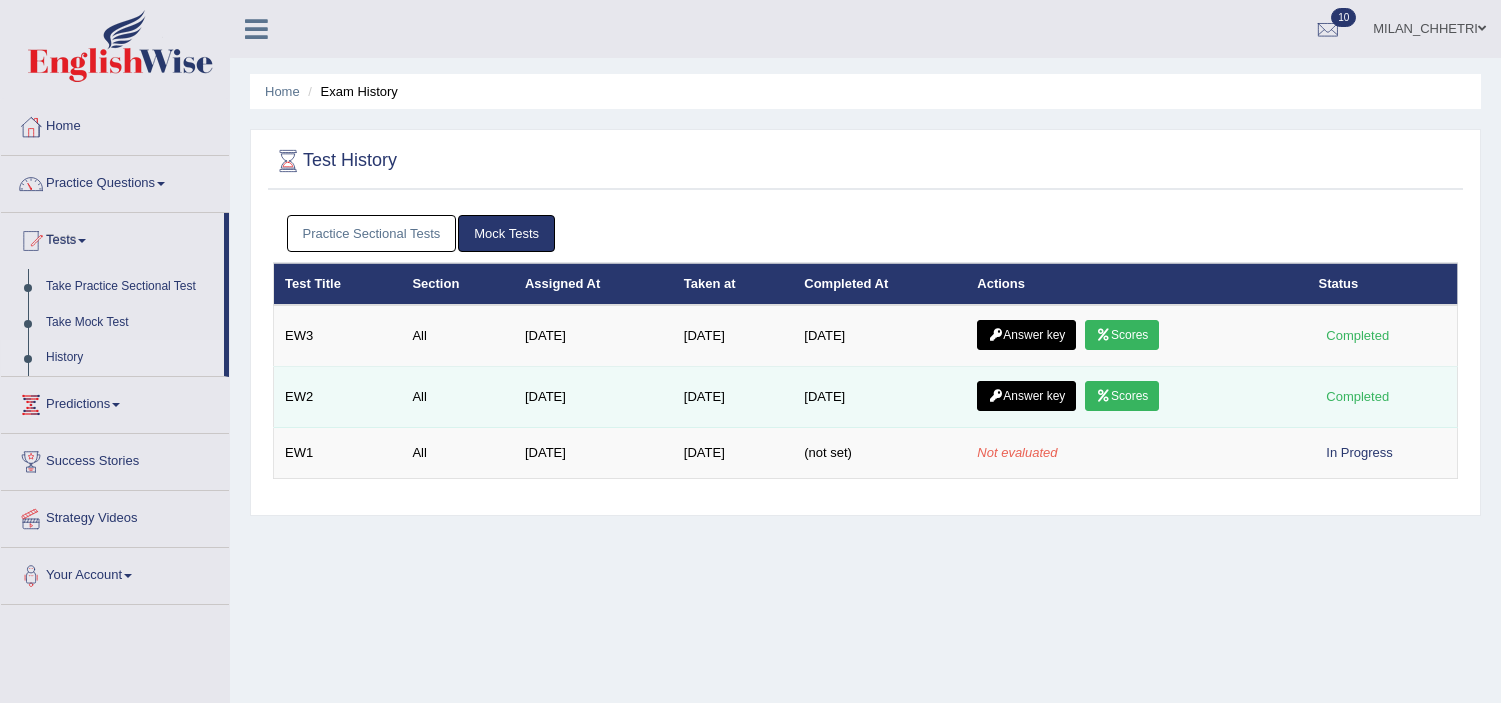 scroll, scrollTop: 0, scrollLeft: 0, axis: both 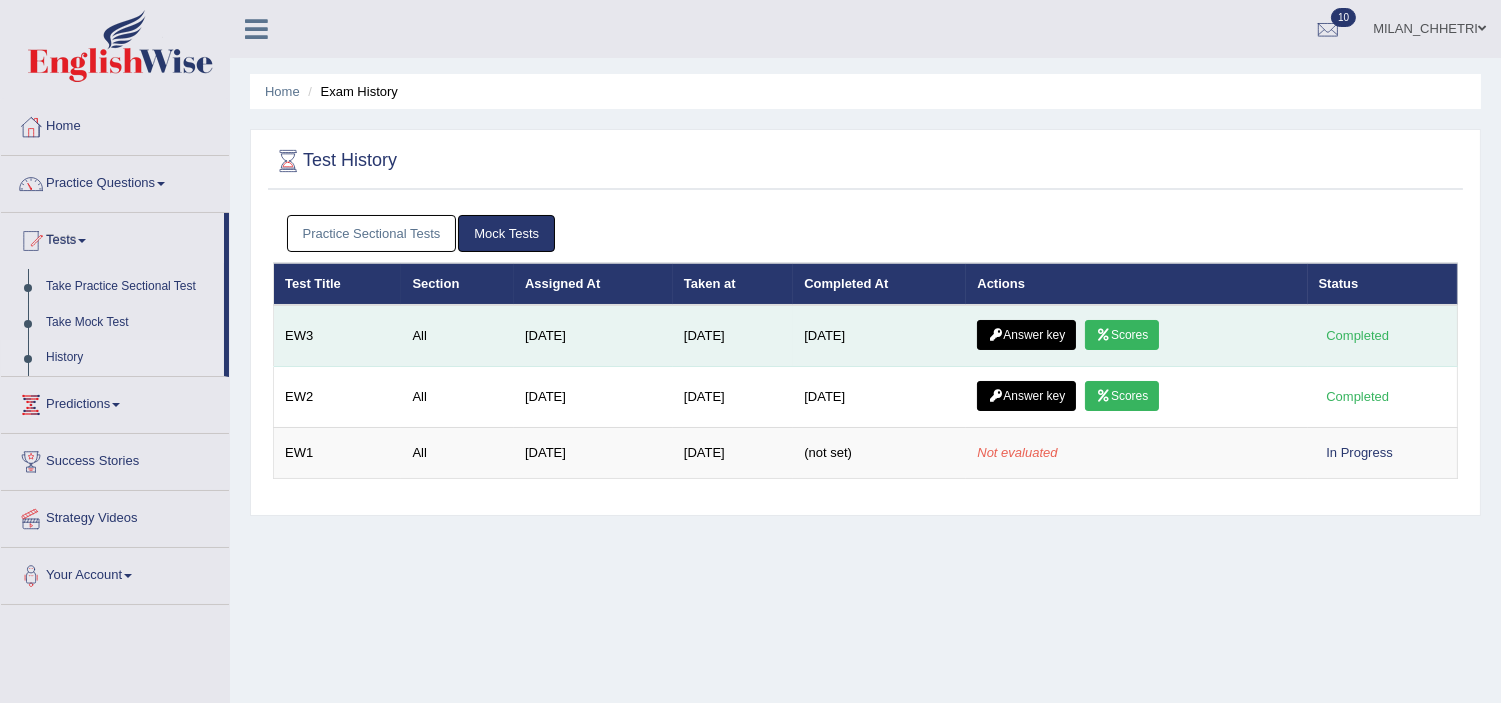 click on "Answer key" at bounding box center [1026, 335] 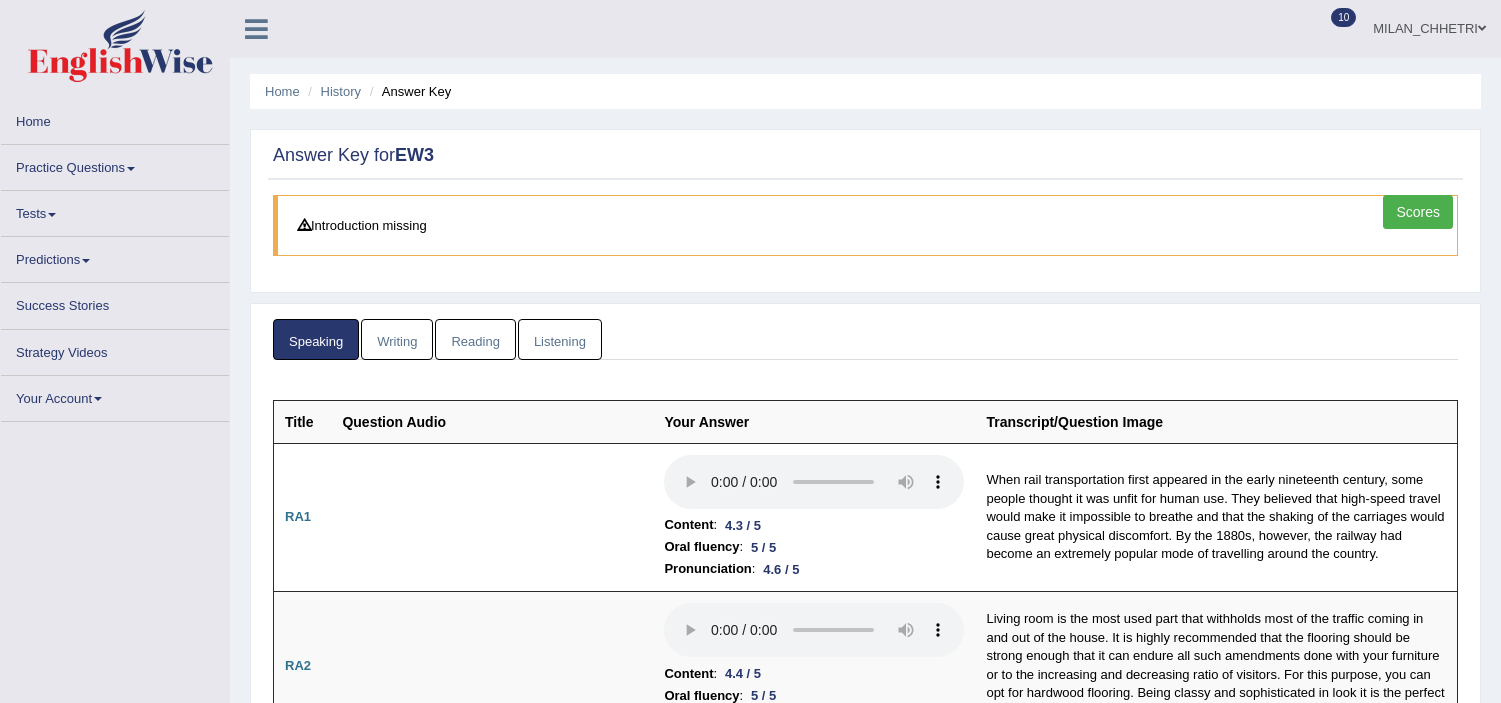 scroll, scrollTop: 0, scrollLeft: 0, axis: both 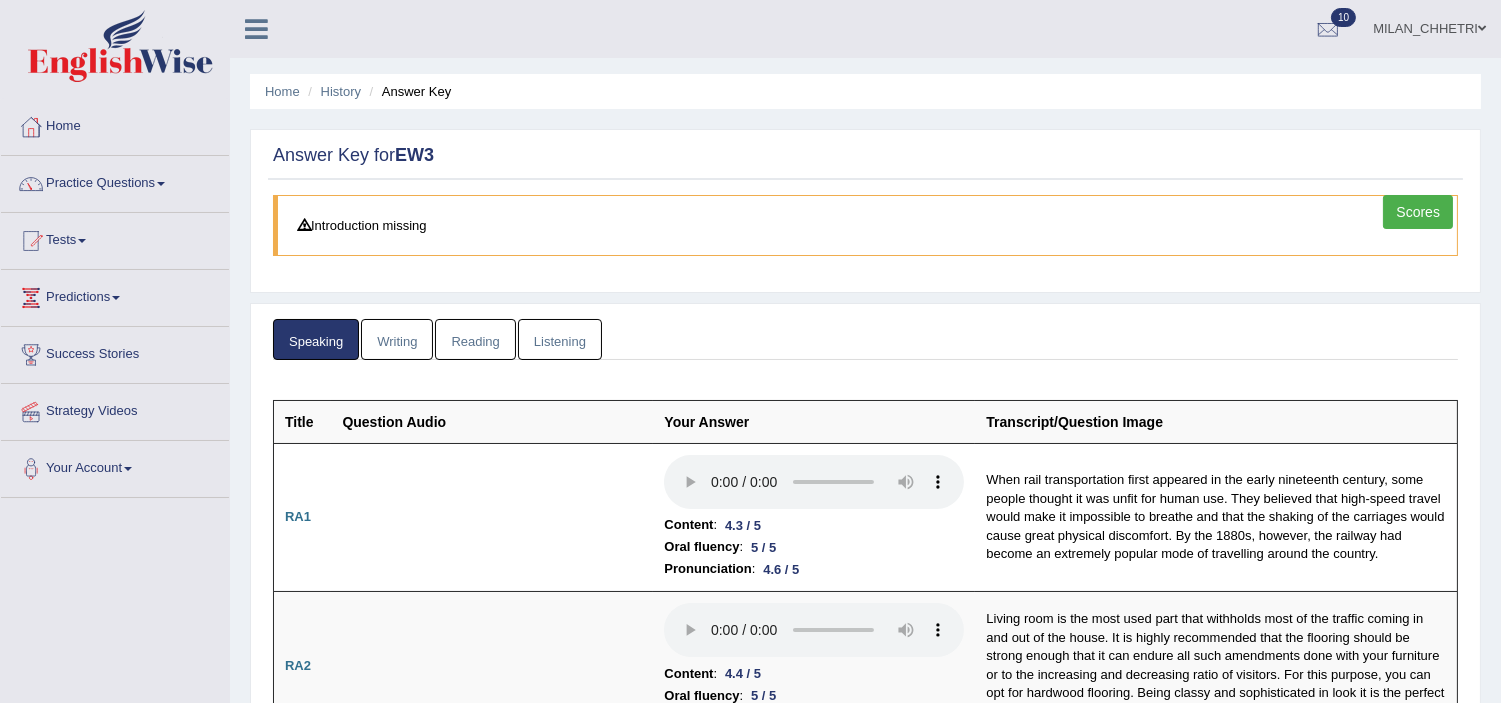 click on "Writing" at bounding box center (397, 339) 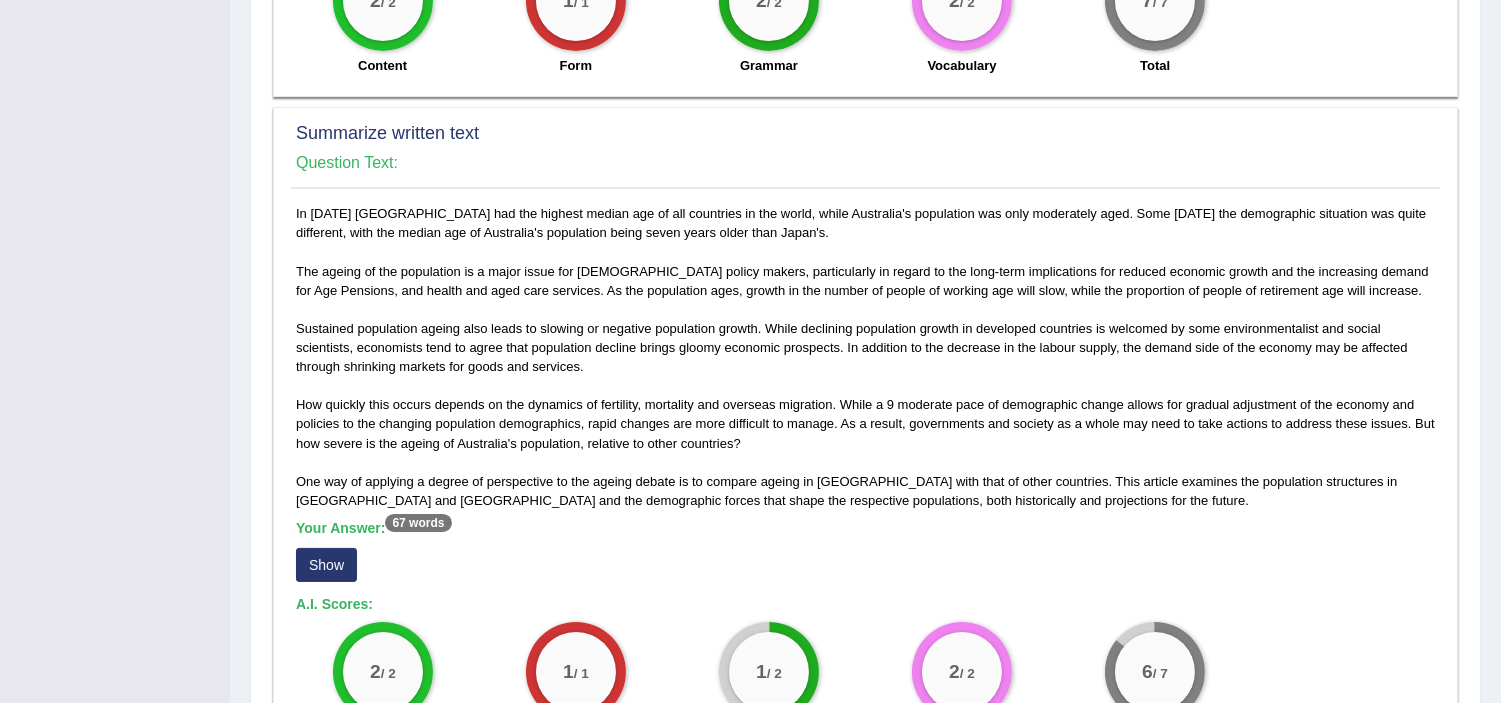 scroll, scrollTop: 1000, scrollLeft: 0, axis: vertical 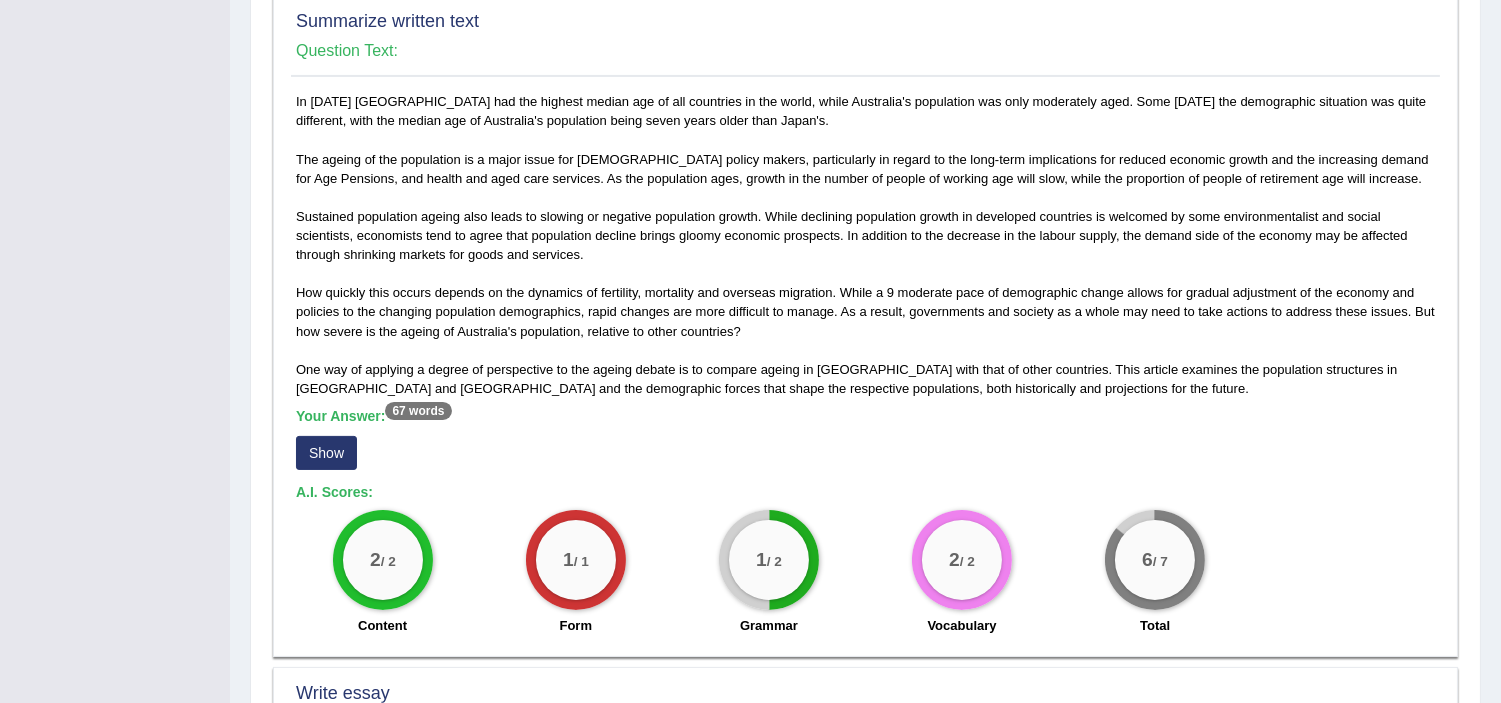 click on "Show" at bounding box center [326, 453] 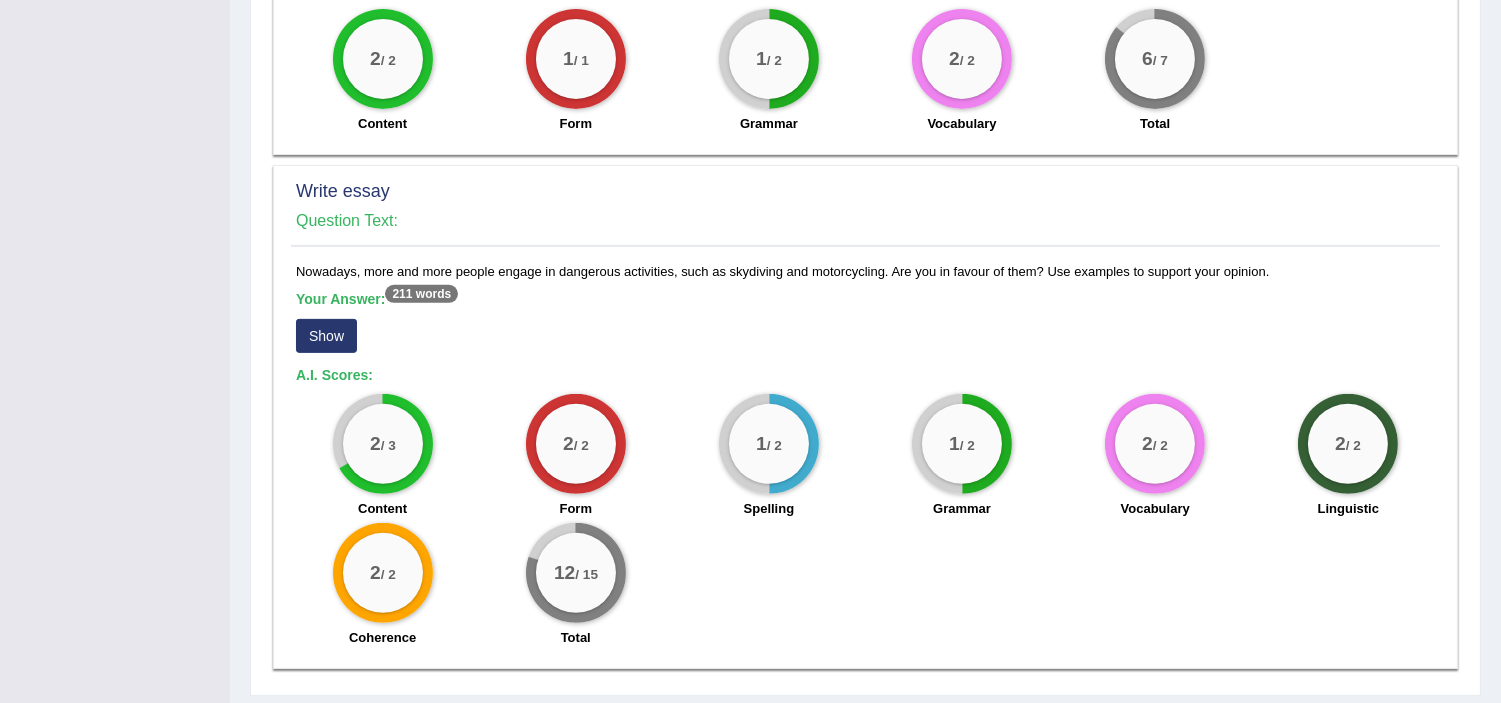 scroll, scrollTop: 1555, scrollLeft: 0, axis: vertical 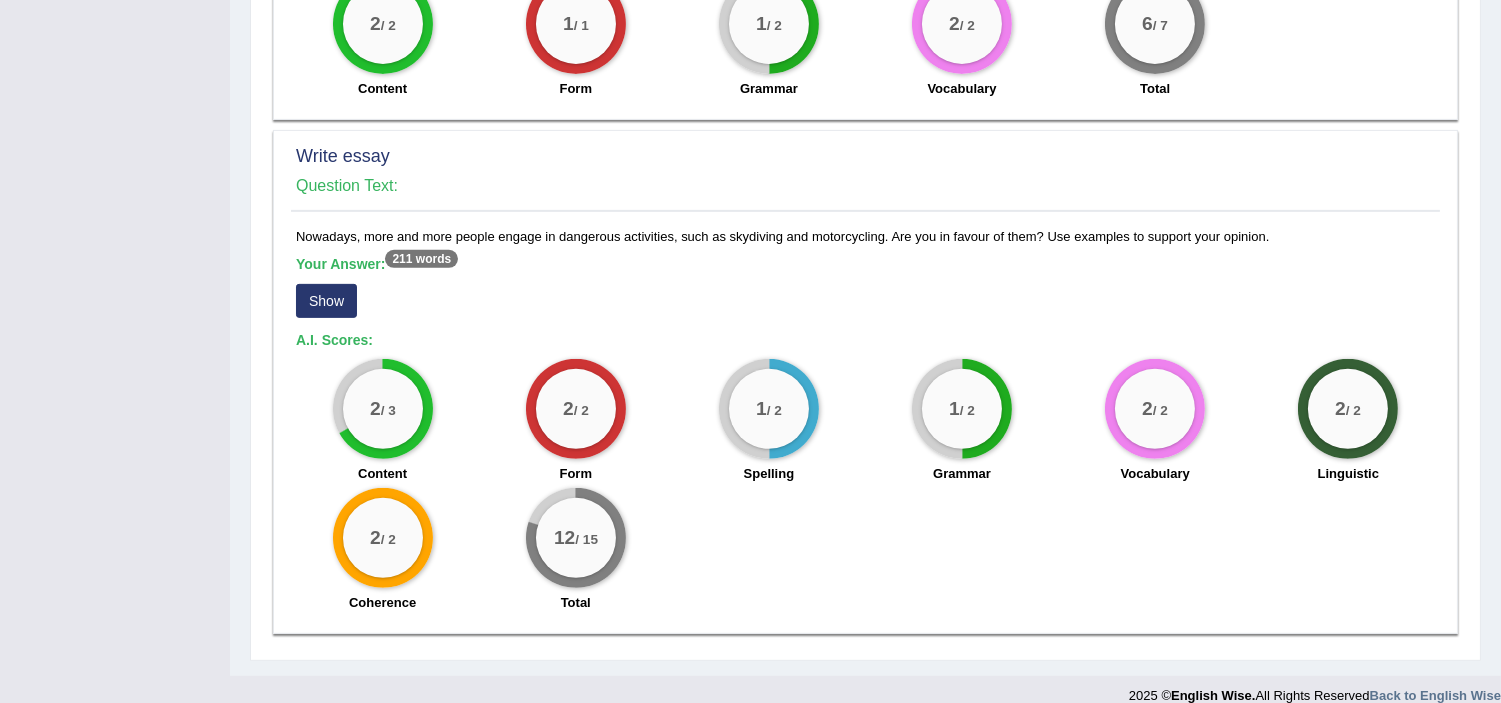 click on "Show" at bounding box center [326, 301] 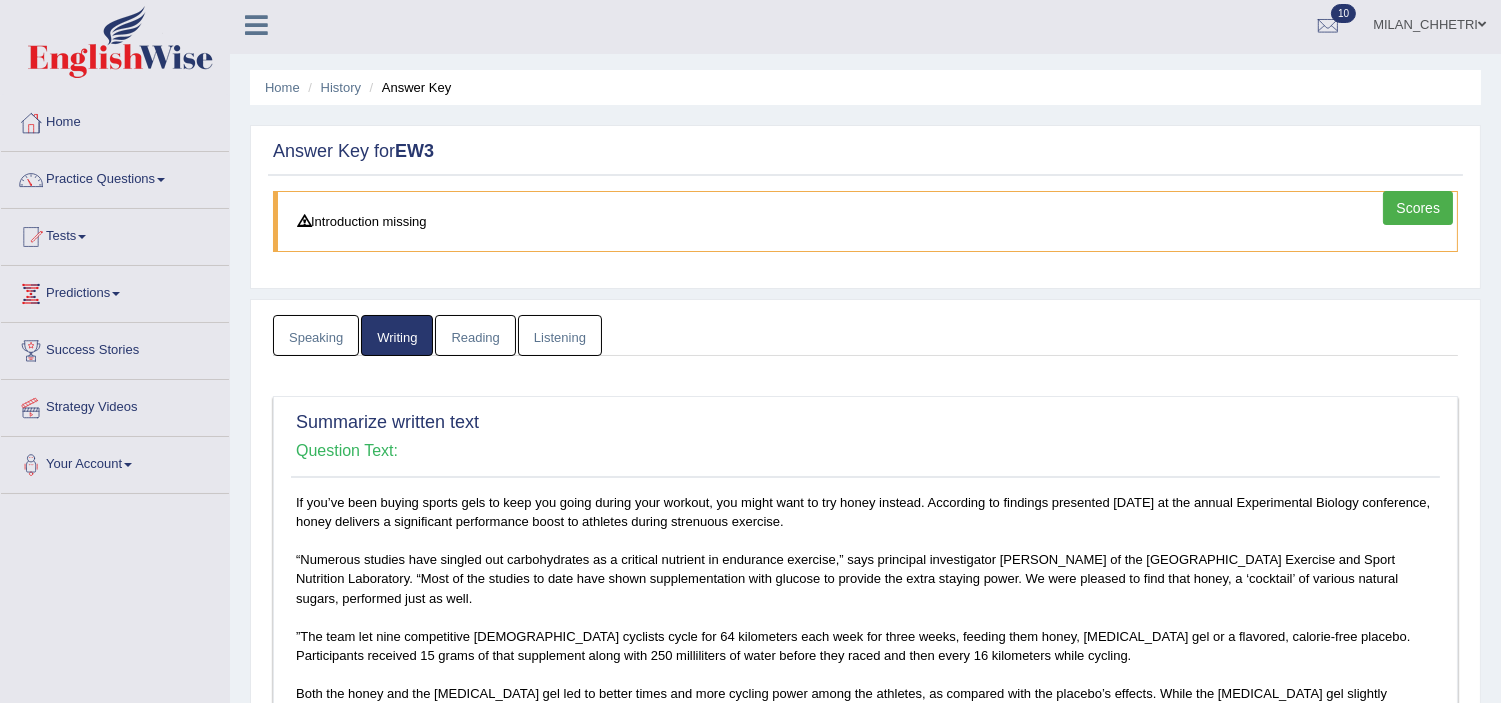 scroll, scrollTop: 0, scrollLeft: 0, axis: both 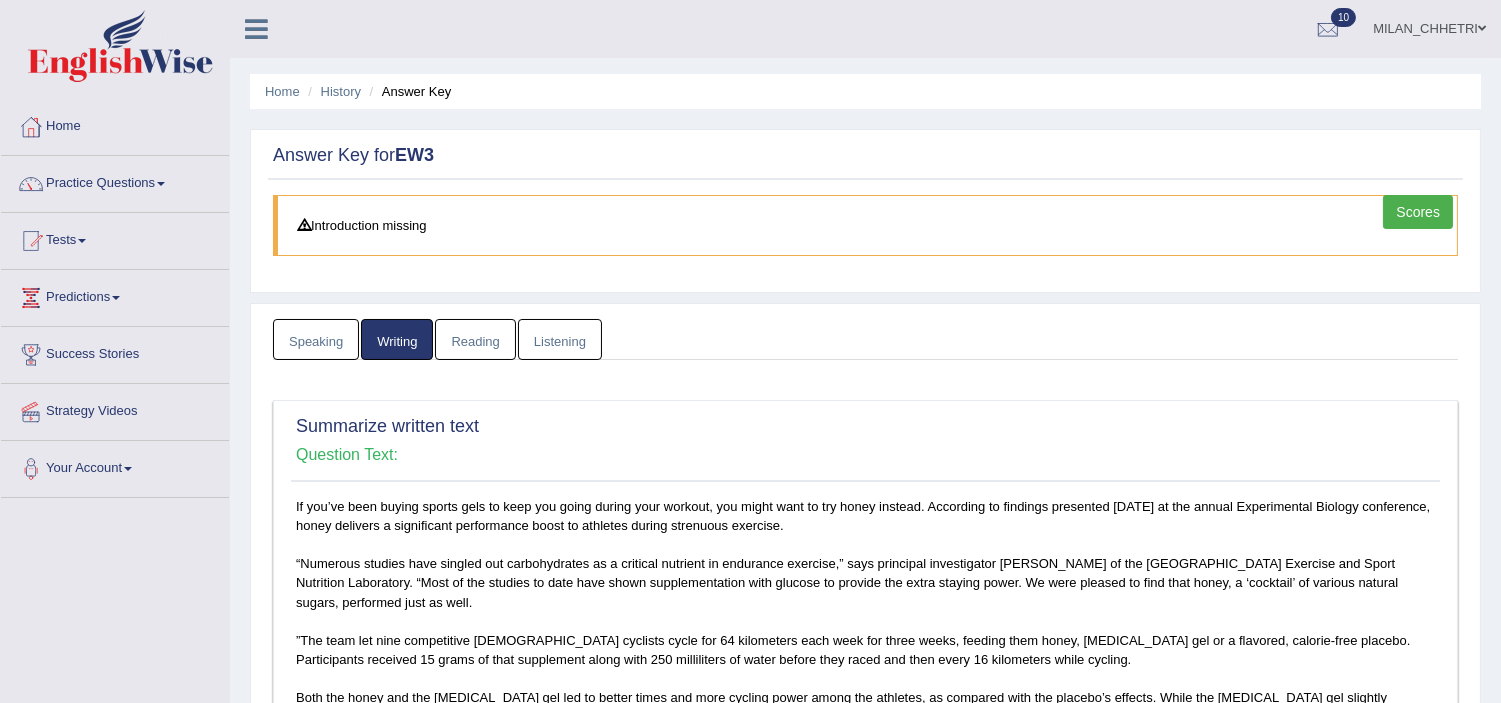 click on "Reading" at bounding box center (475, 339) 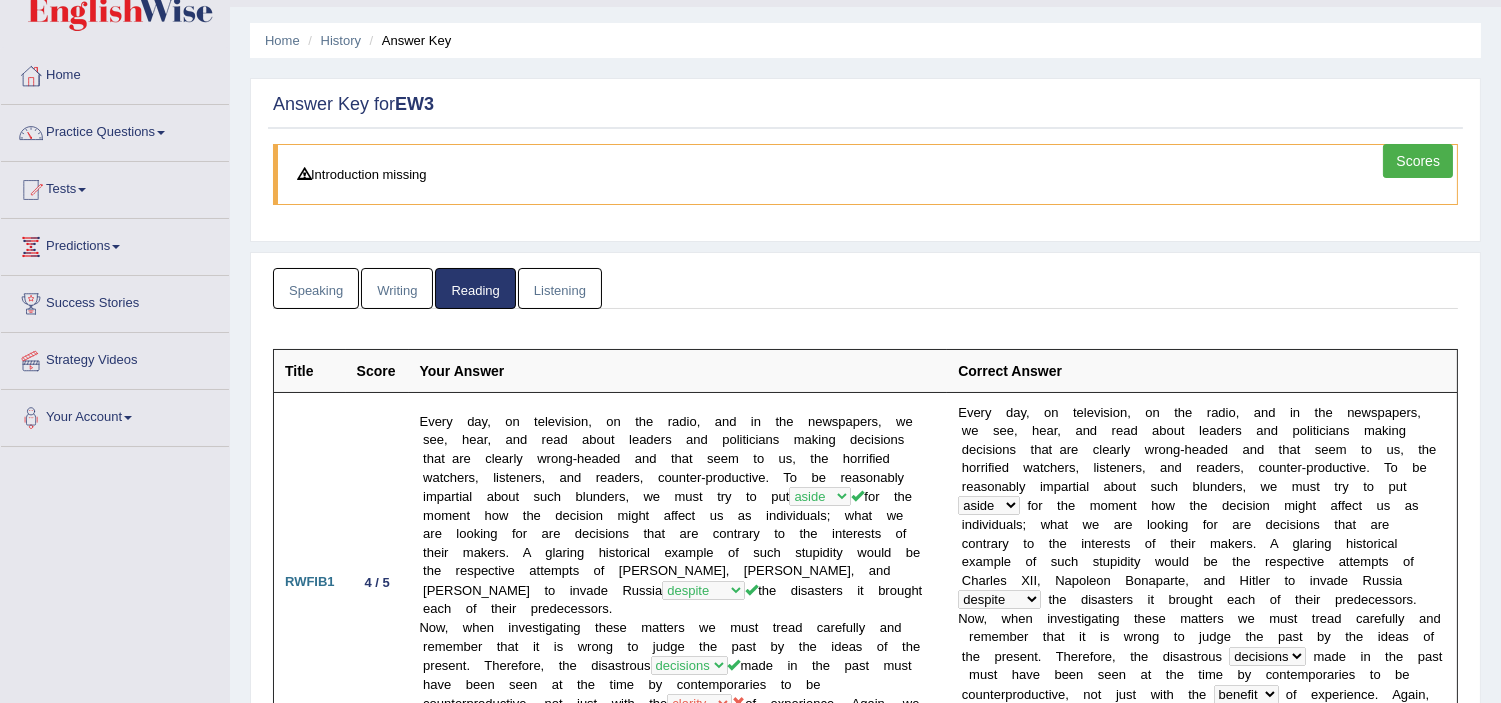 scroll, scrollTop: 0, scrollLeft: 0, axis: both 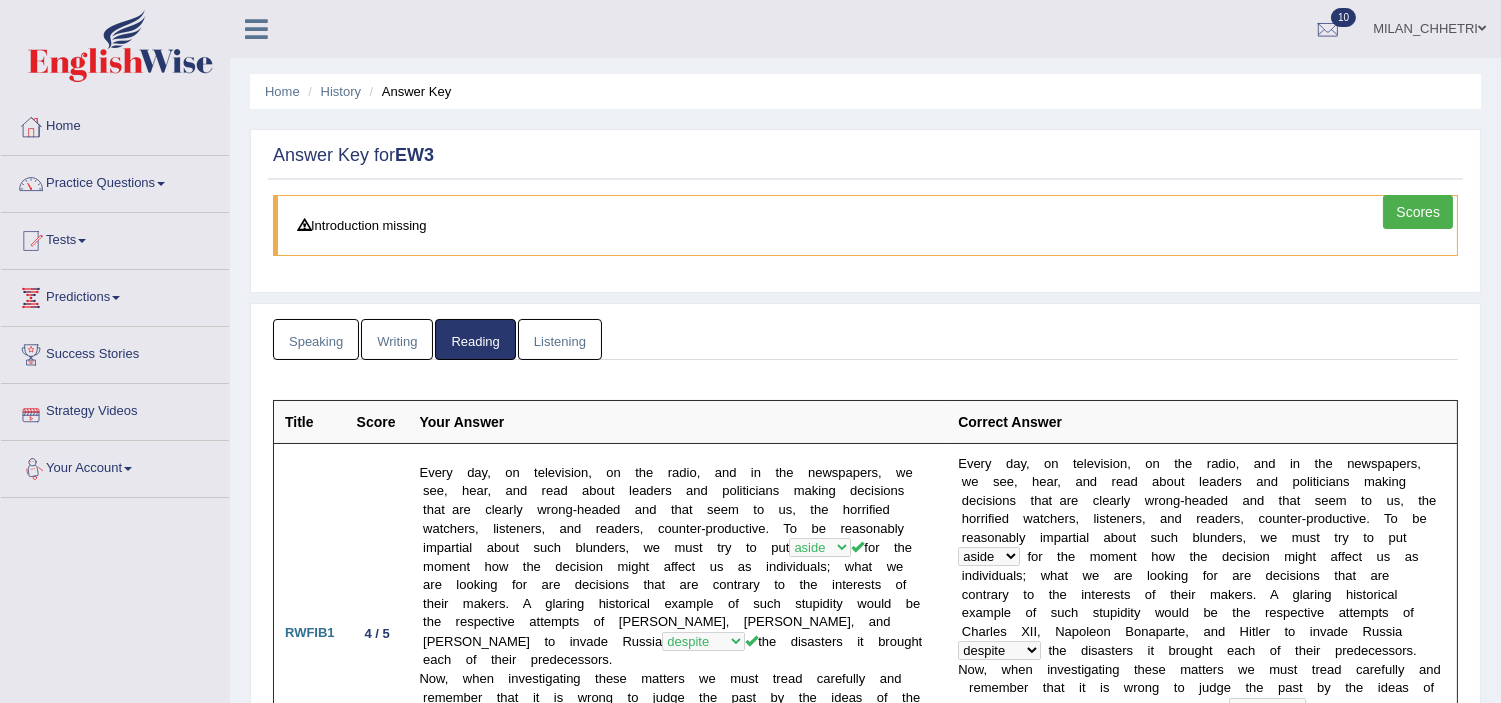 click on "Writing" at bounding box center [397, 339] 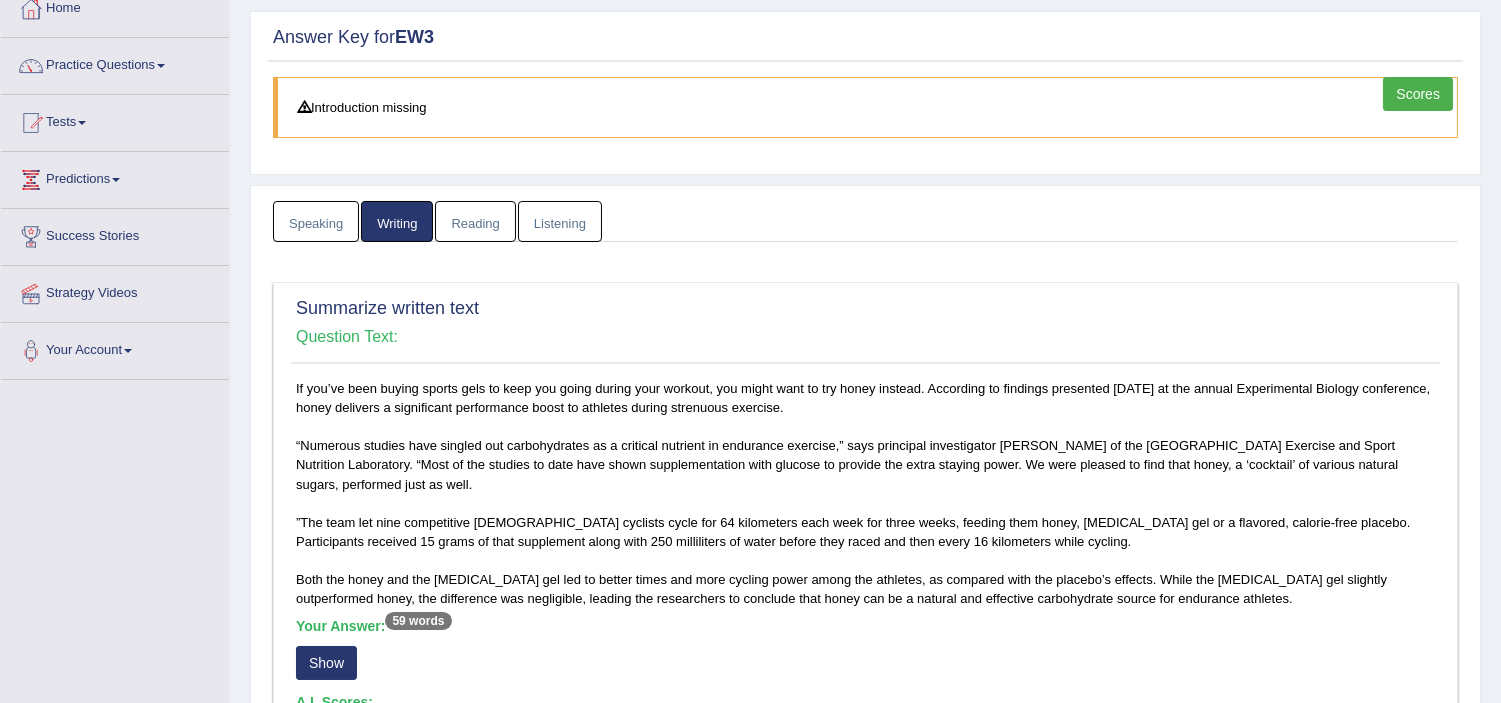 scroll, scrollTop: 111, scrollLeft: 0, axis: vertical 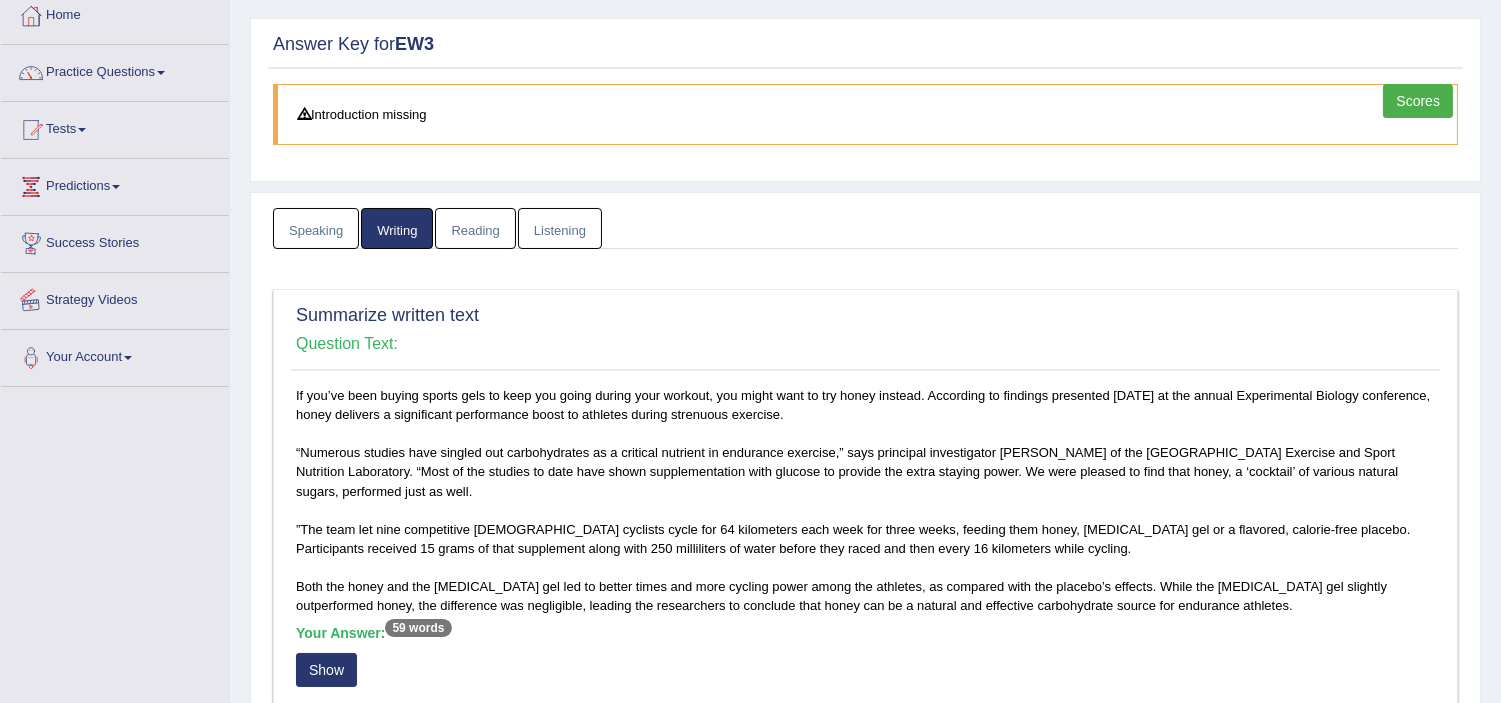 click on "Speaking" at bounding box center (316, 228) 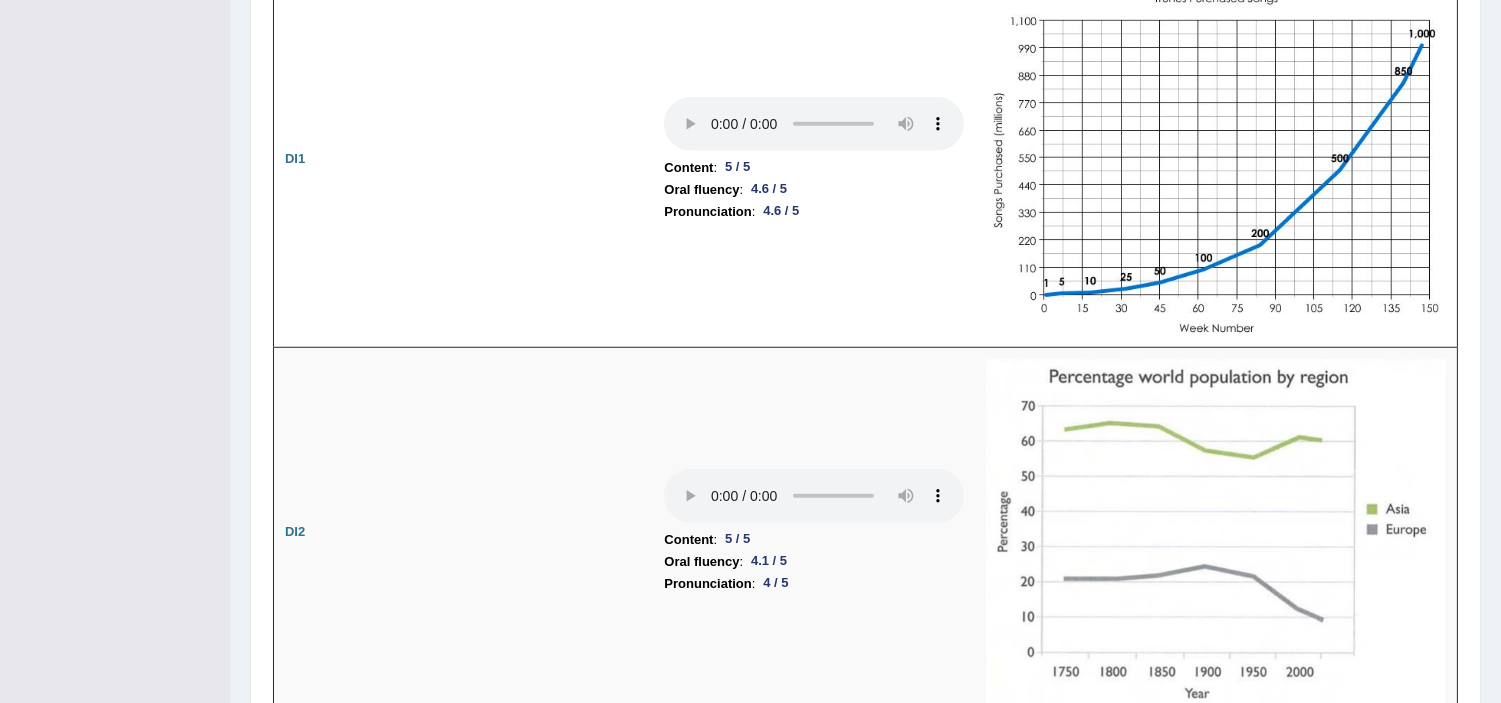 scroll, scrollTop: 2607, scrollLeft: 0, axis: vertical 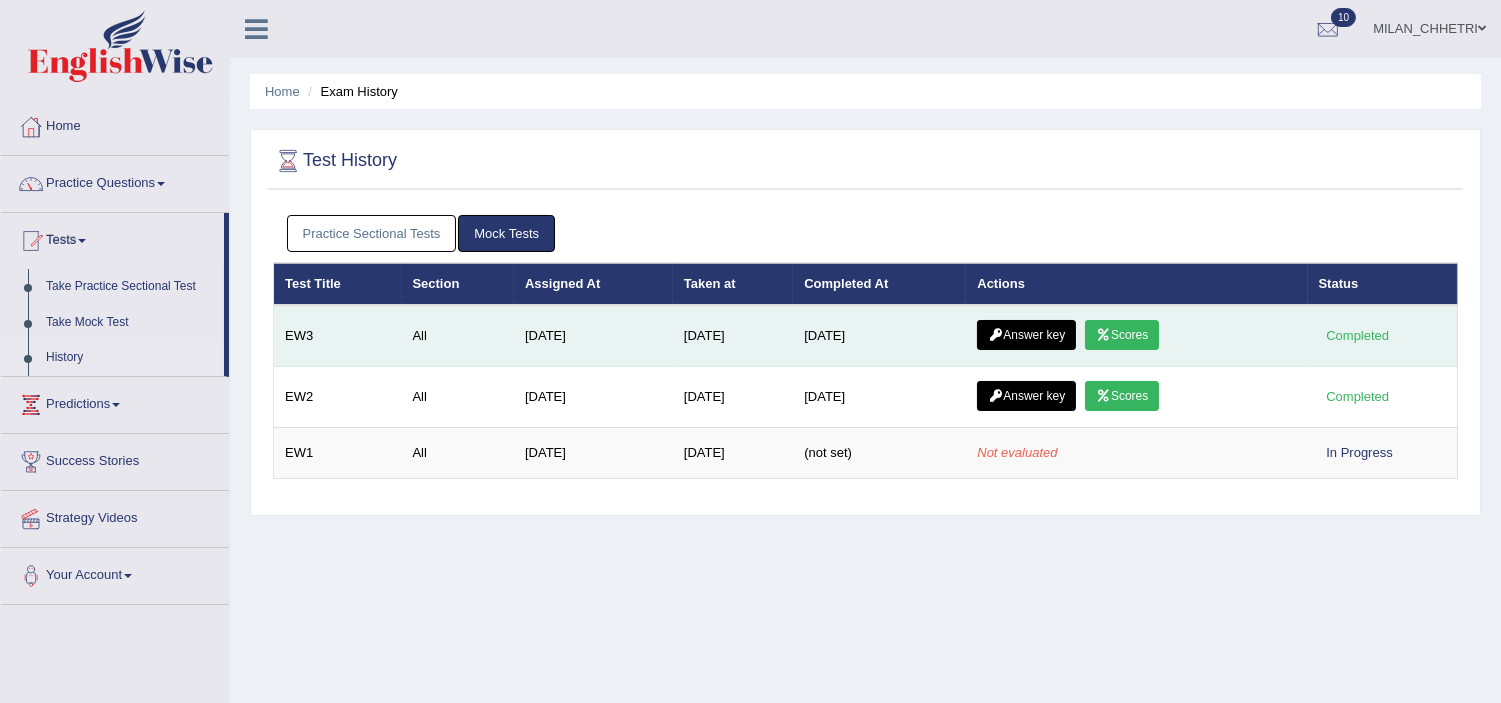 click at bounding box center (1103, 335) 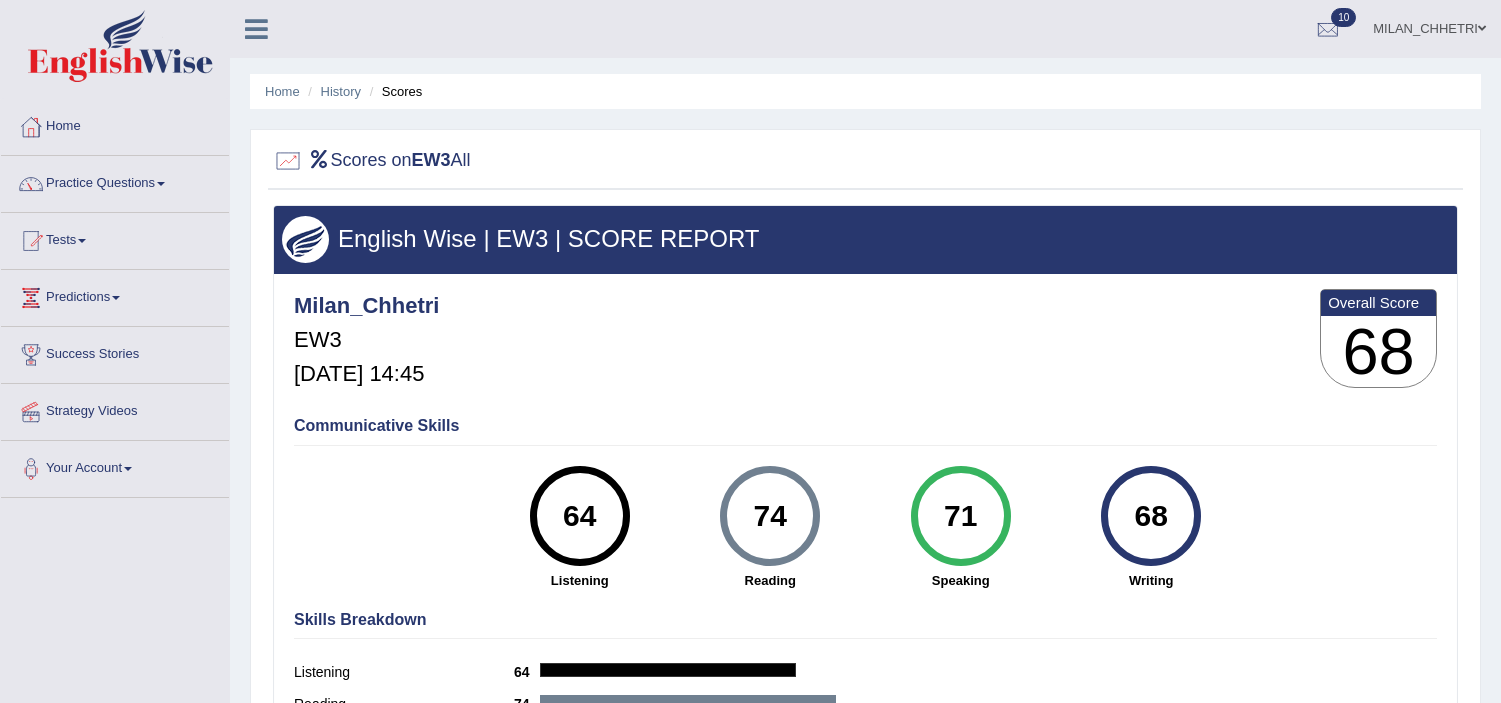 scroll, scrollTop: 0, scrollLeft: 0, axis: both 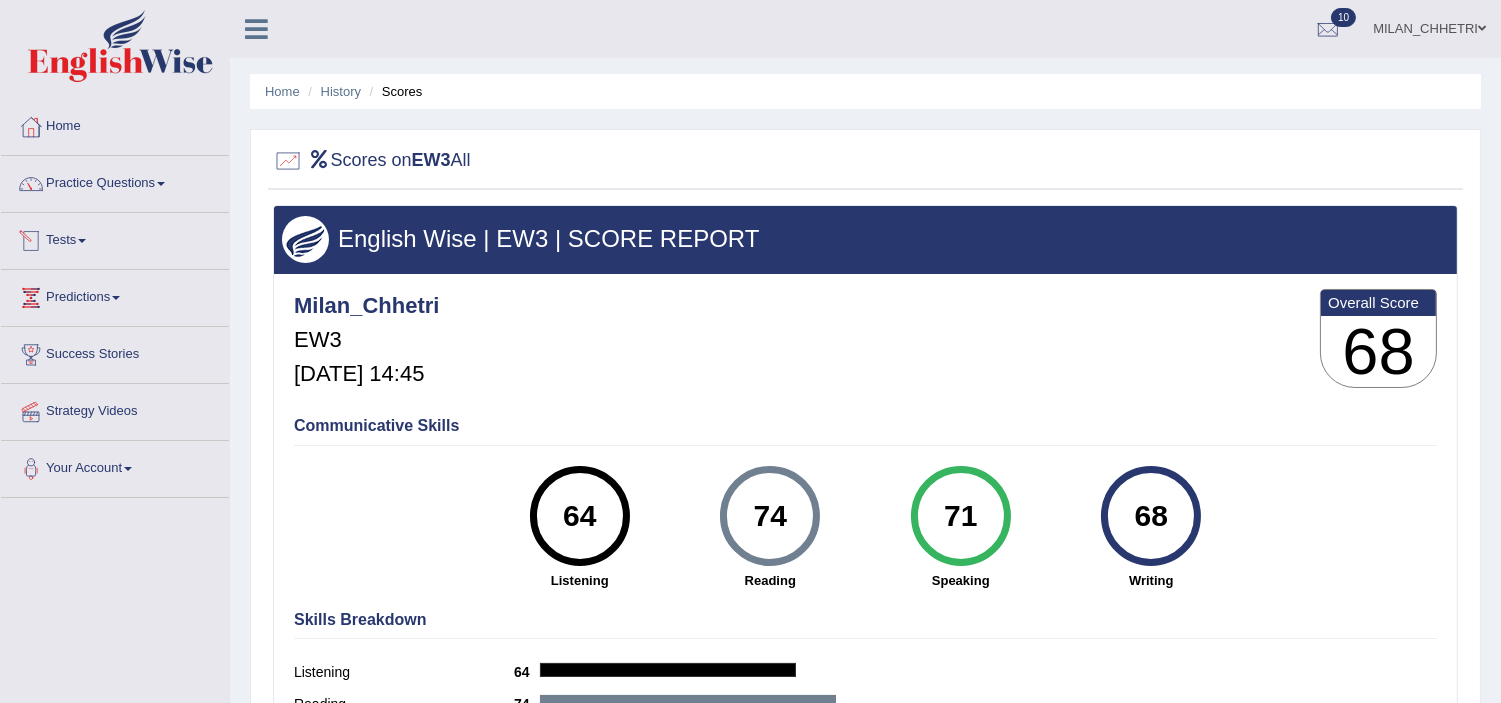 click on "Tests" at bounding box center (115, 238) 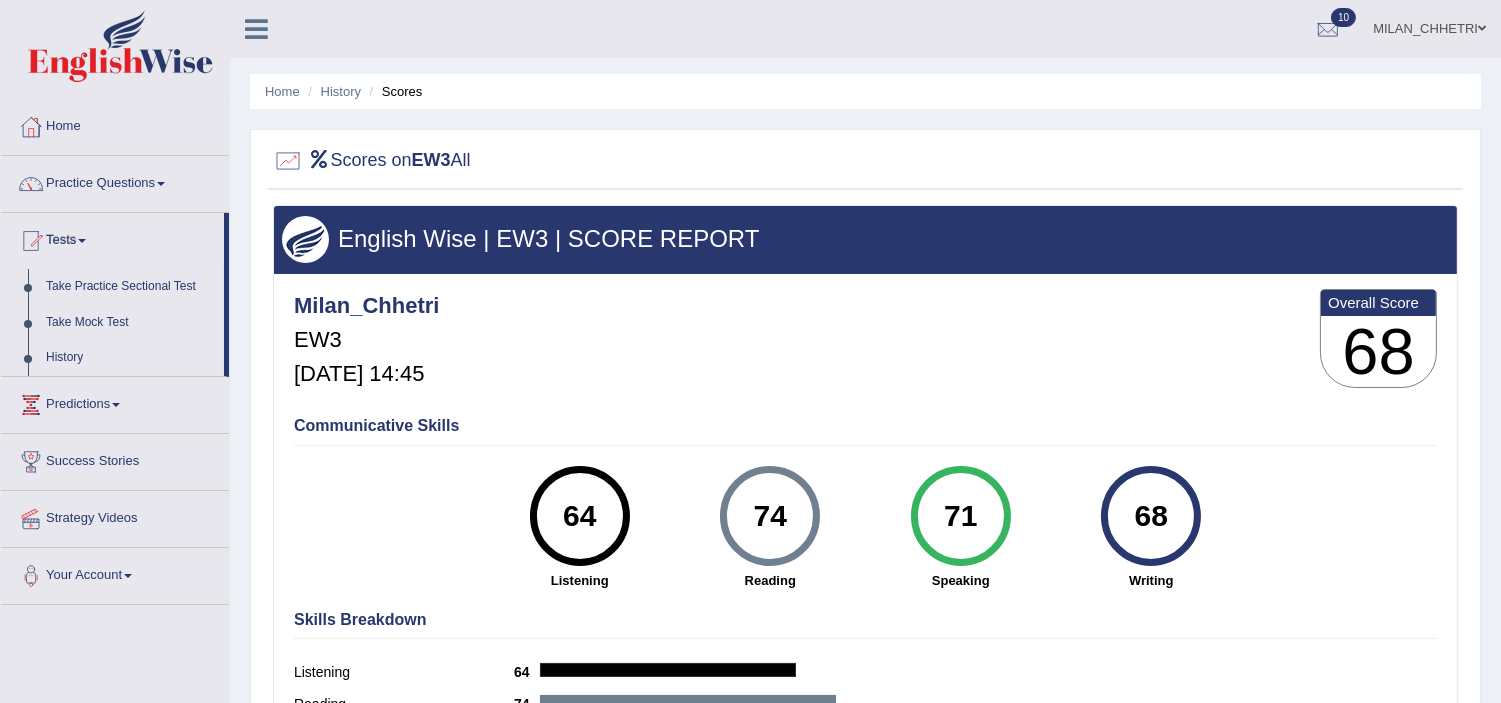 click on "64
Listening" at bounding box center [580, 528] 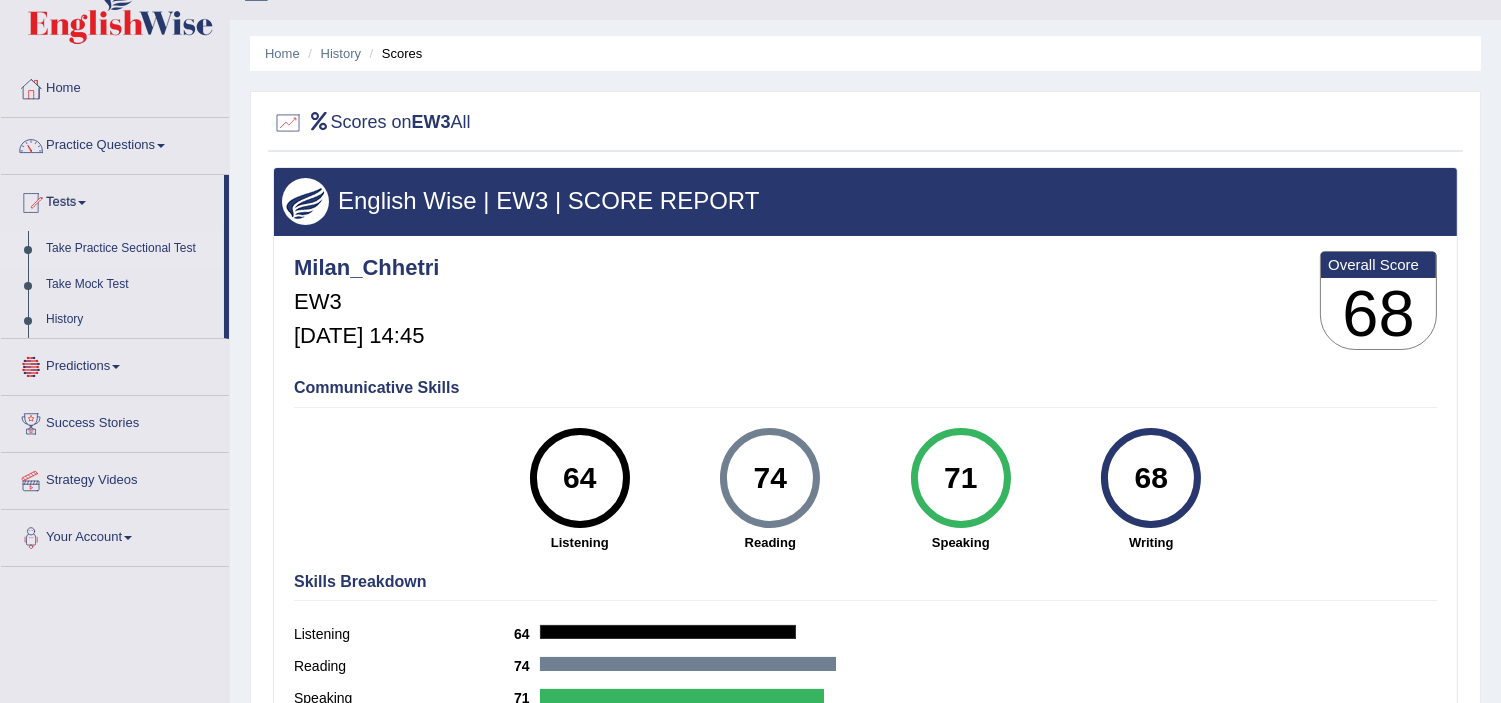 scroll, scrollTop: 0, scrollLeft: 0, axis: both 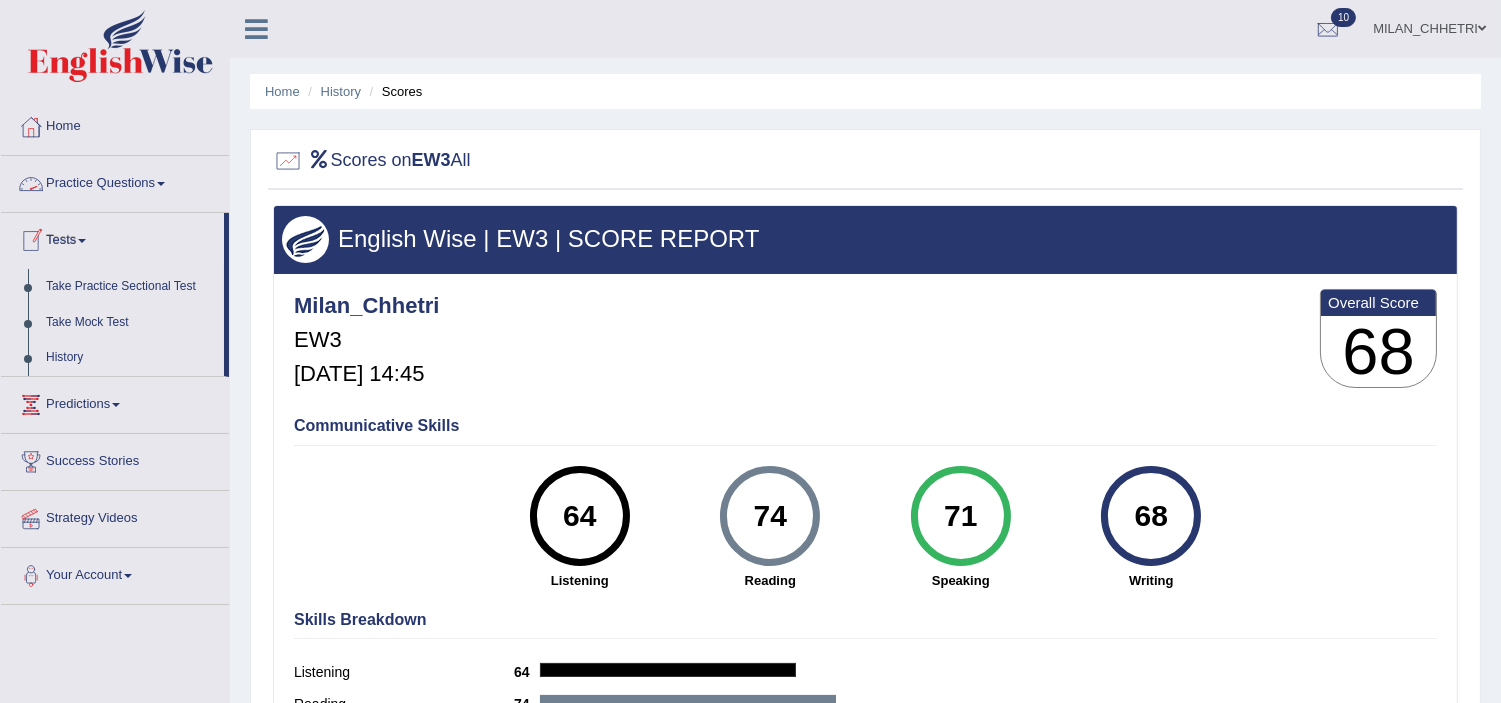 click on "Practice Questions" at bounding box center (115, 181) 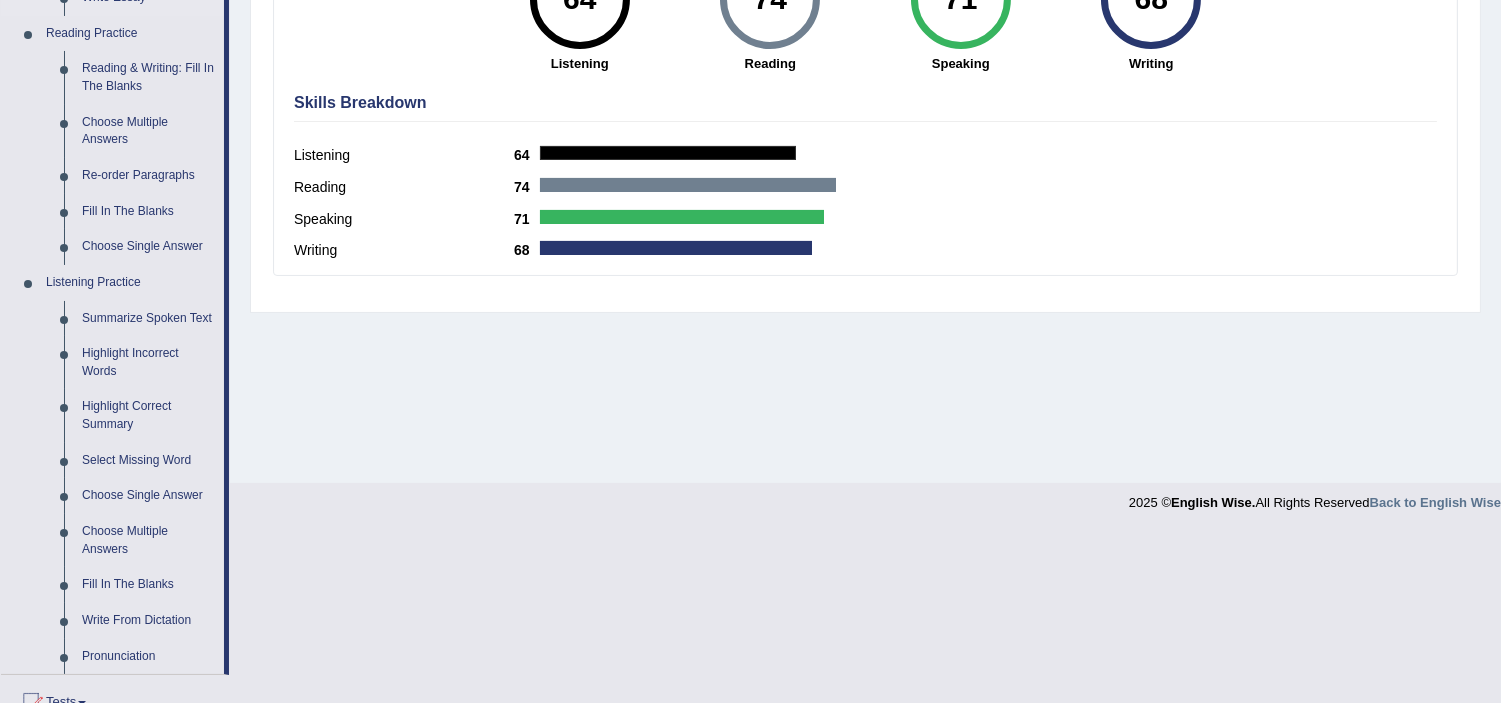 scroll, scrollTop: 555, scrollLeft: 0, axis: vertical 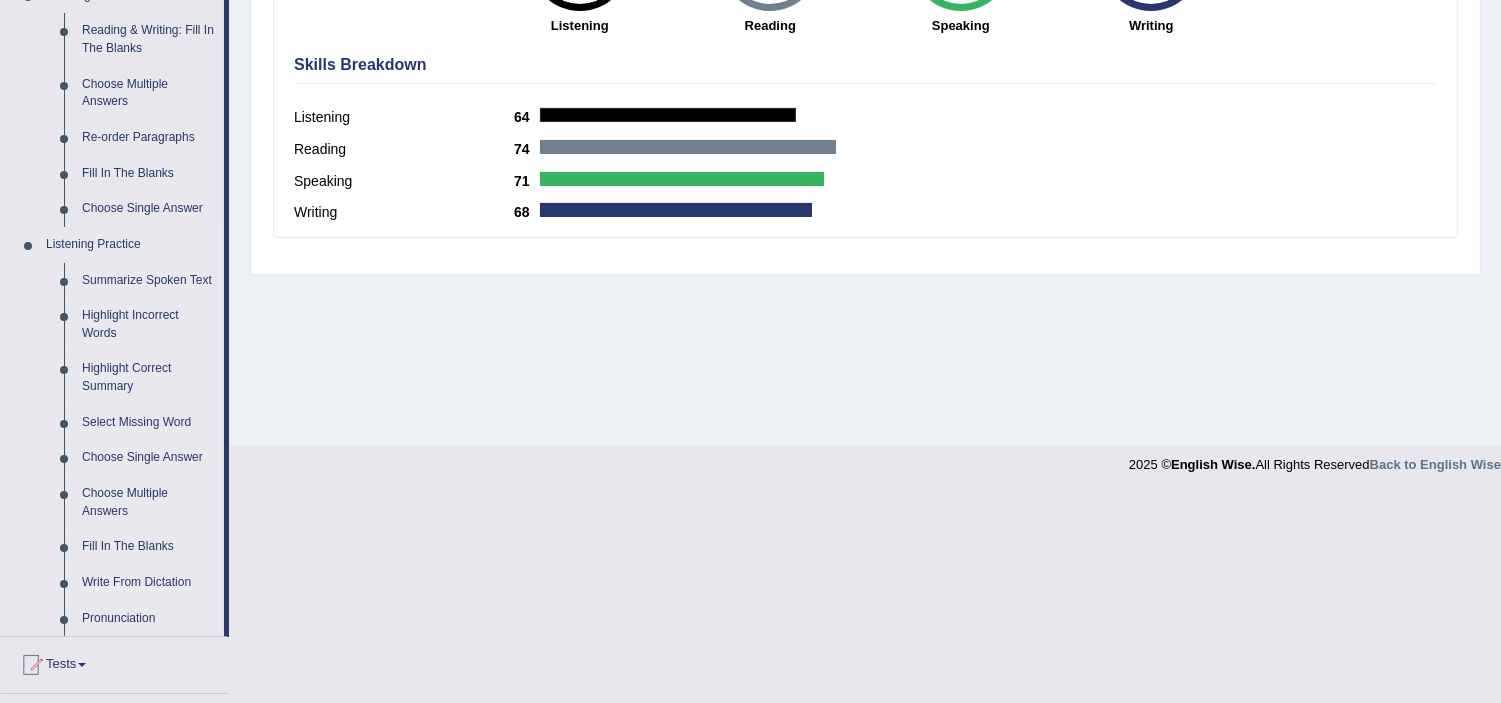 click on "Write From Dictation" at bounding box center [148, 583] 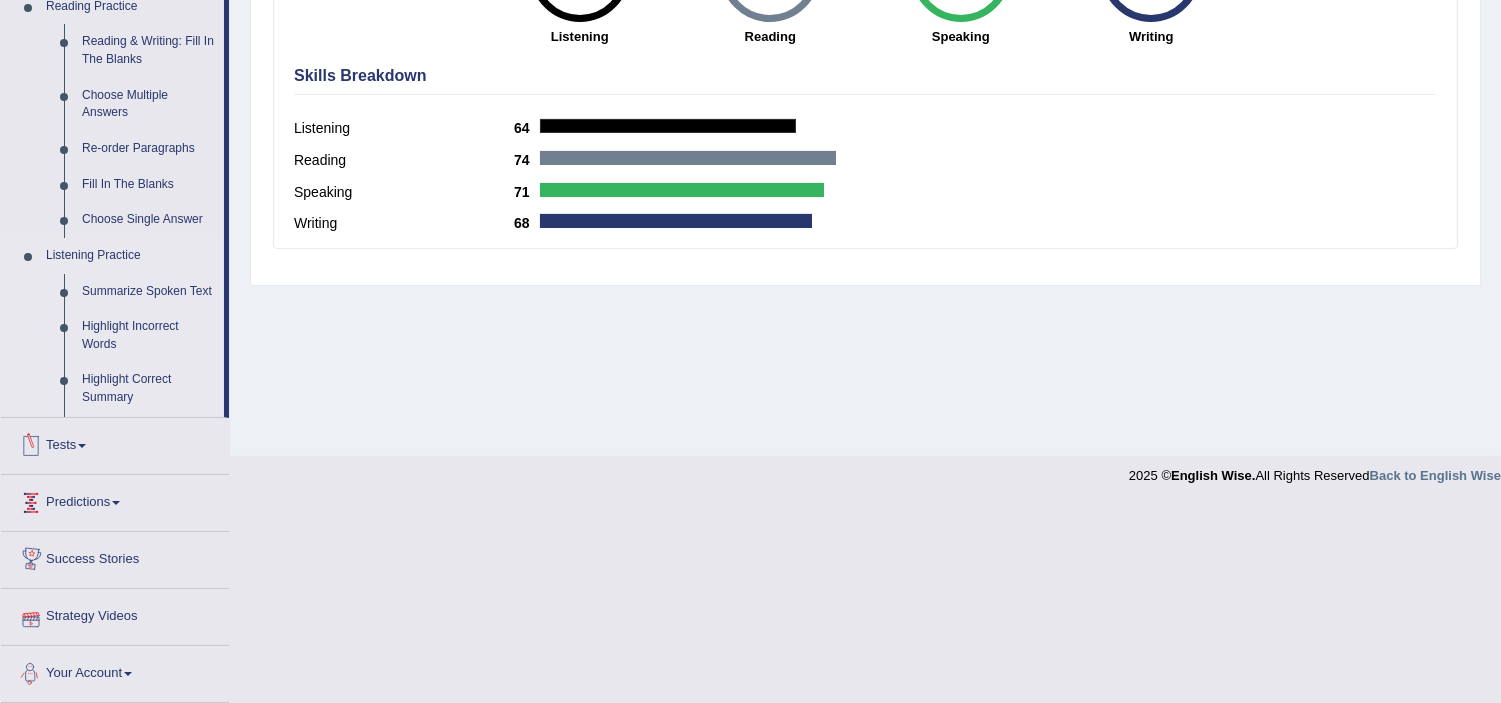 scroll, scrollTop: 417, scrollLeft: 0, axis: vertical 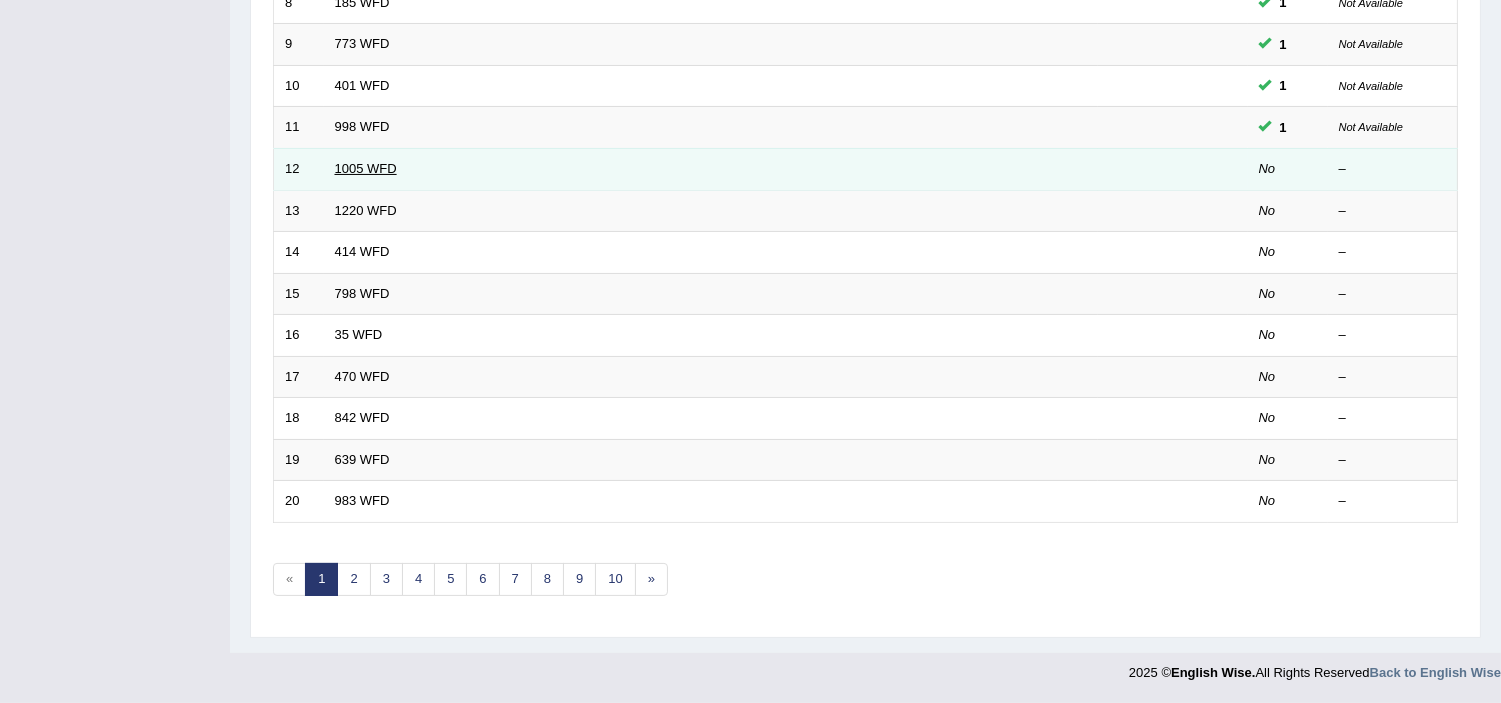 click on "1005 WFD" at bounding box center (366, 168) 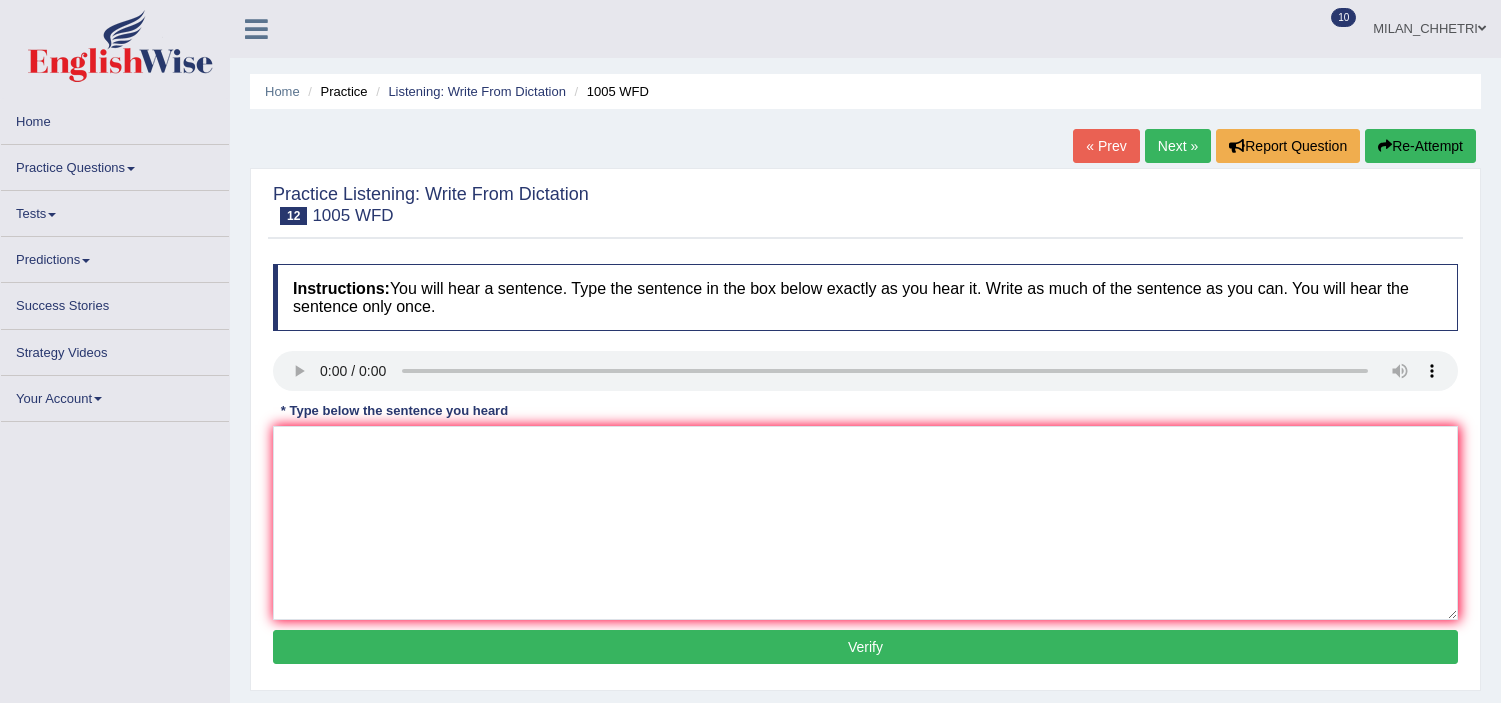 scroll, scrollTop: 0, scrollLeft: 0, axis: both 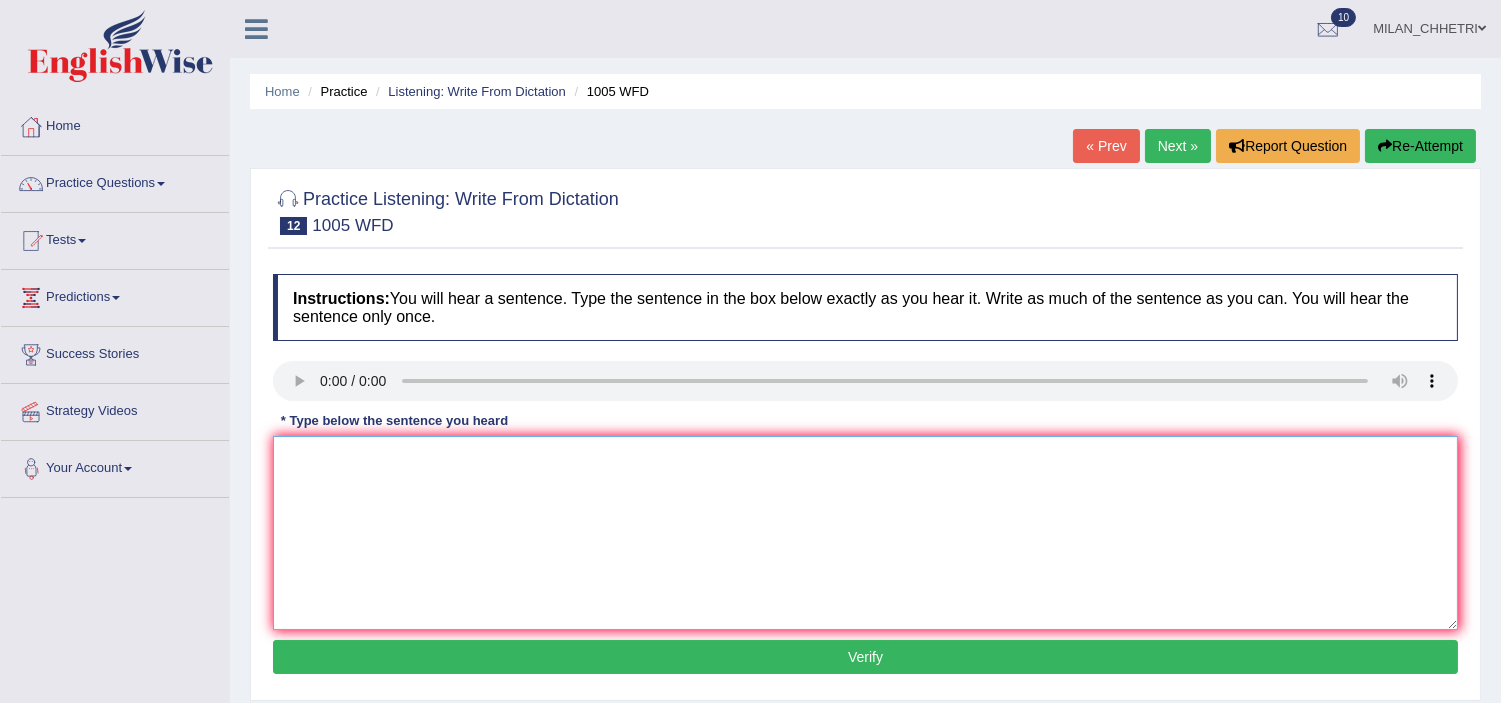 click at bounding box center (865, 533) 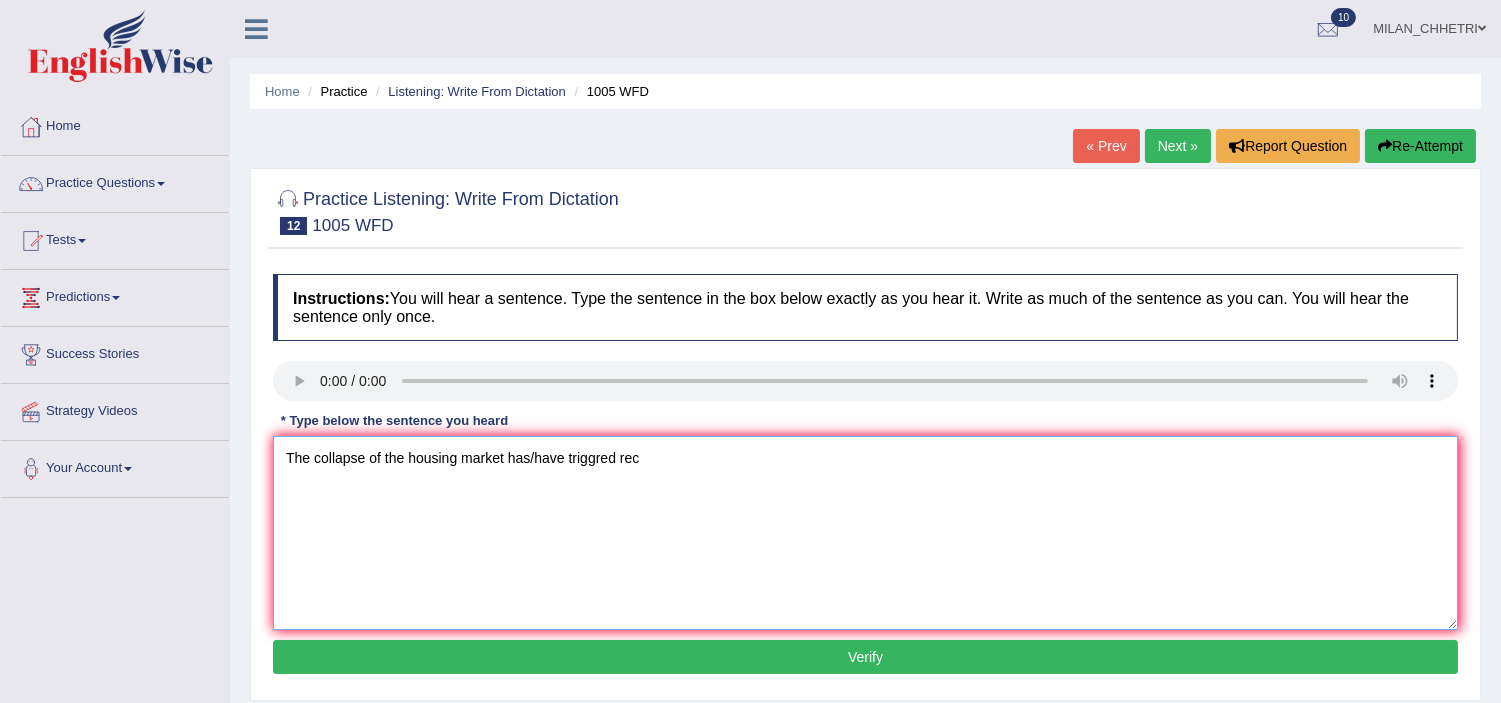 click on "The collapse of the housing market has/have triggred rec" at bounding box center (865, 533) 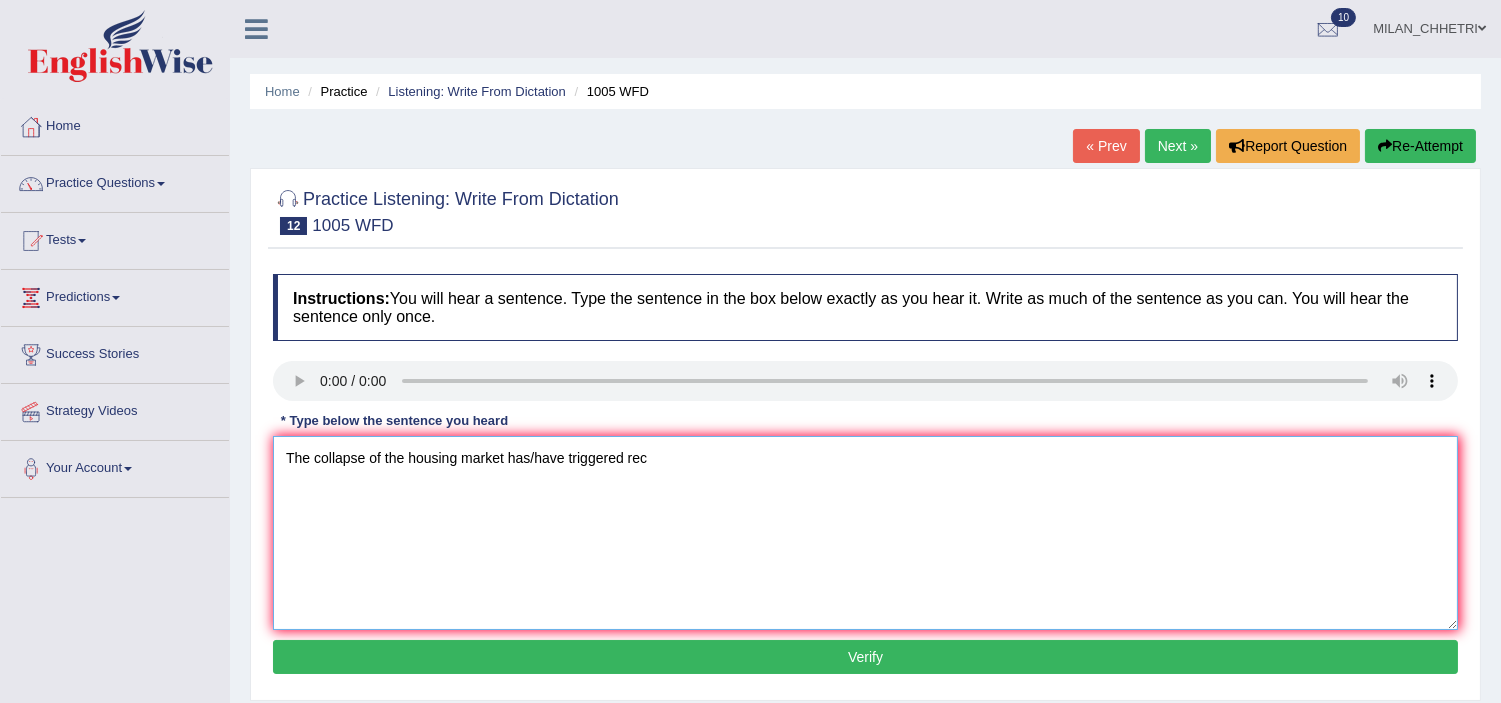 click on "The collapse of the housing market has/have triggered rec" at bounding box center (865, 533) 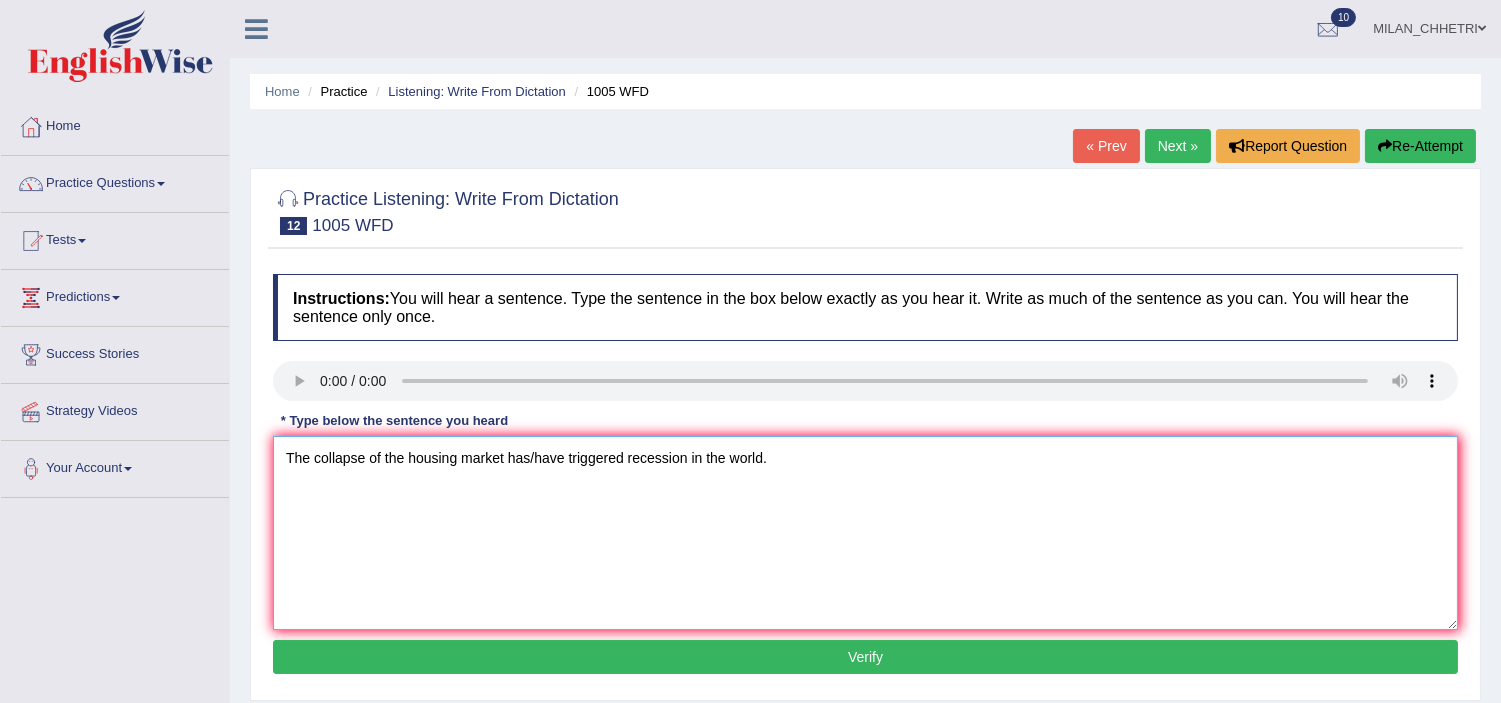 type on "The collapse of the housing market has/have triggered recession in the world." 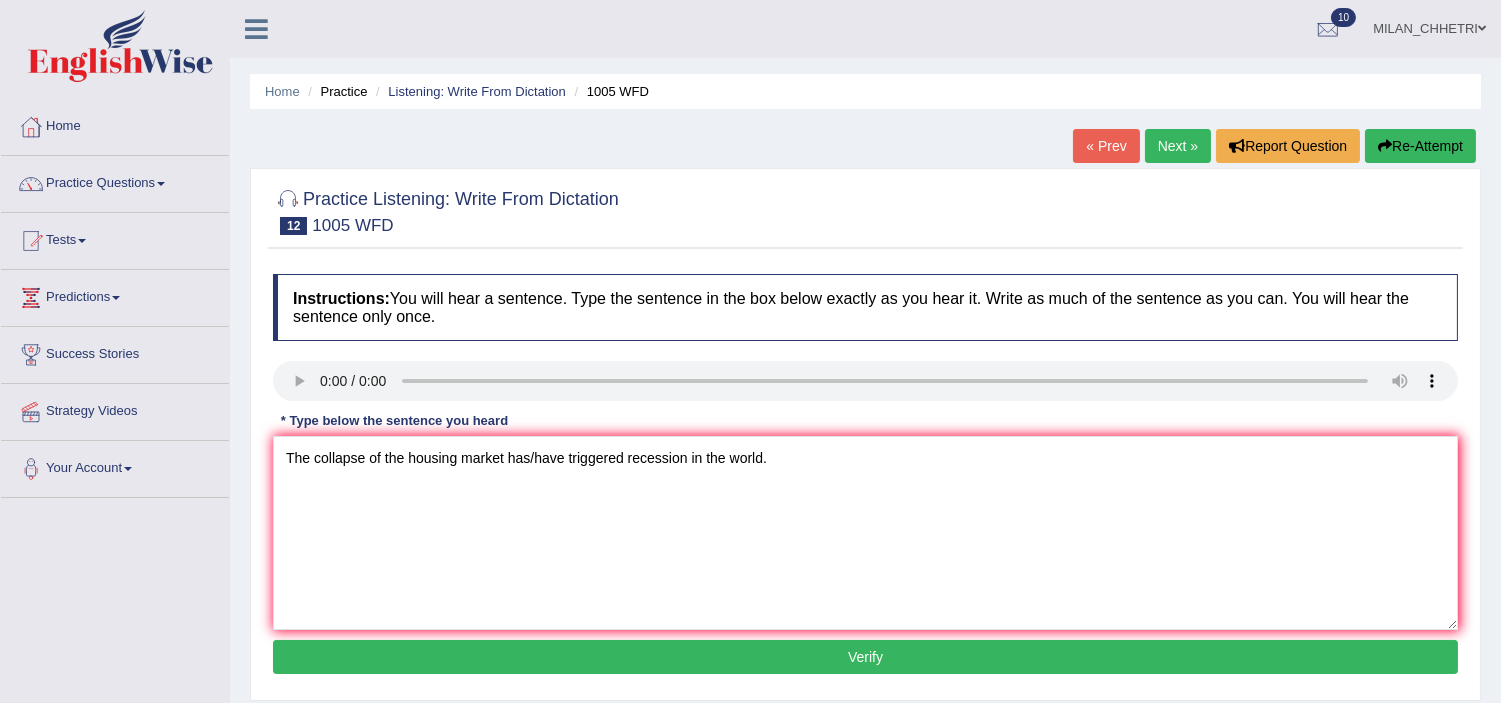 click on "Verify" at bounding box center (865, 657) 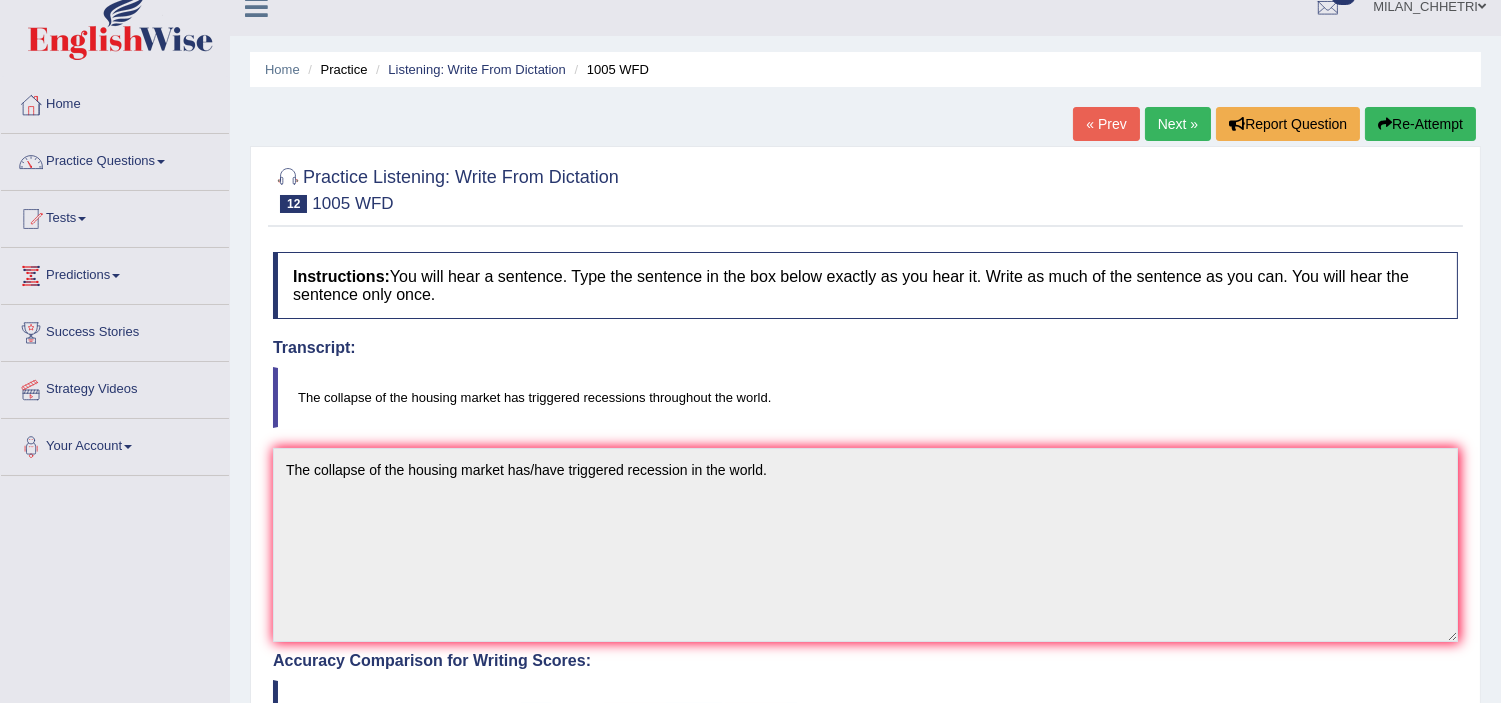 scroll, scrollTop: 0, scrollLeft: 0, axis: both 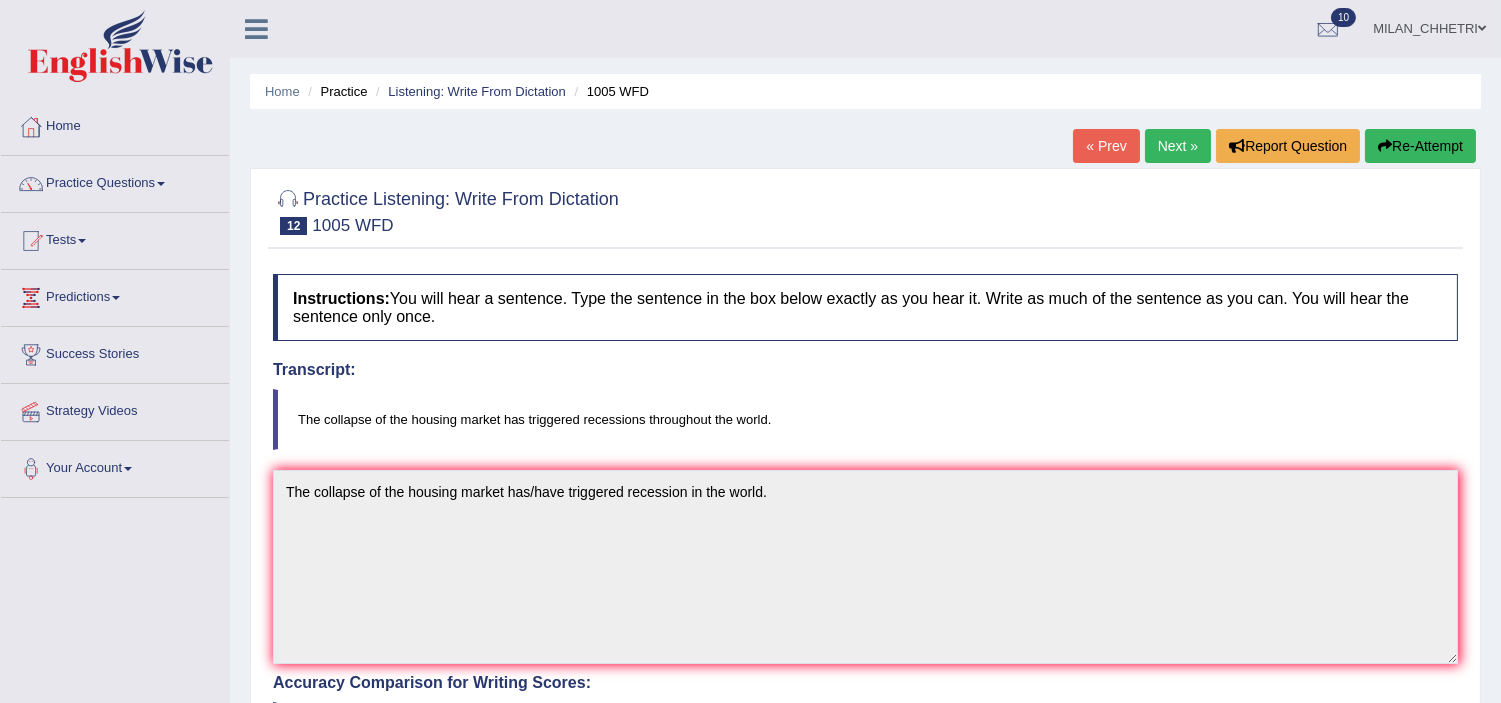 click on "Next »" at bounding box center (1178, 146) 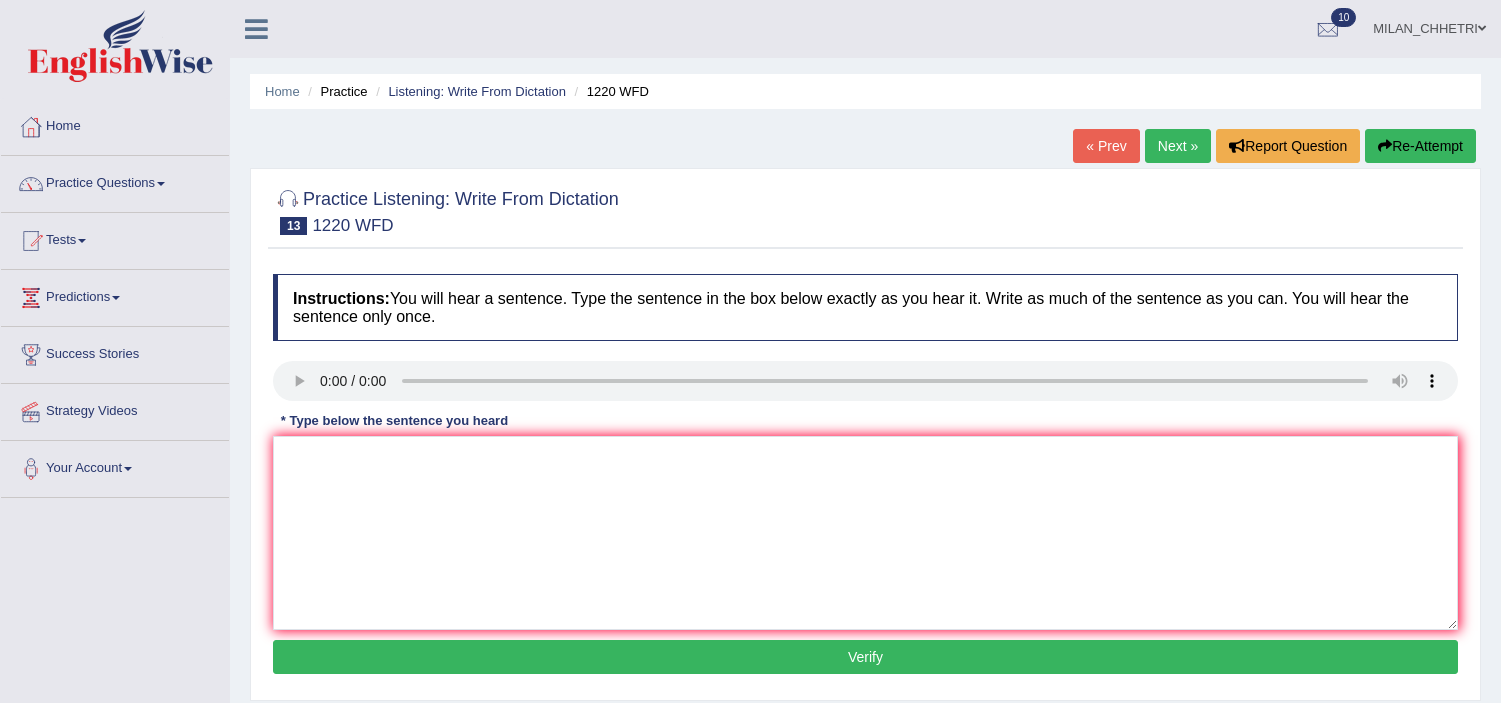scroll, scrollTop: 0, scrollLeft: 0, axis: both 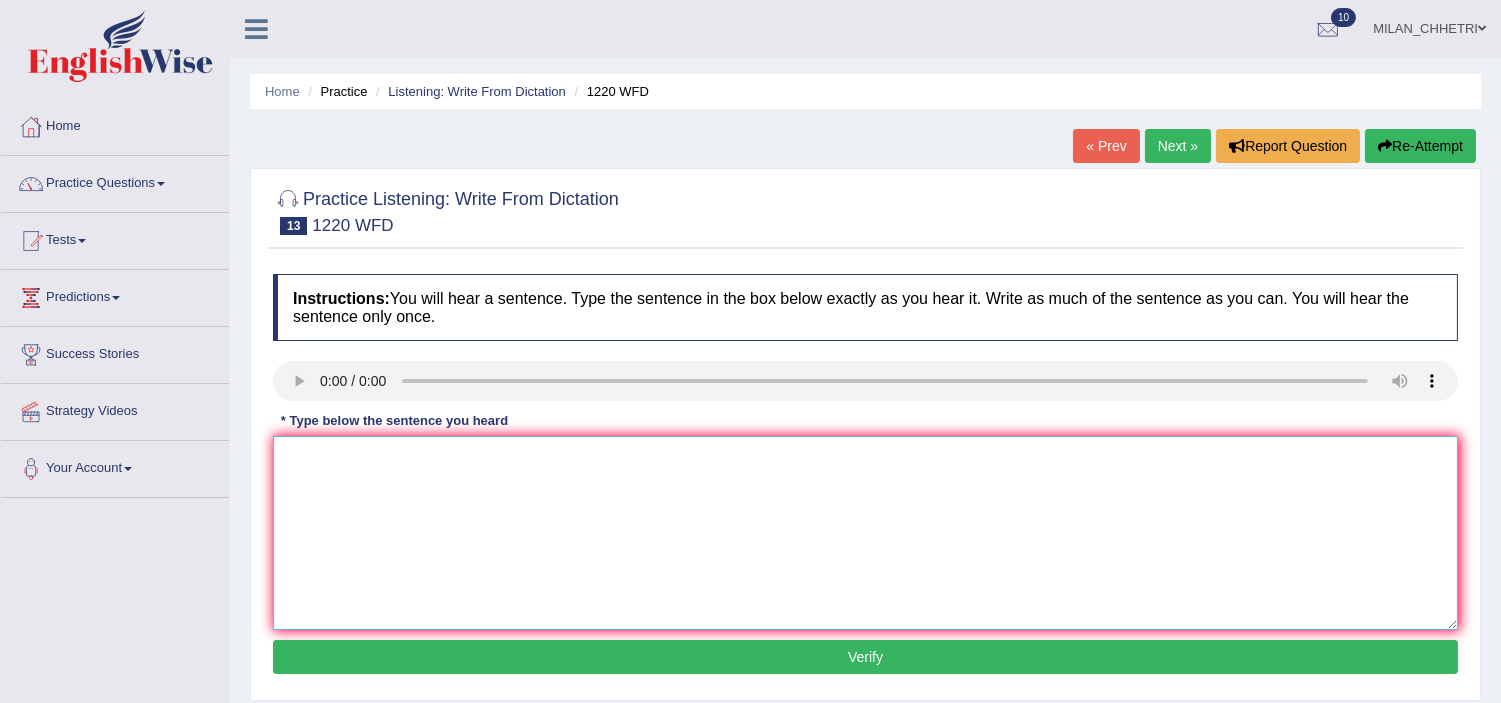 click at bounding box center (865, 533) 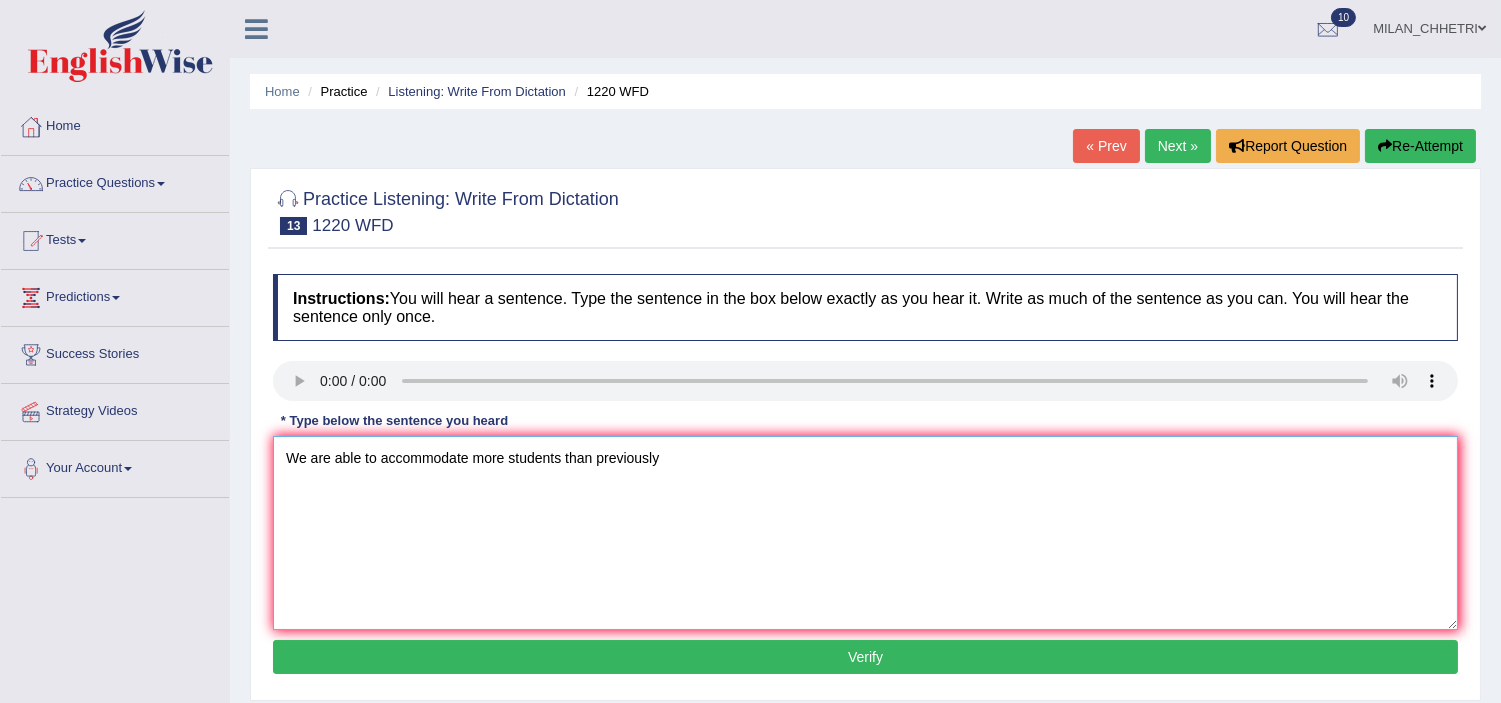 click on "We are able to accommodate more students than previously" at bounding box center (865, 533) 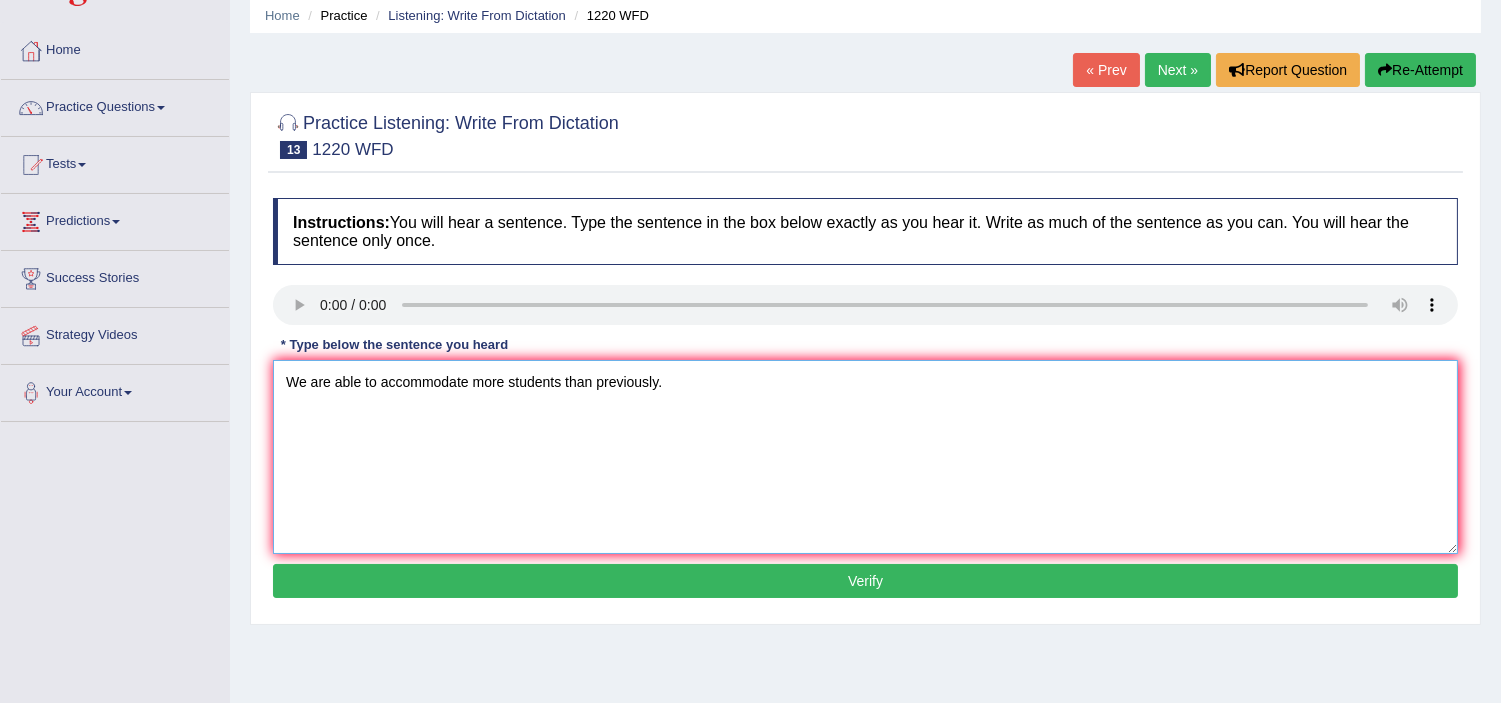 scroll, scrollTop: 111, scrollLeft: 0, axis: vertical 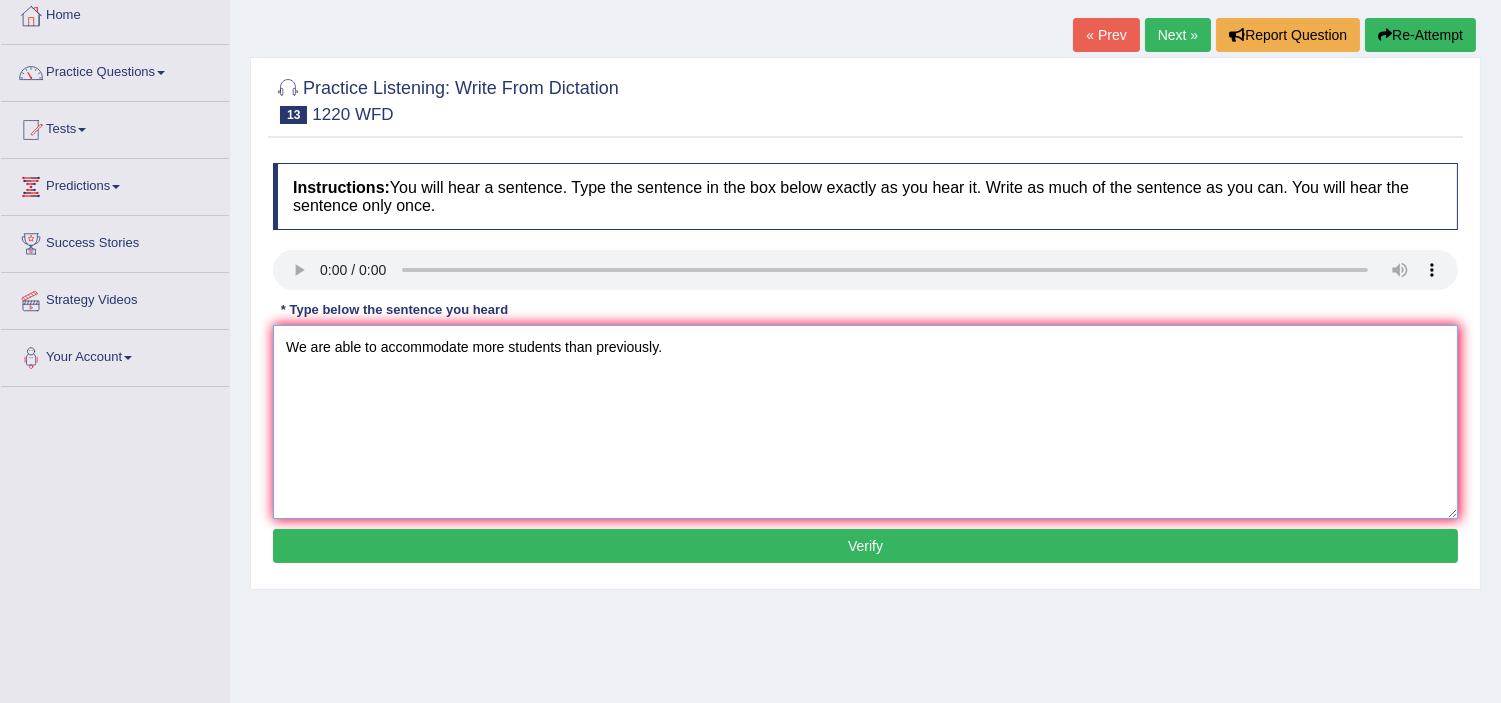 type on "We are able to accommodate more students than previously." 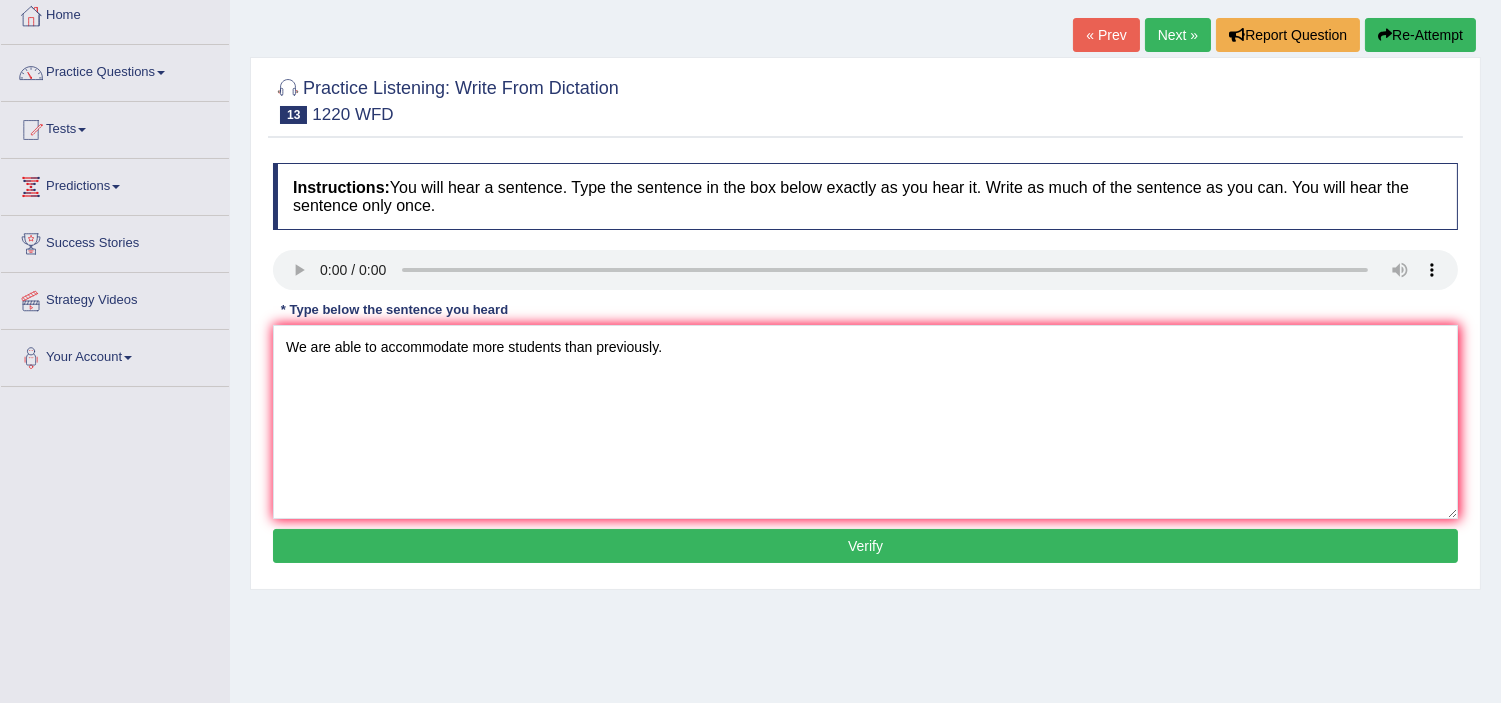 click on "Verify" at bounding box center [865, 546] 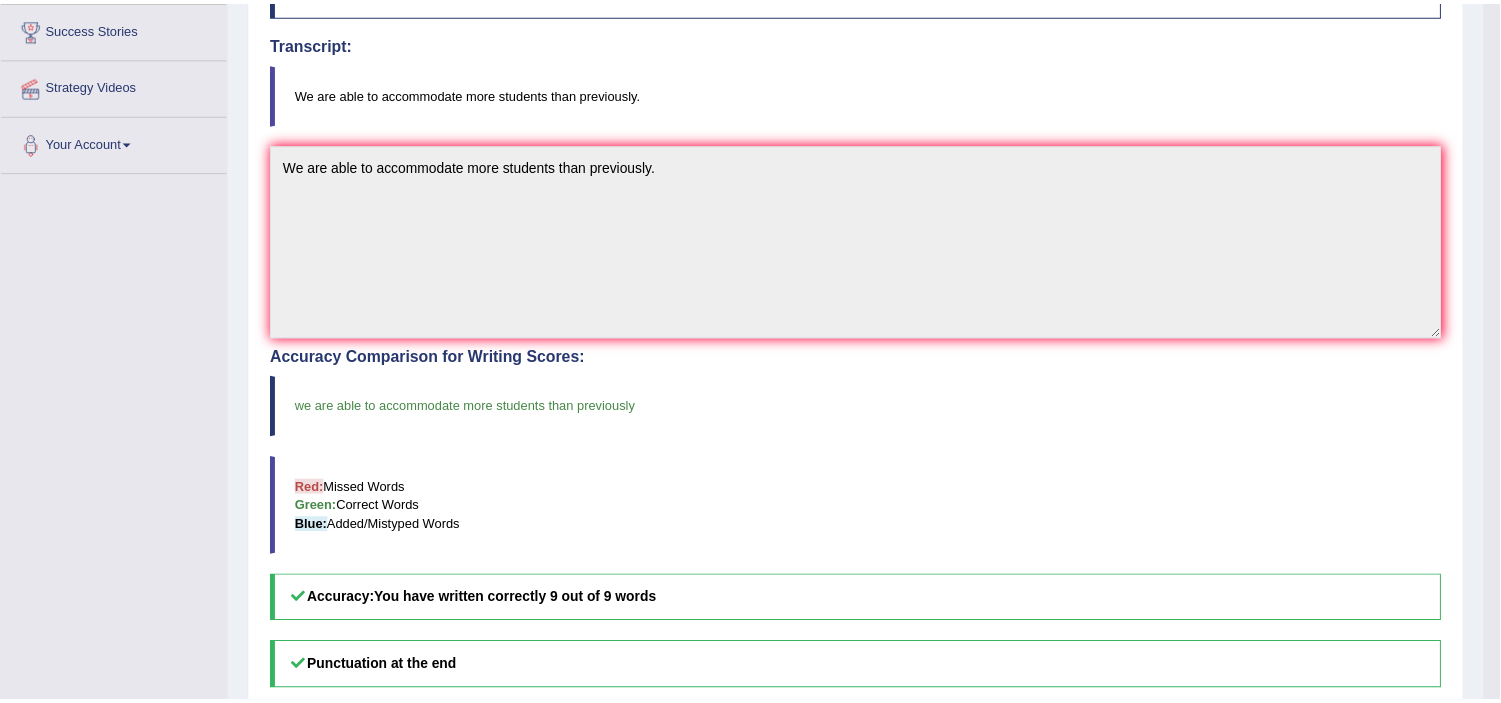 scroll, scrollTop: 333, scrollLeft: 0, axis: vertical 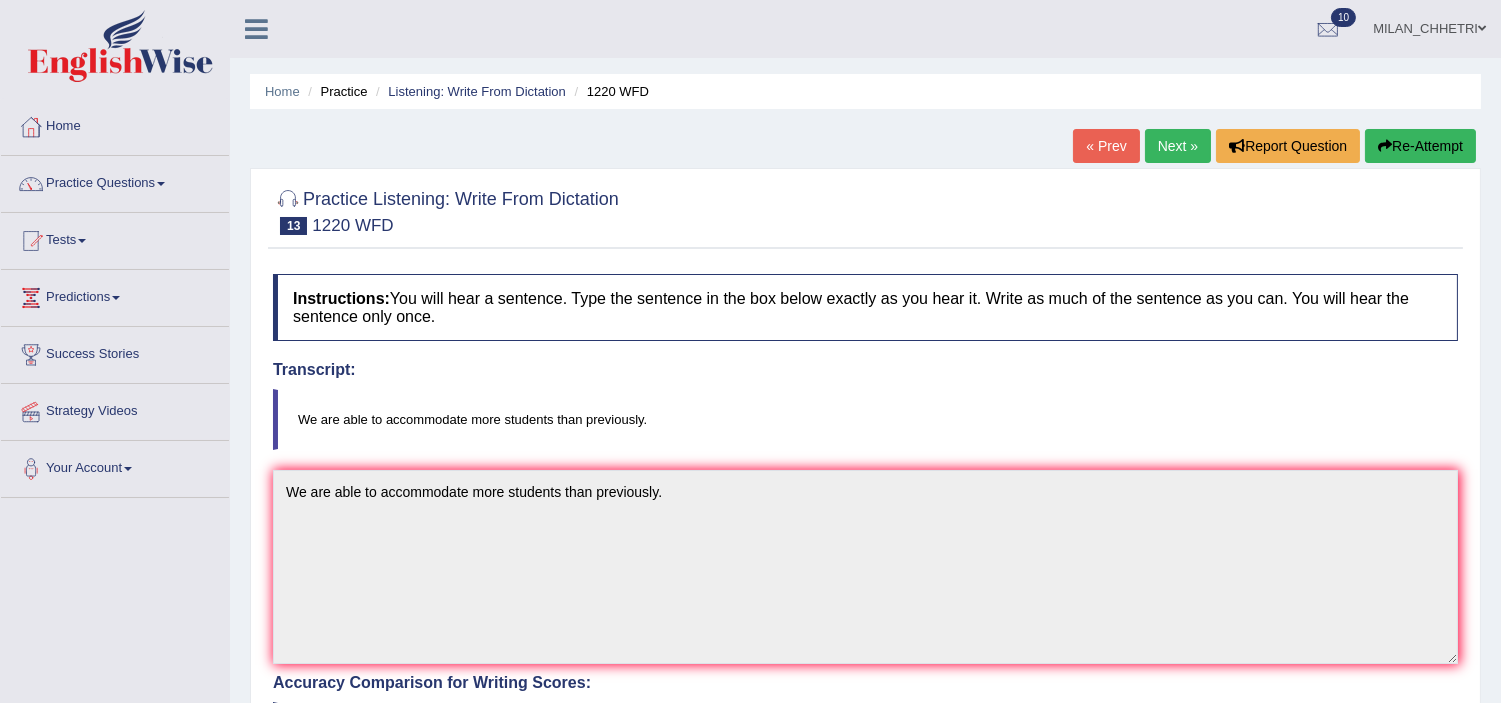 click on "Next »" at bounding box center [1178, 146] 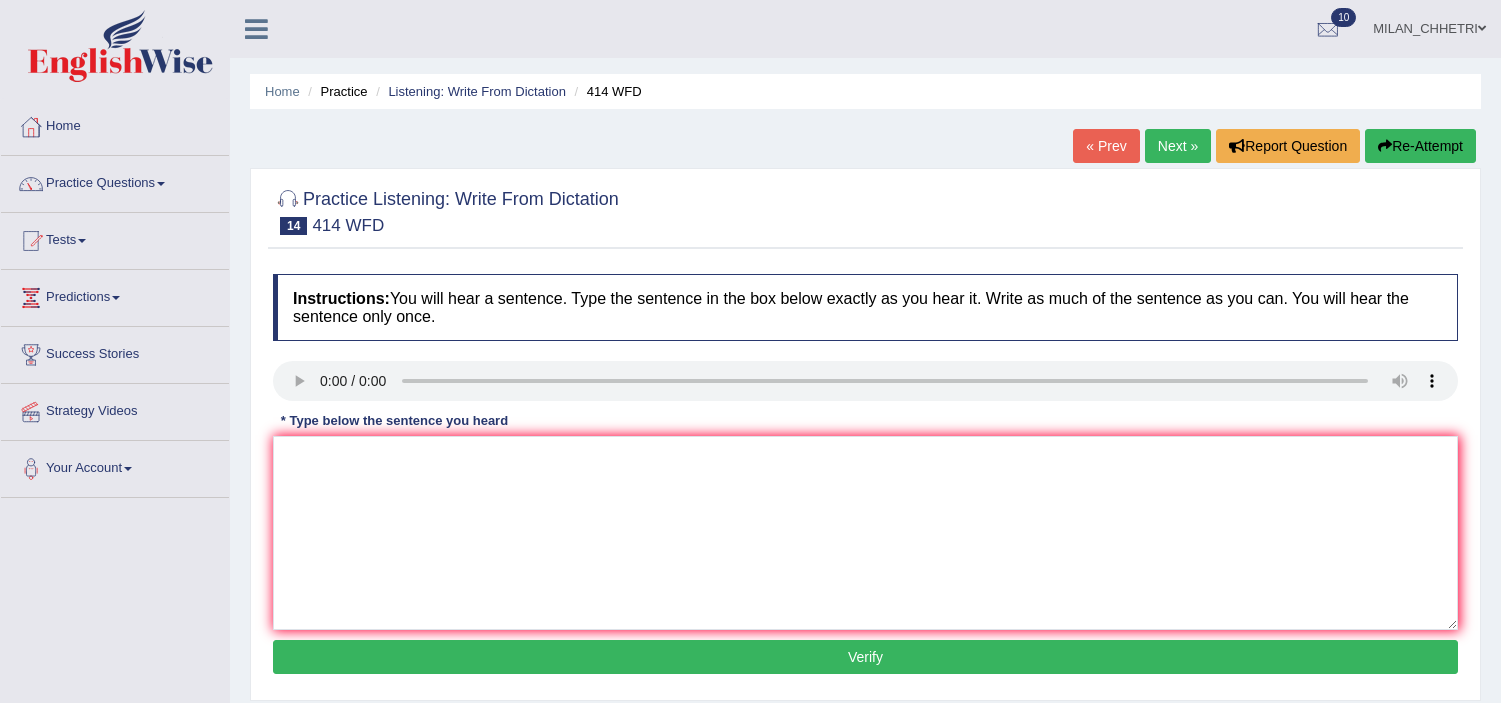 scroll, scrollTop: 0, scrollLeft: 0, axis: both 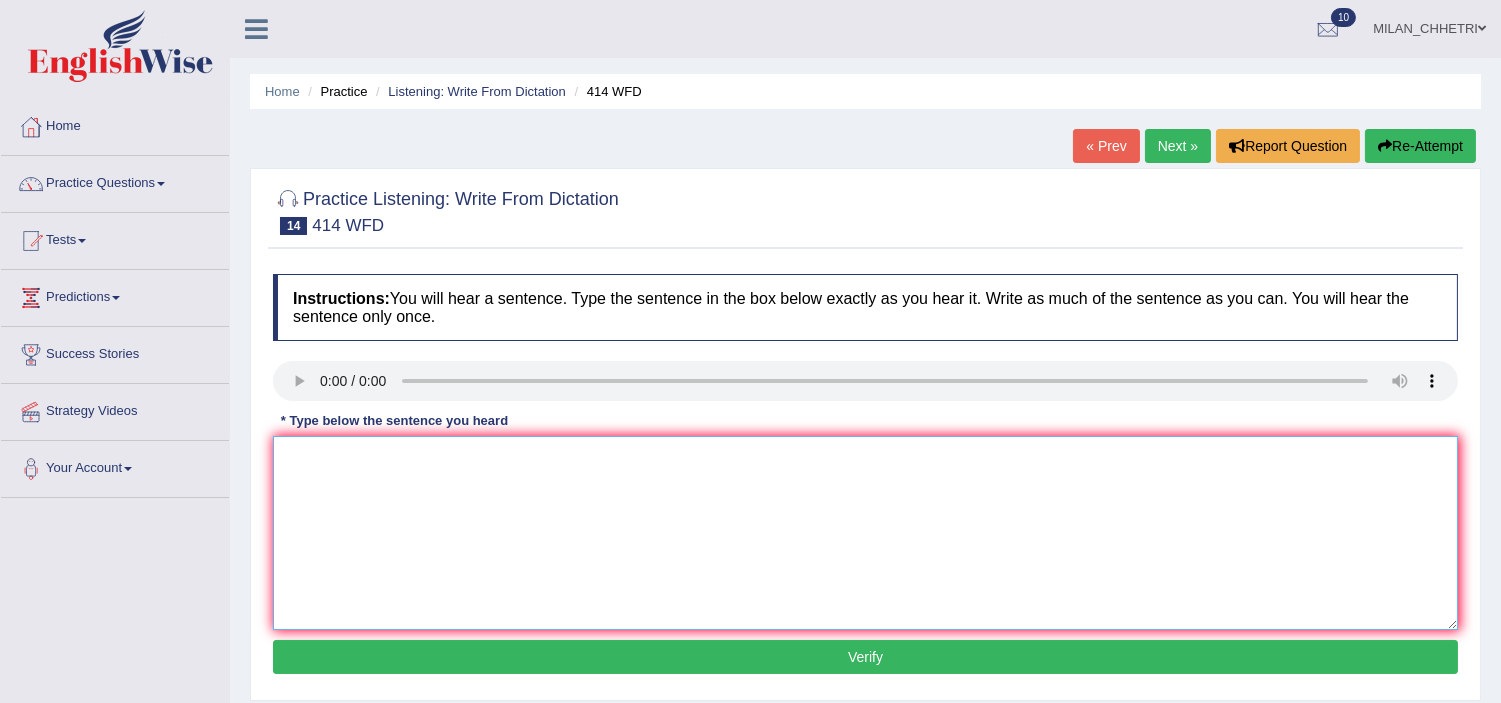 click at bounding box center (865, 533) 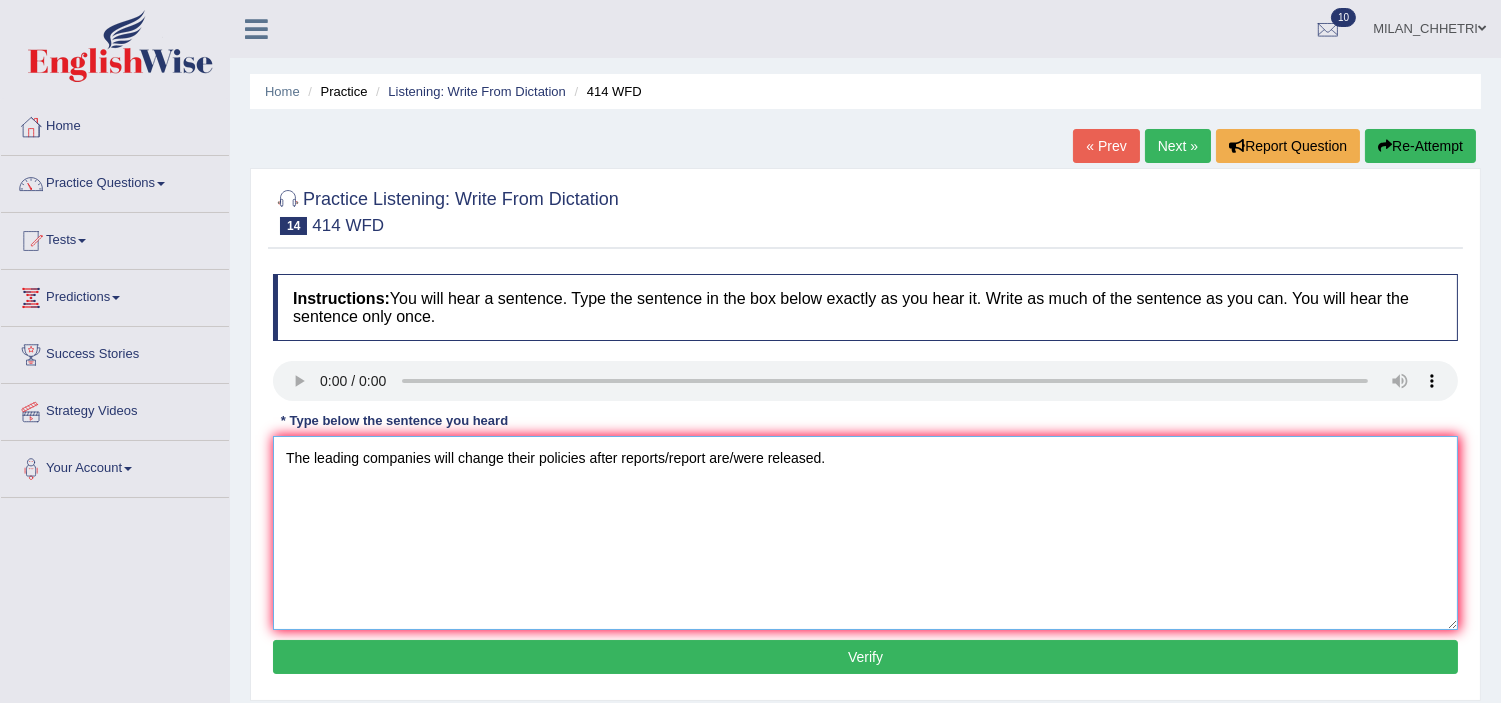 type on "The leading companies will change their policies after reports/report are/were released." 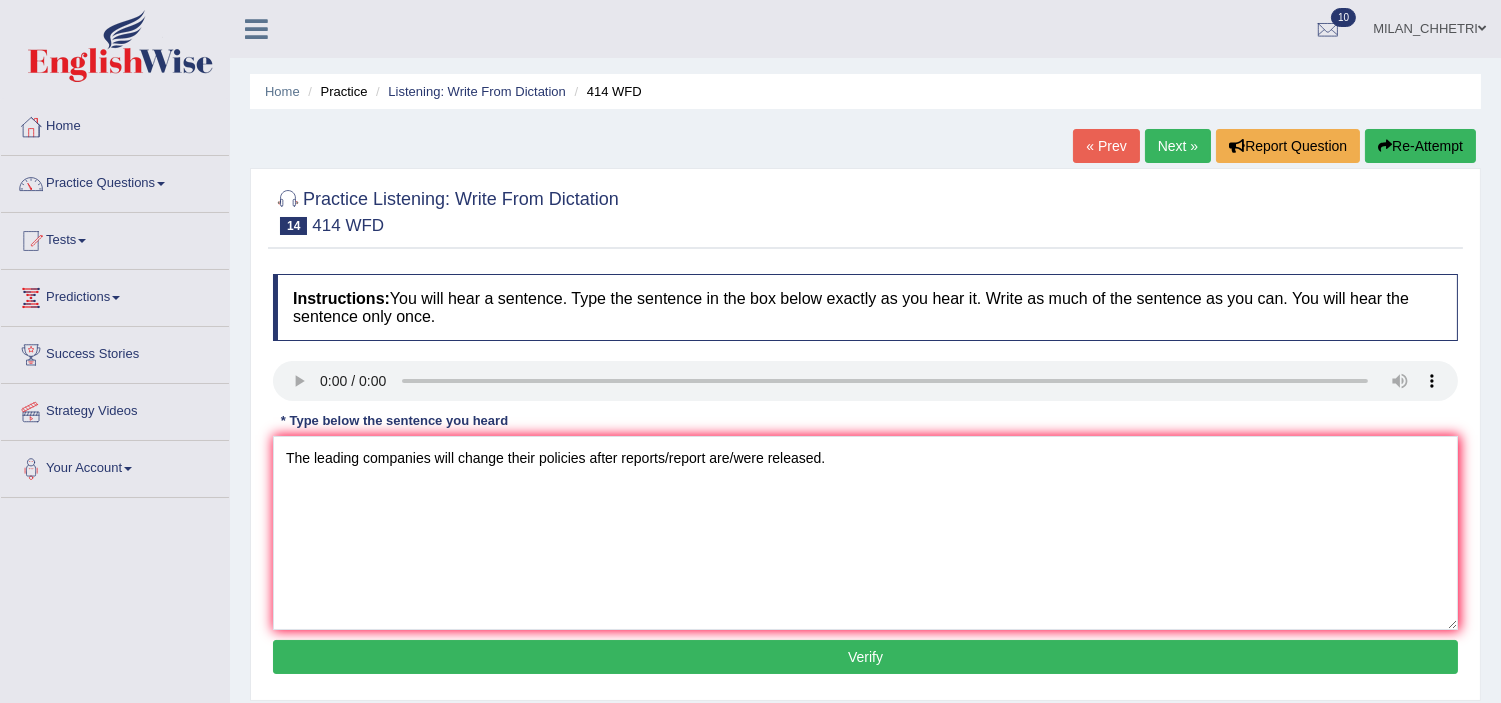 click on "Verify" at bounding box center [865, 657] 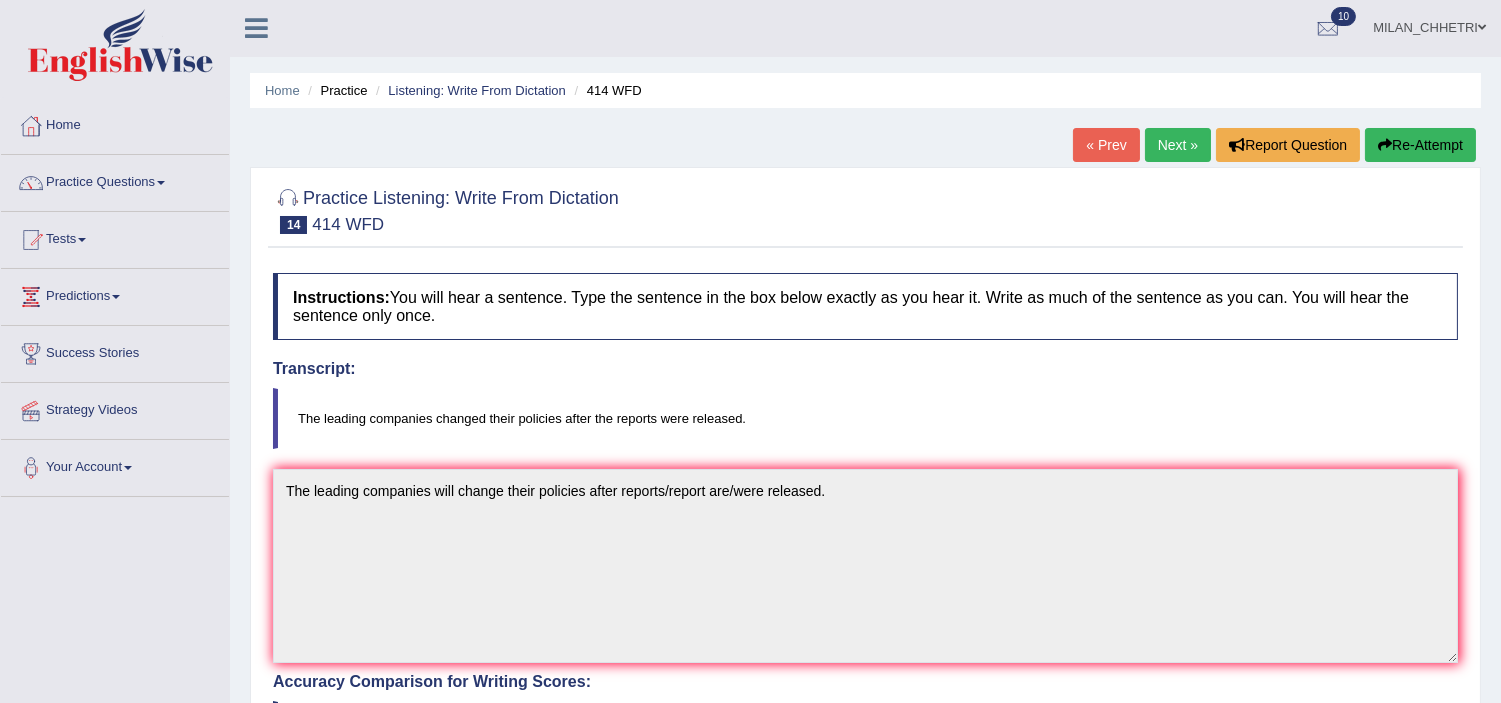 scroll, scrollTop: 0, scrollLeft: 0, axis: both 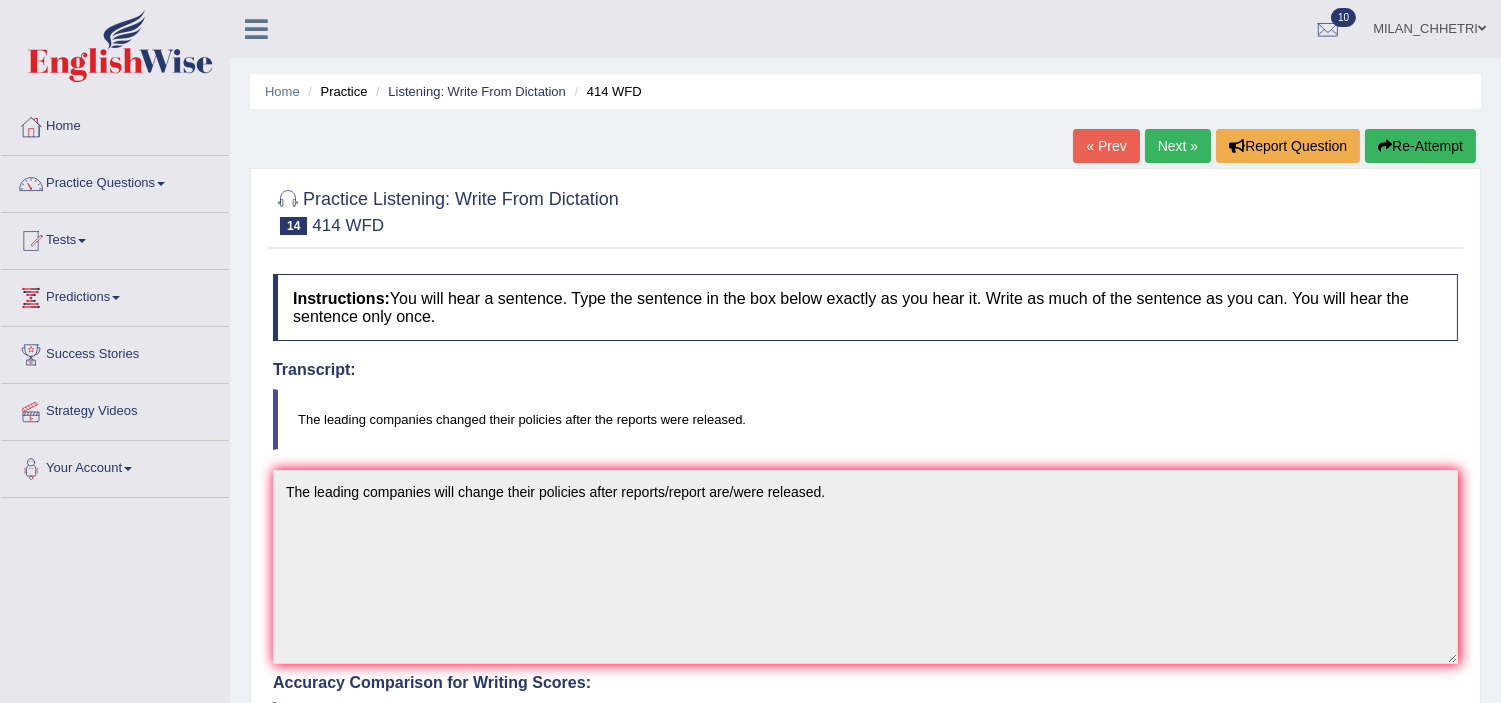 click on "Re-Attempt" at bounding box center [1420, 146] 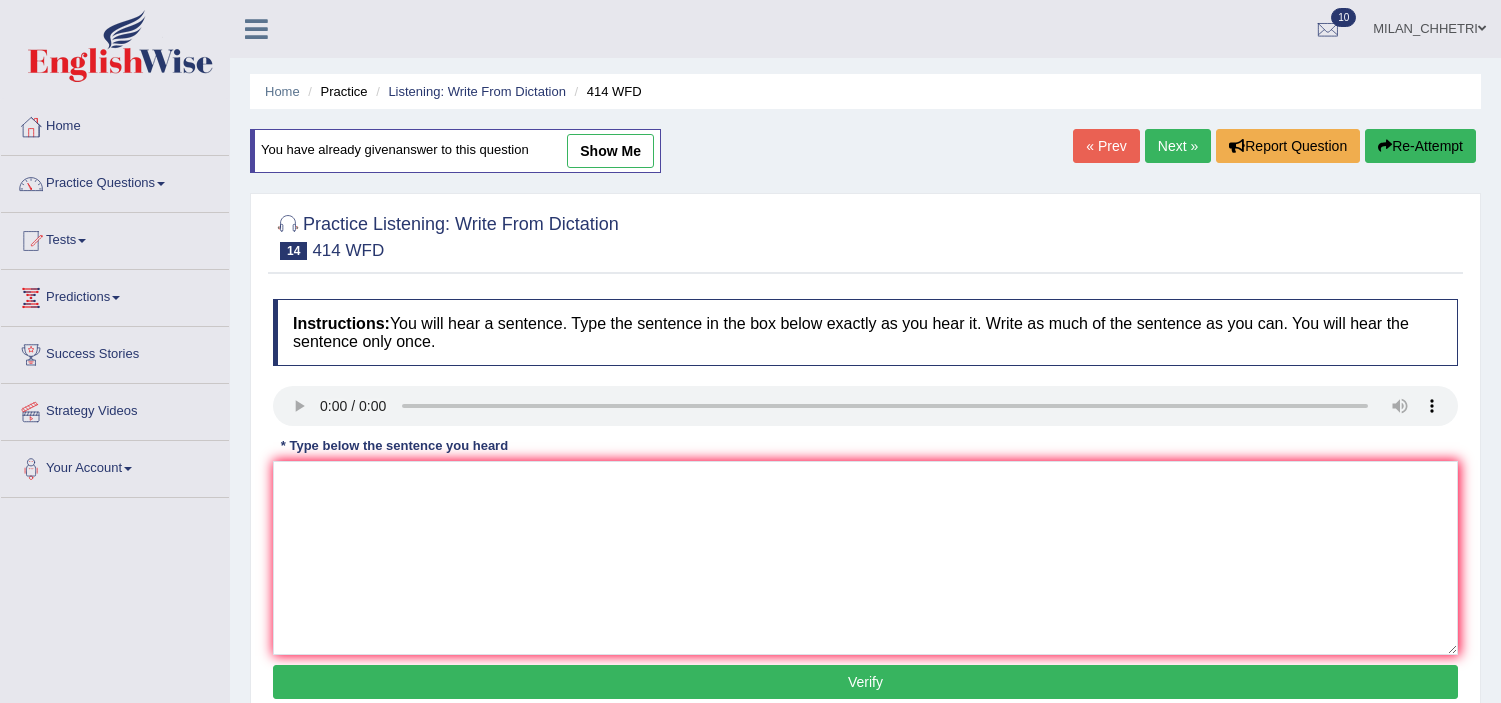 scroll, scrollTop: 0, scrollLeft: 0, axis: both 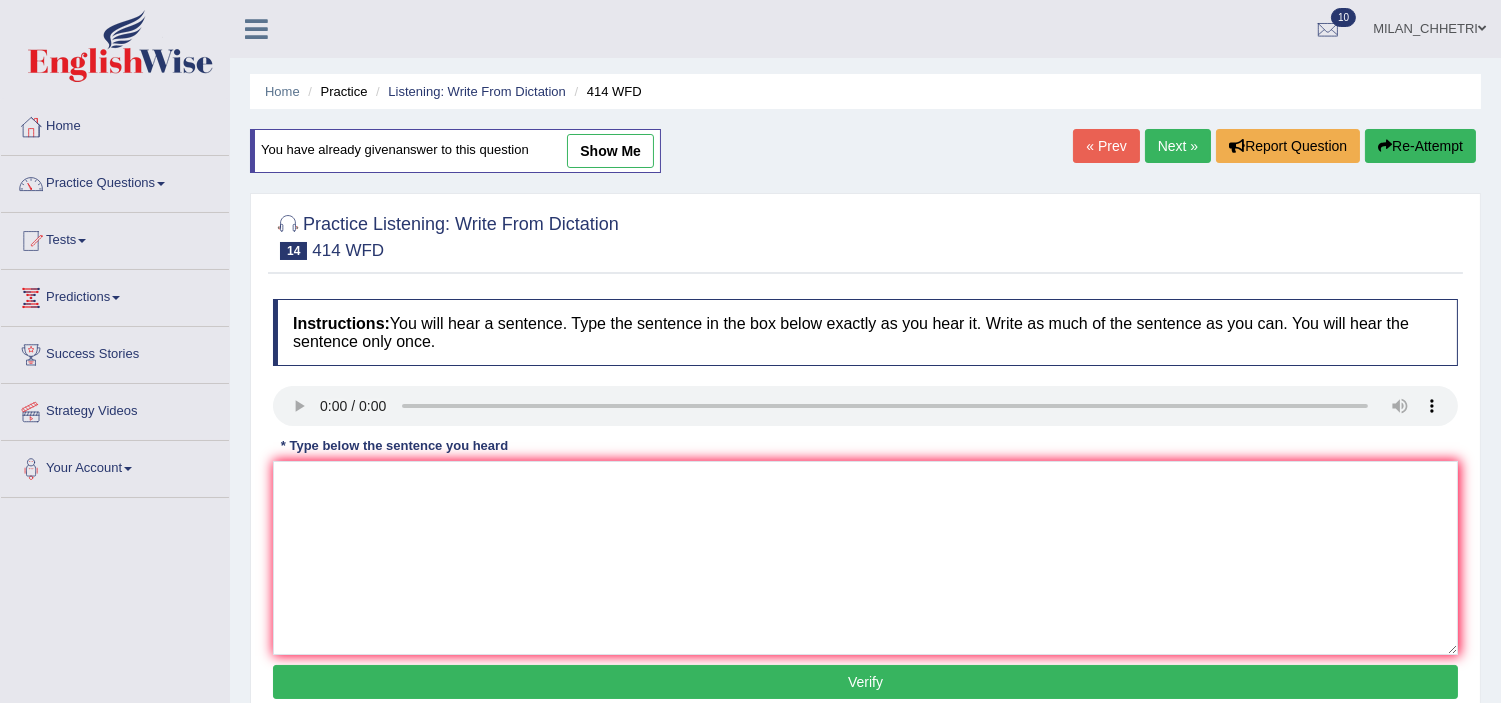 click on "Next »" at bounding box center (1178, 146) 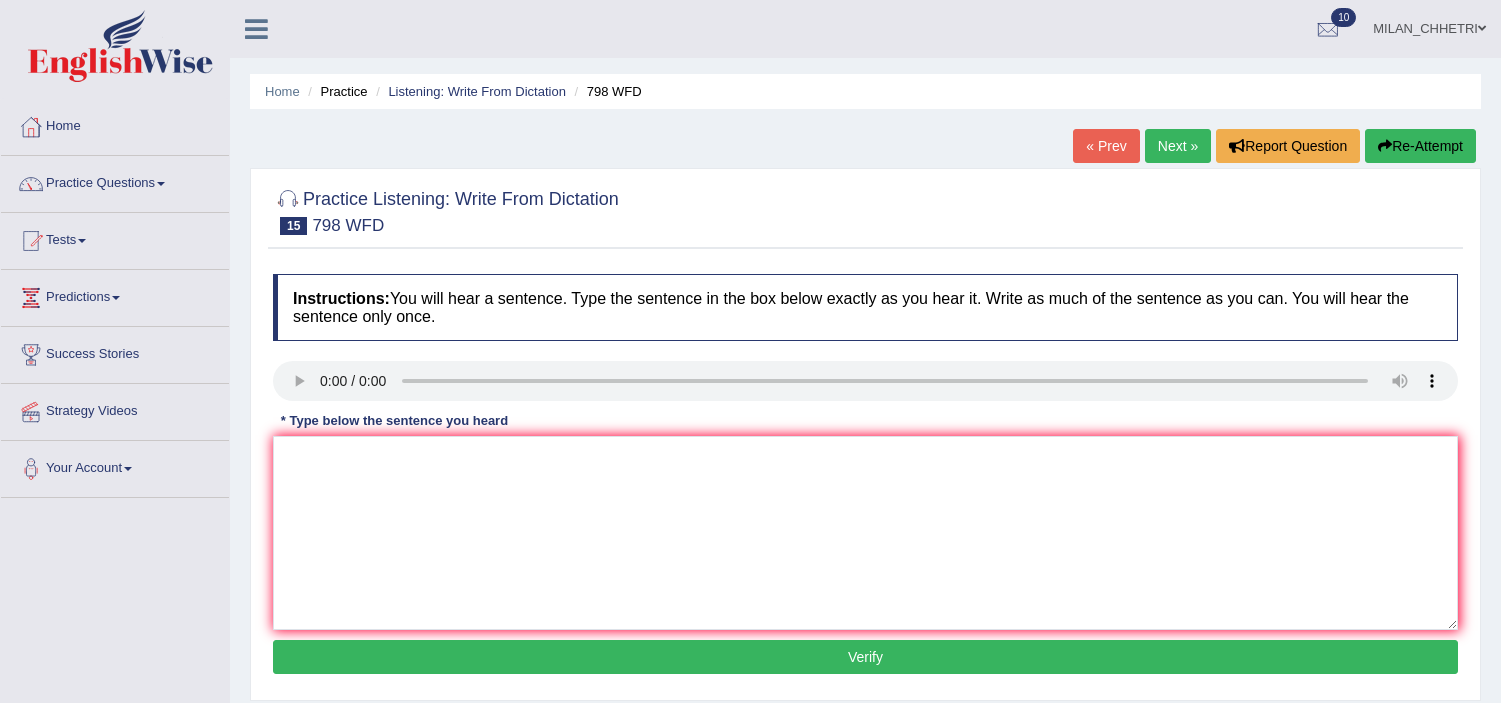 scroll, scrollTop: 0, scrollLeft: 0, axis: both 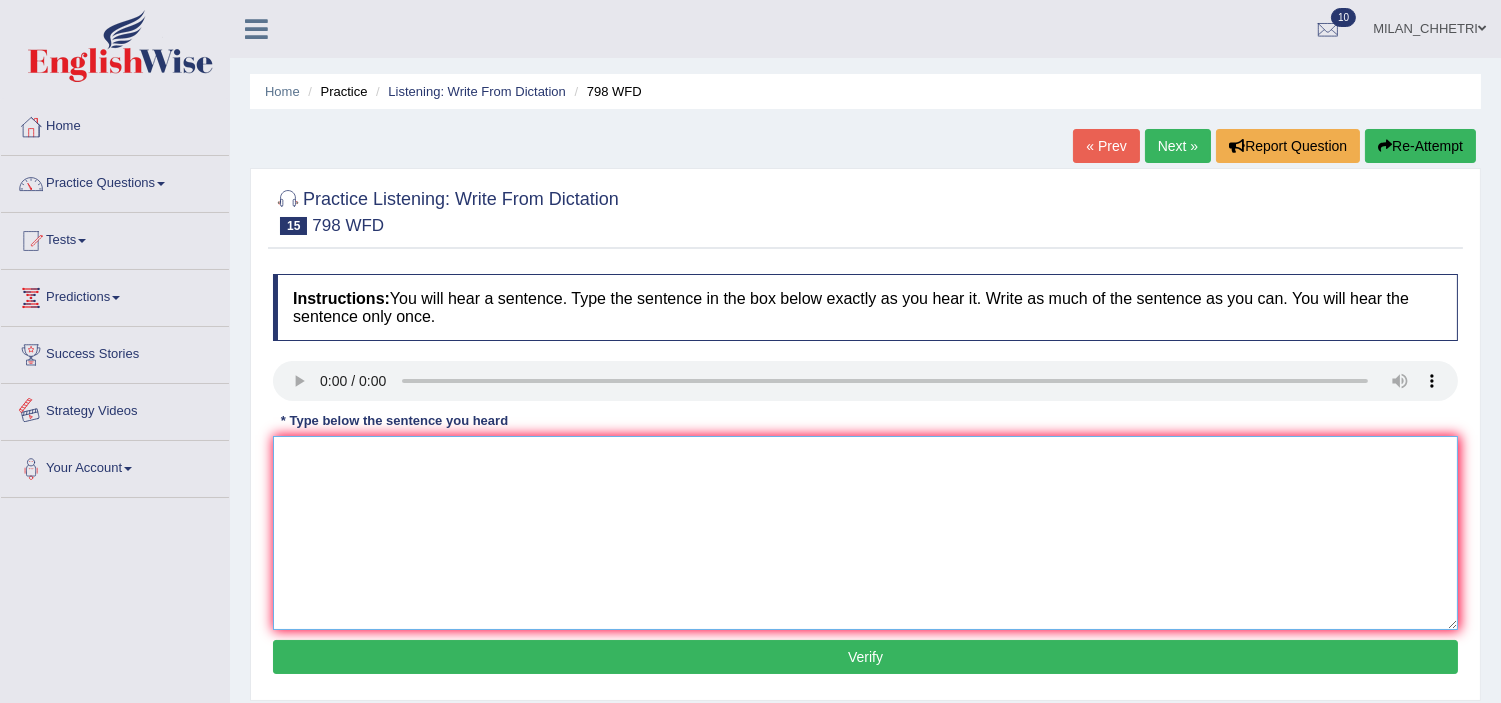 click at bounding box center [865, 533] 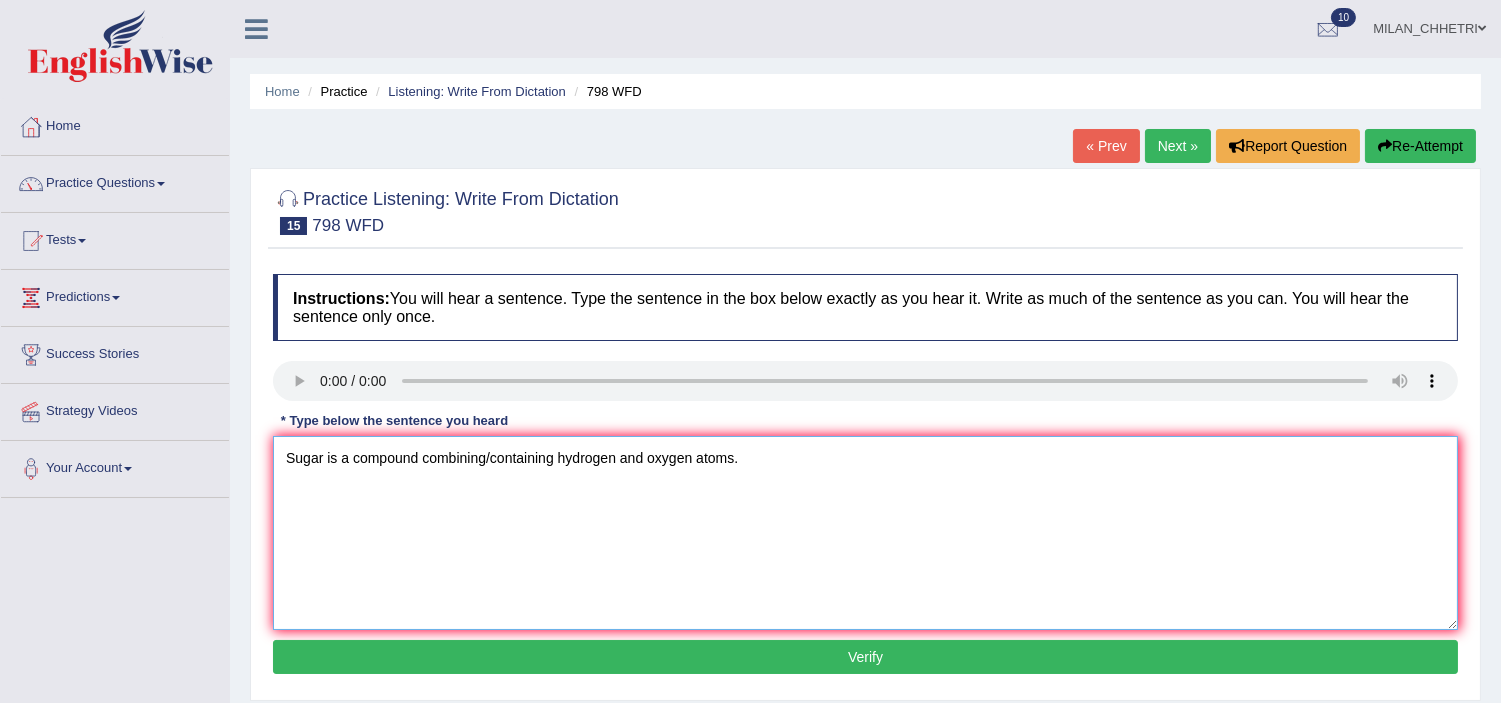 type on "Sugar is a compound combining/containing hydrogen and oxygen atoms." 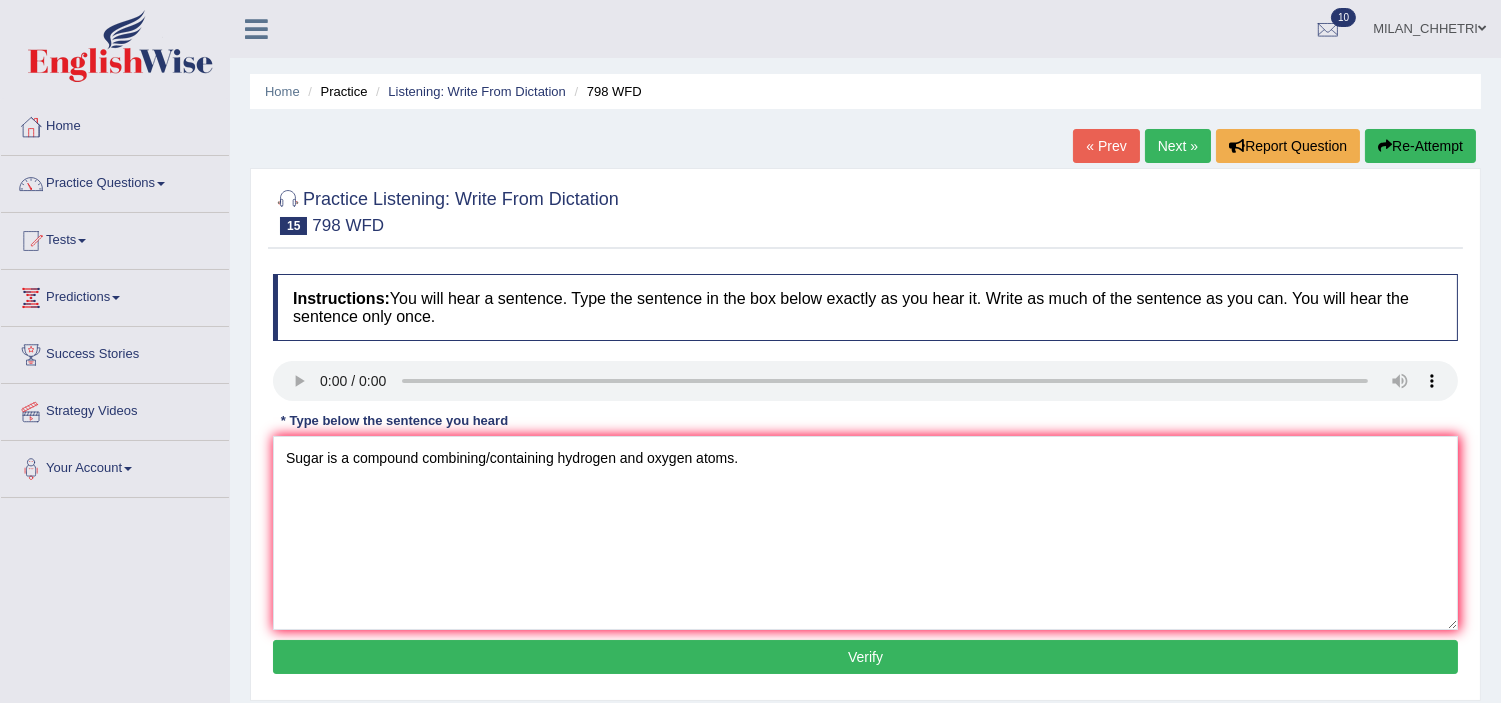 click on "Verify" at bounding box center (865, 657) 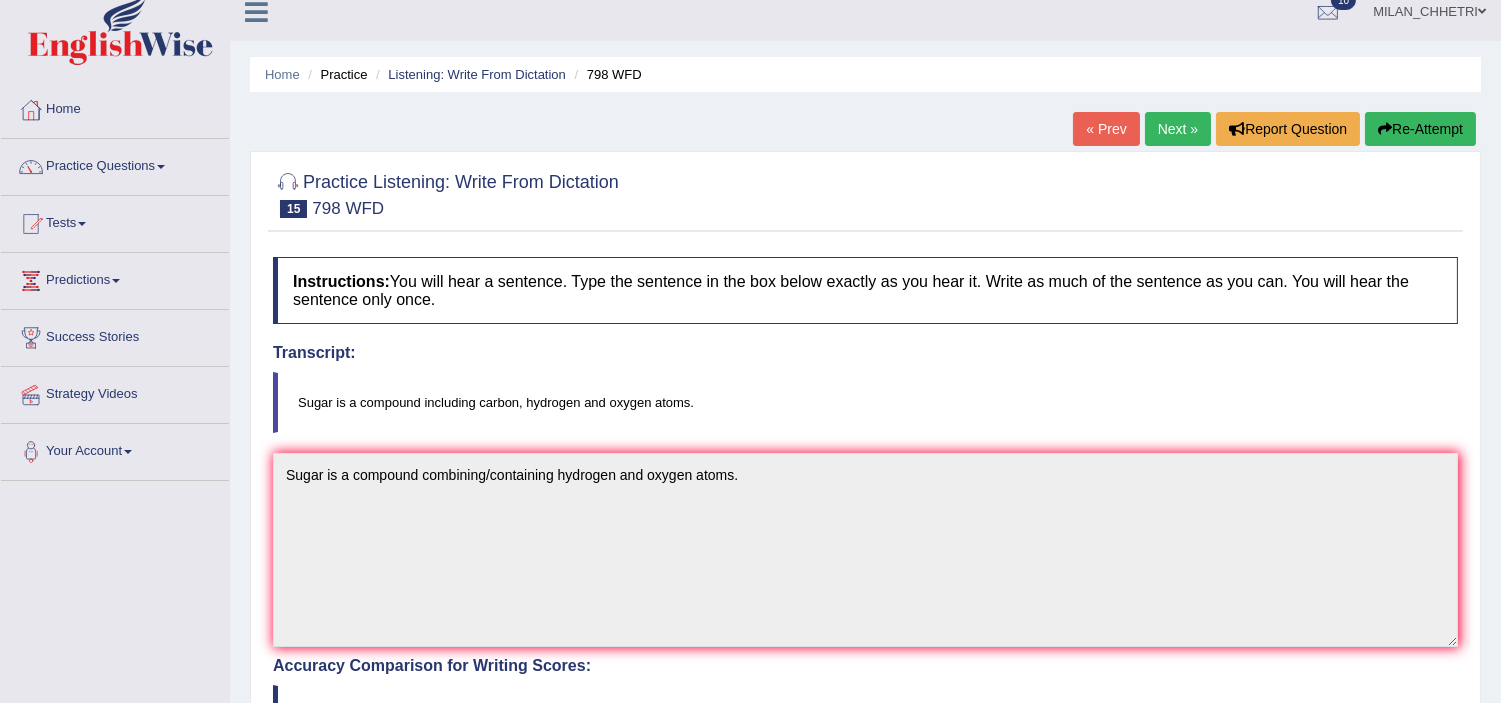 scroll, scrollTop: 0, scrollLeft: 0, axis: both 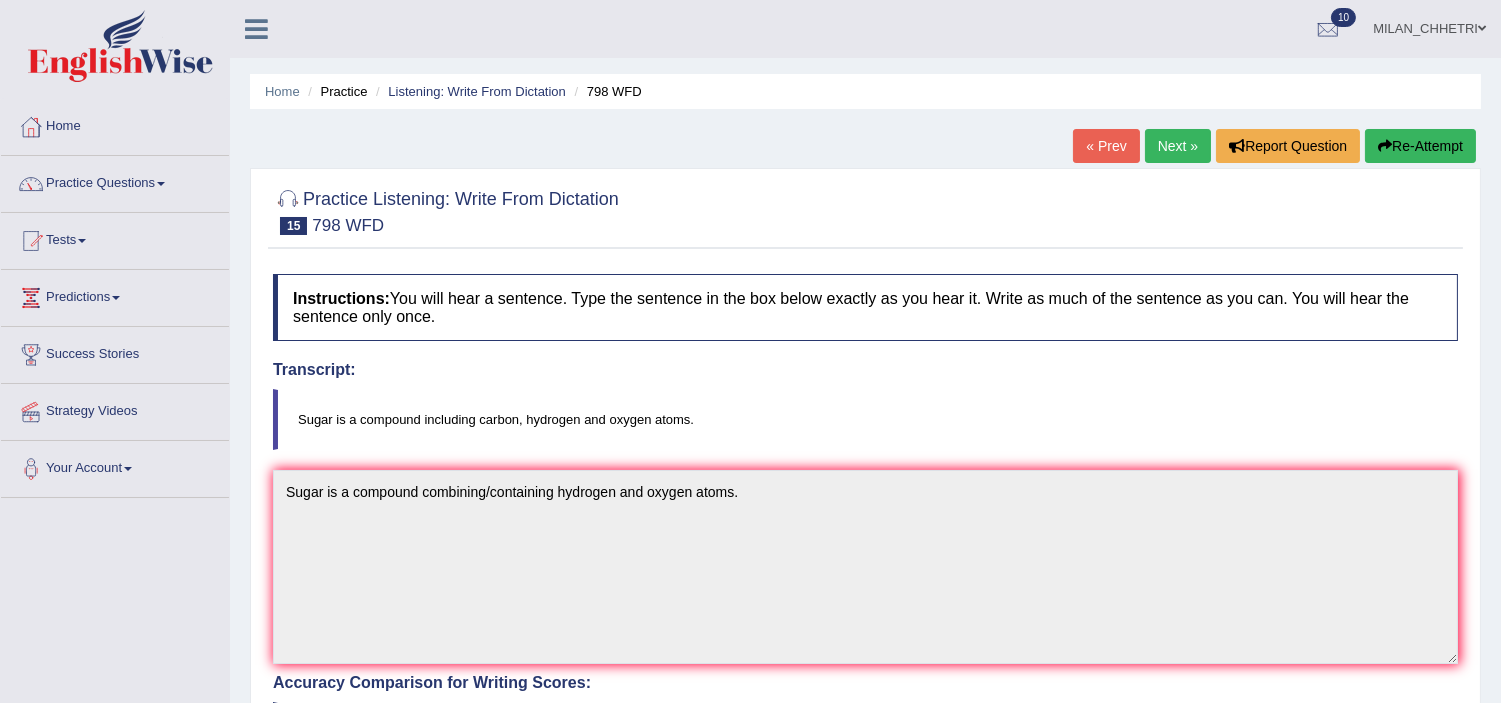 click on "Re-Attempt" at bounding box center (1420, 146) 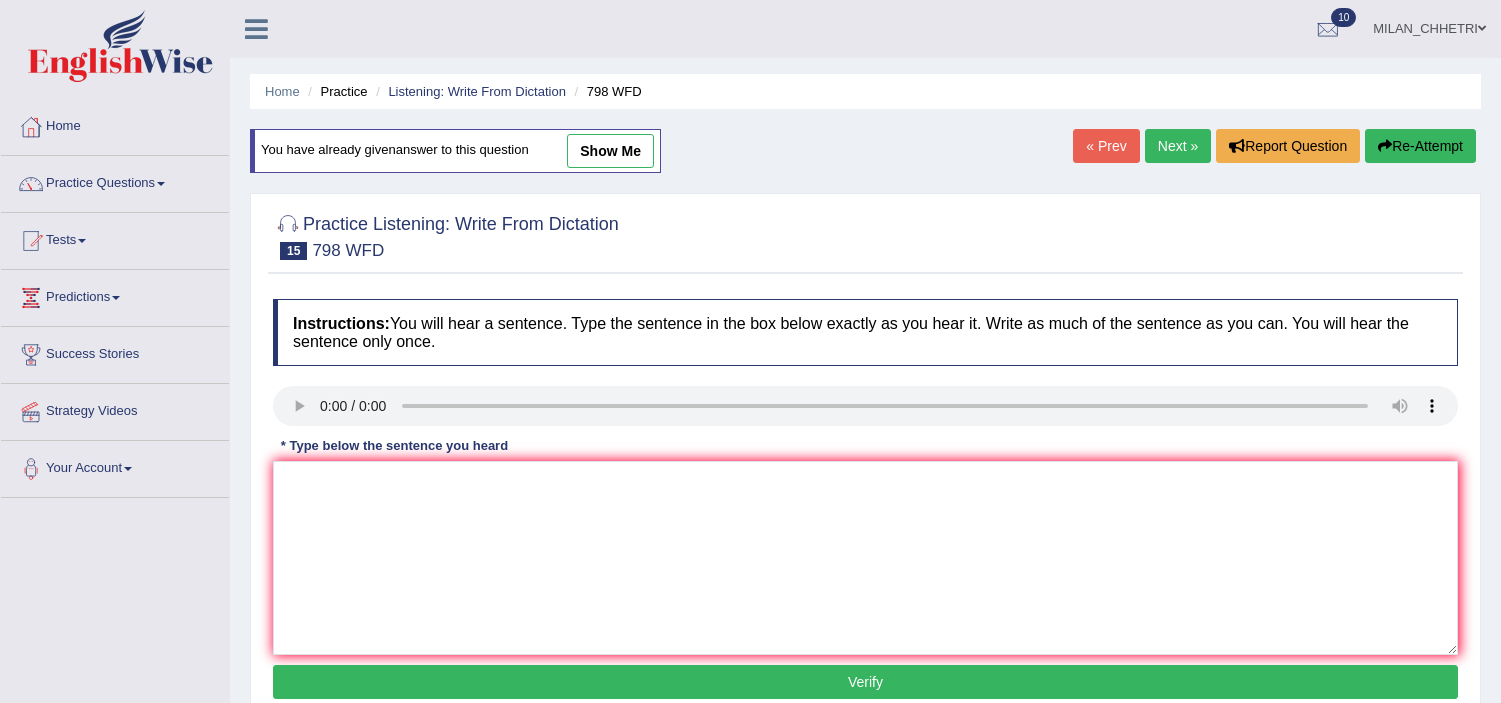 scroll, scrollTop: 0, scrollLeft: 0, axis: both 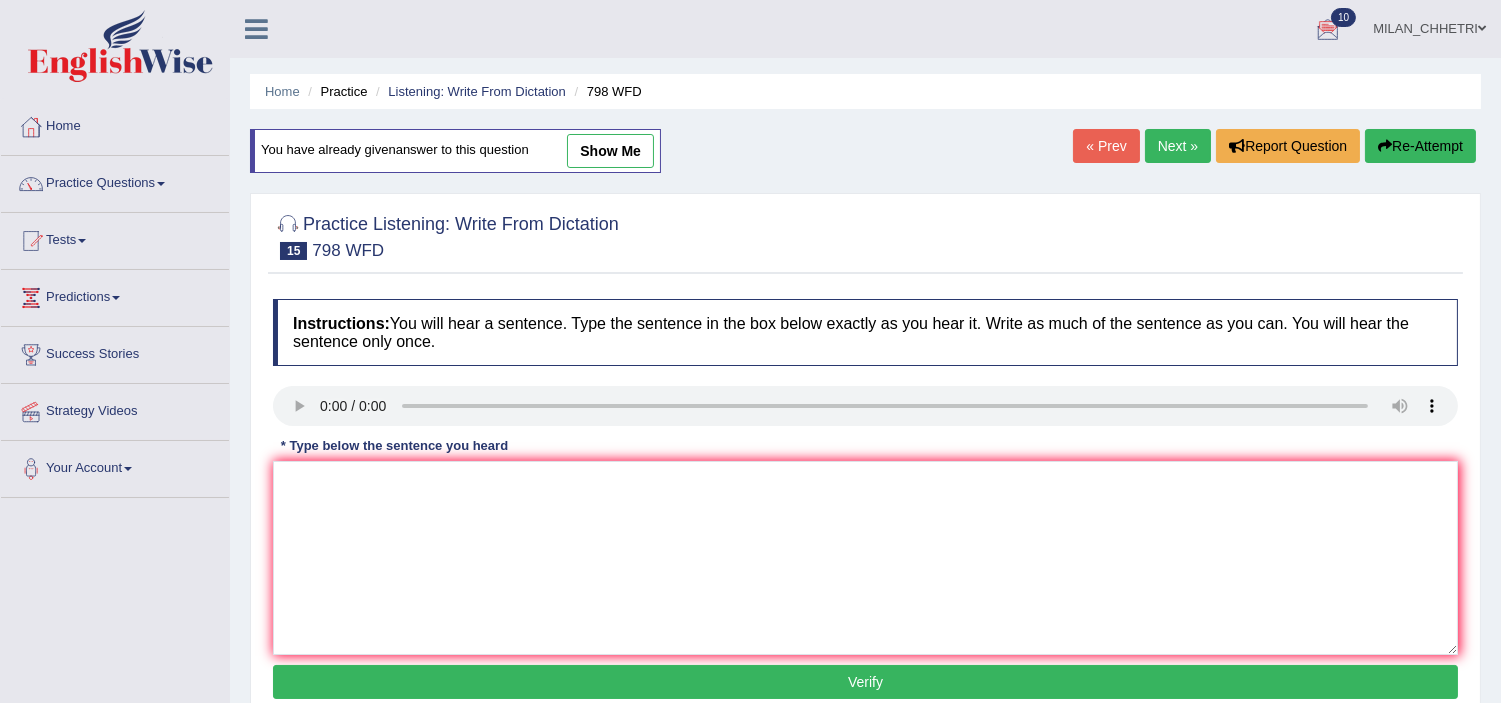 click on "Next »" at bounding box center [1178, 146] 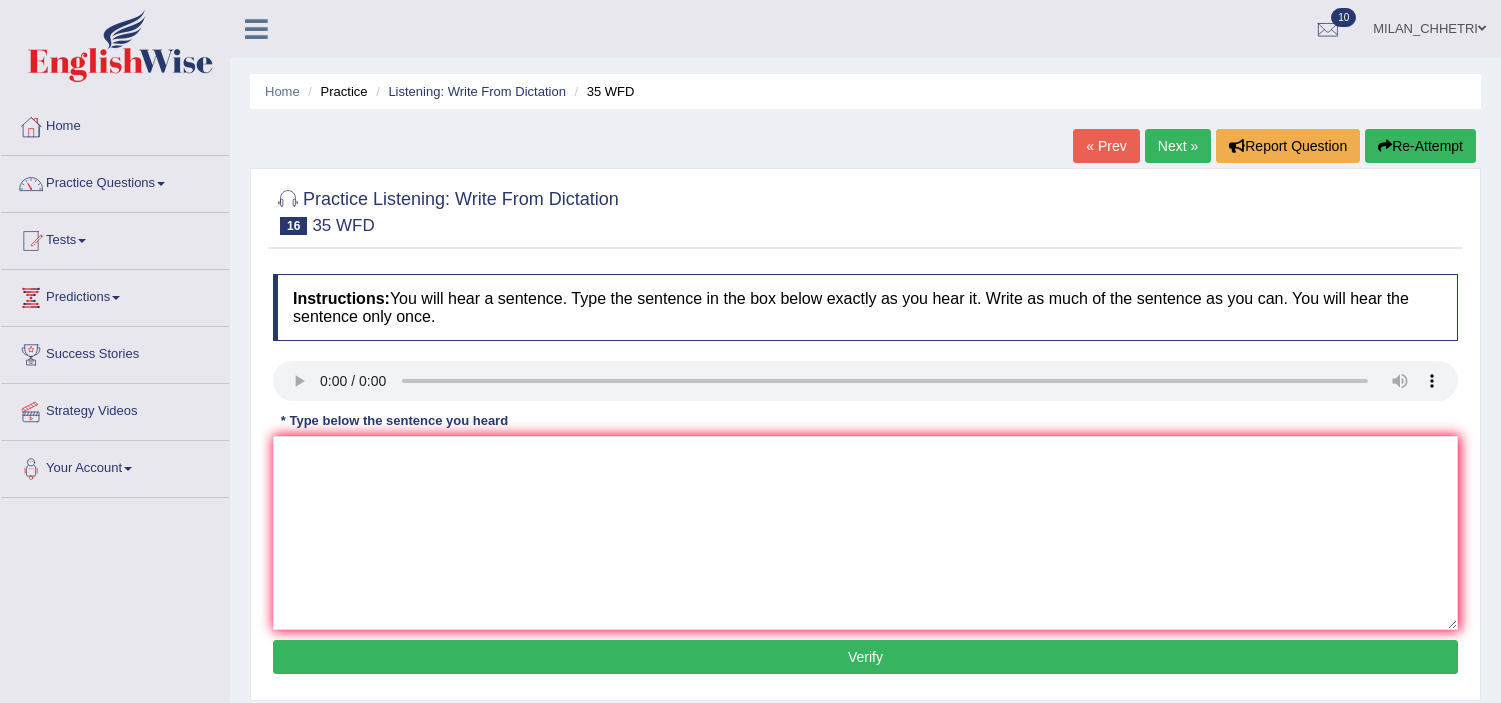 scroll, scrollTop: 0, scrollLeft: 0, axis: both 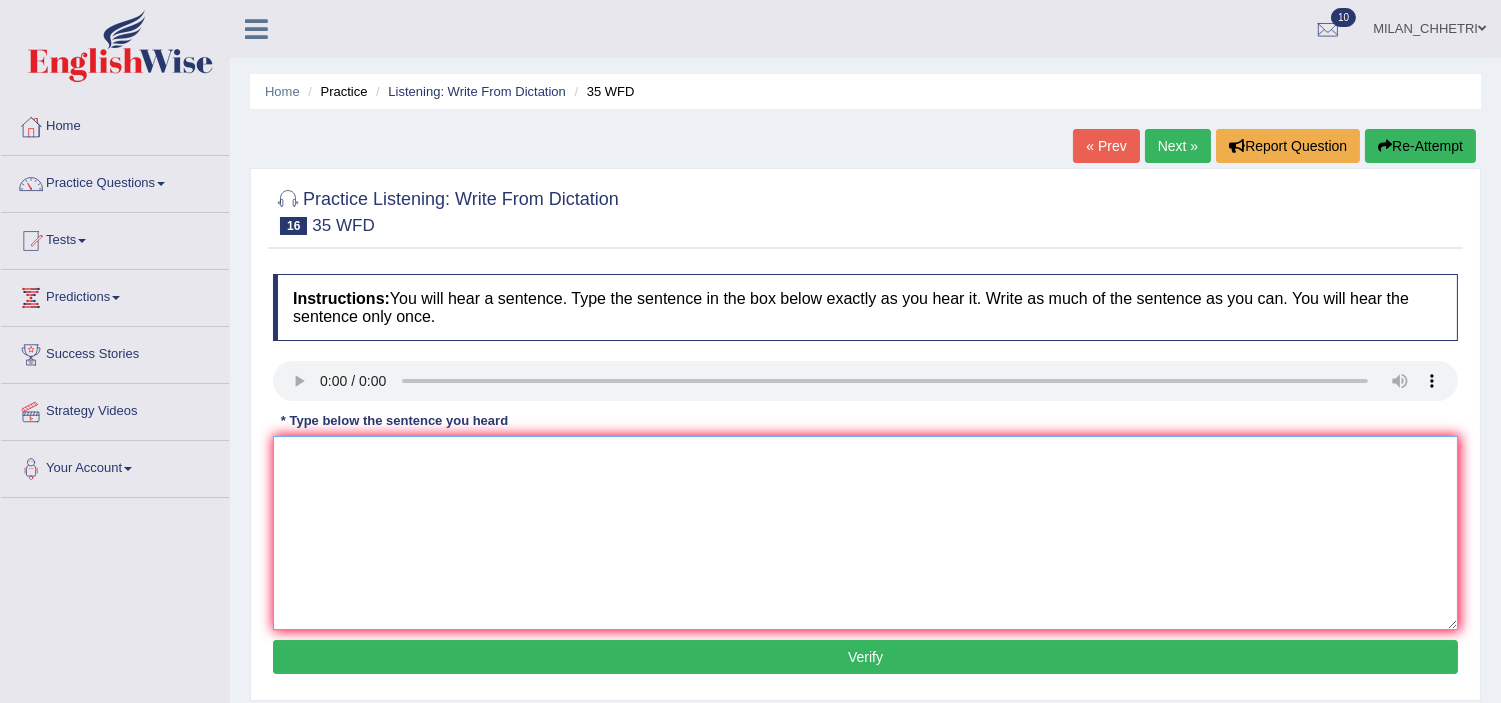 click at bounding box center [865, 533] 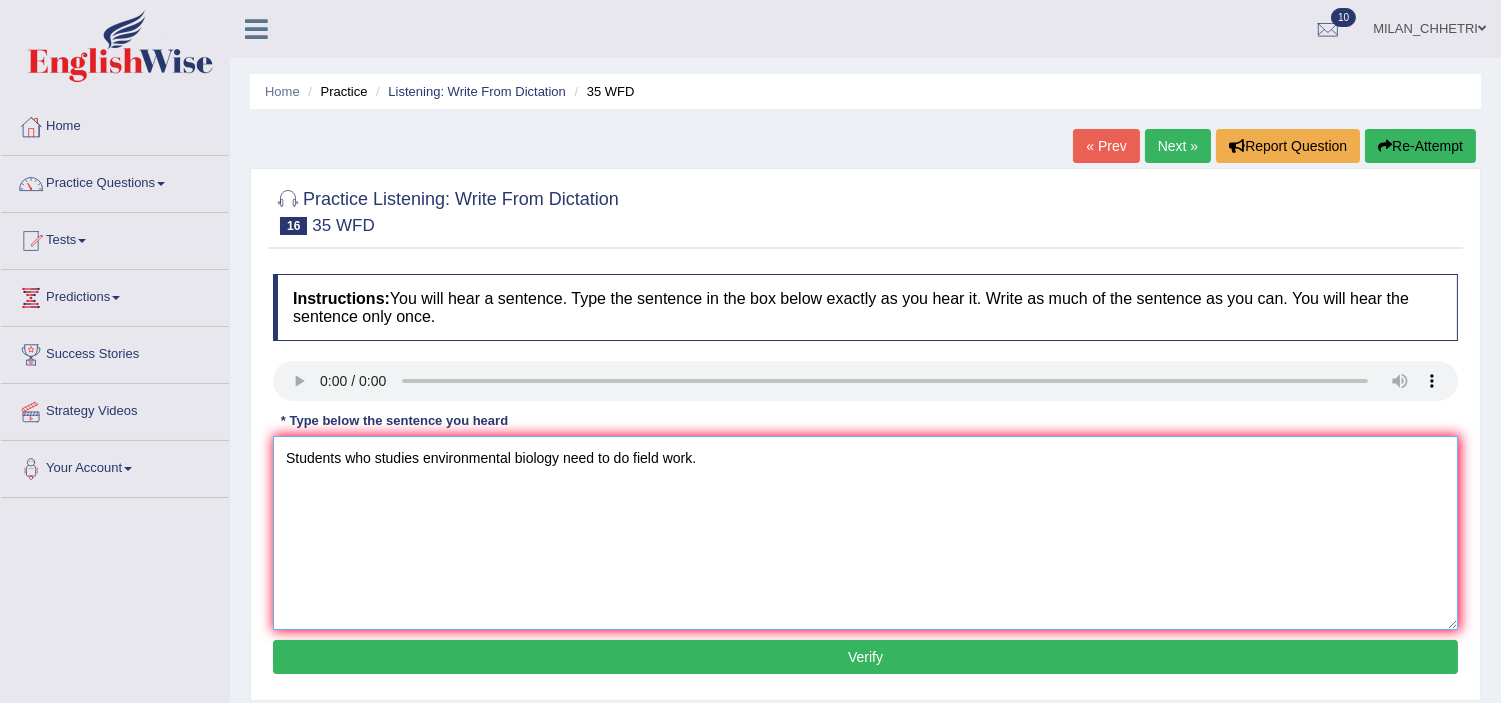 click on "Students who studies environmental biology need to do field work." at bounding box center [865, 533] 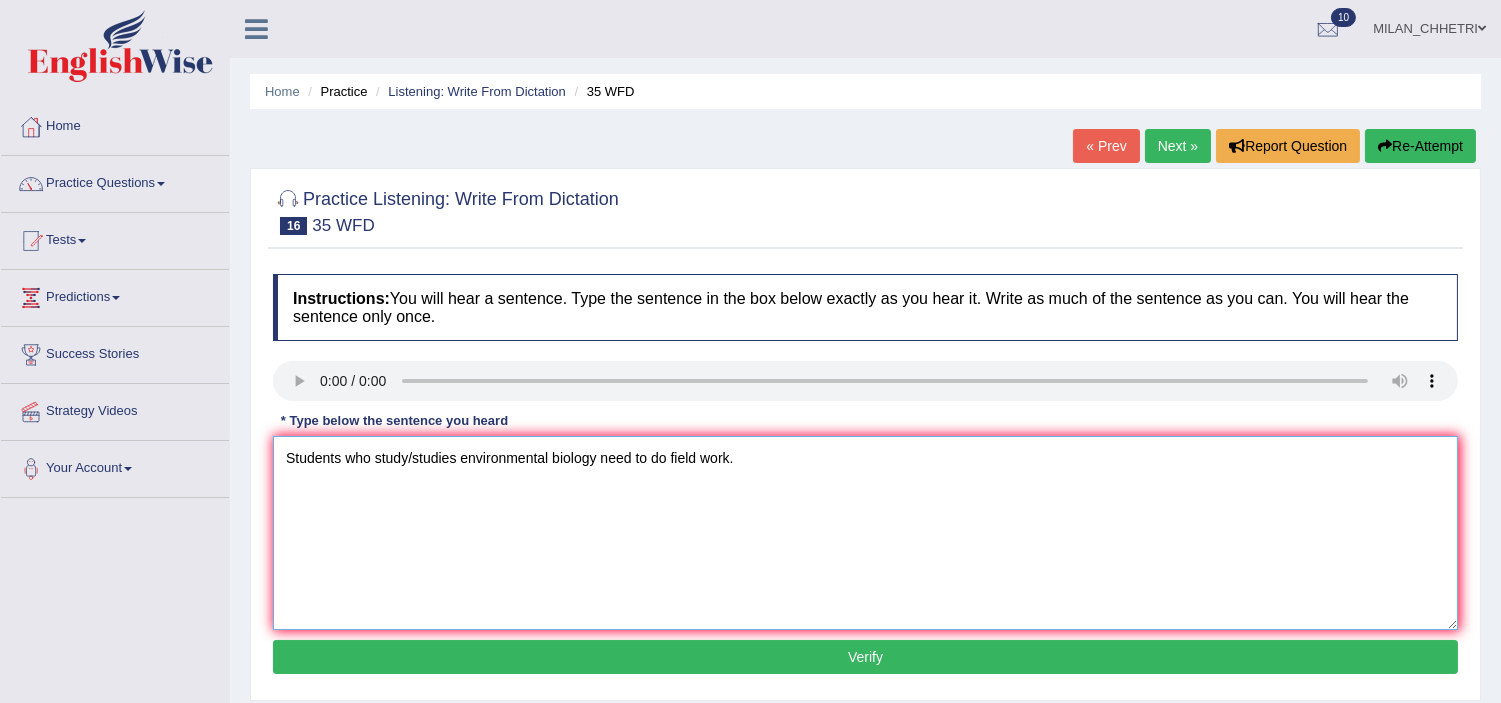 type on "Students who study/studies environmental biology need to do field work." 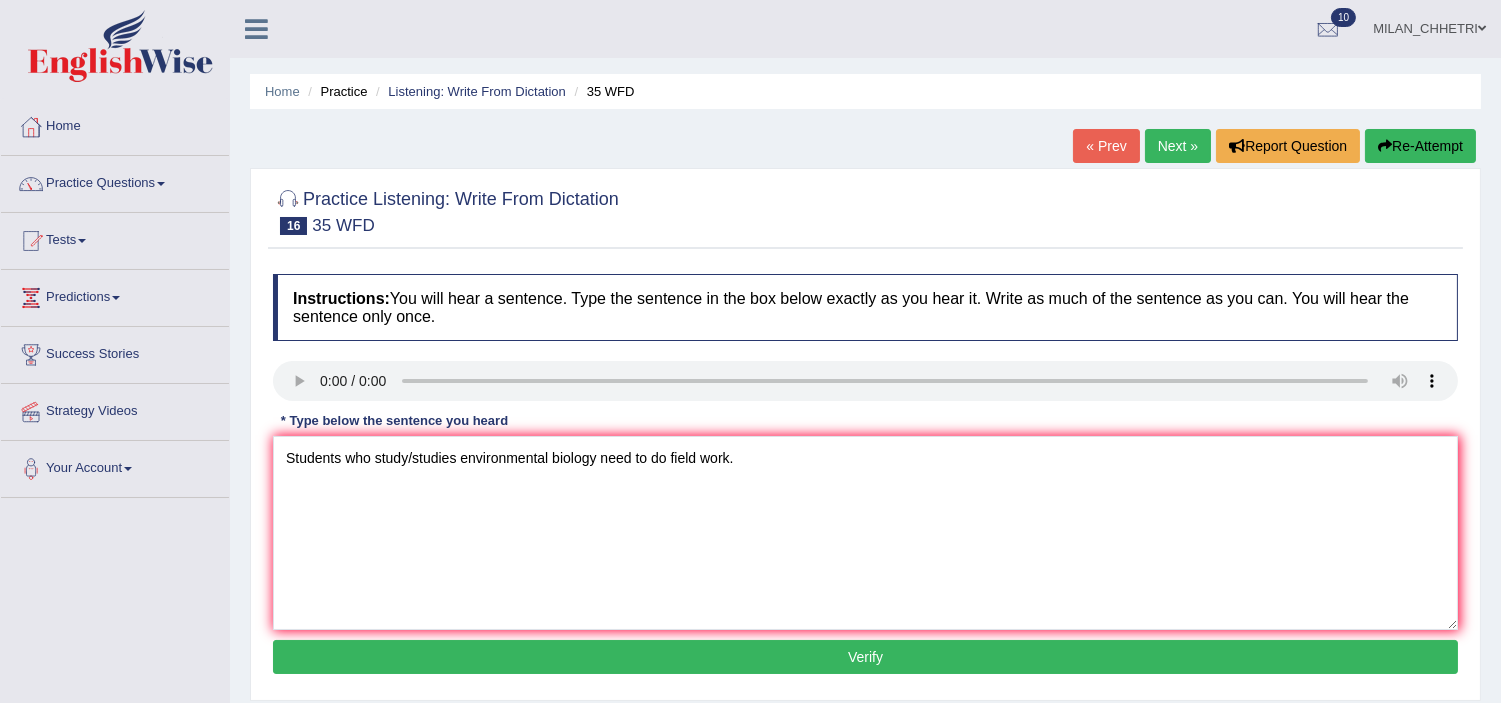click on "Verify" at bounding box center [865, 657] 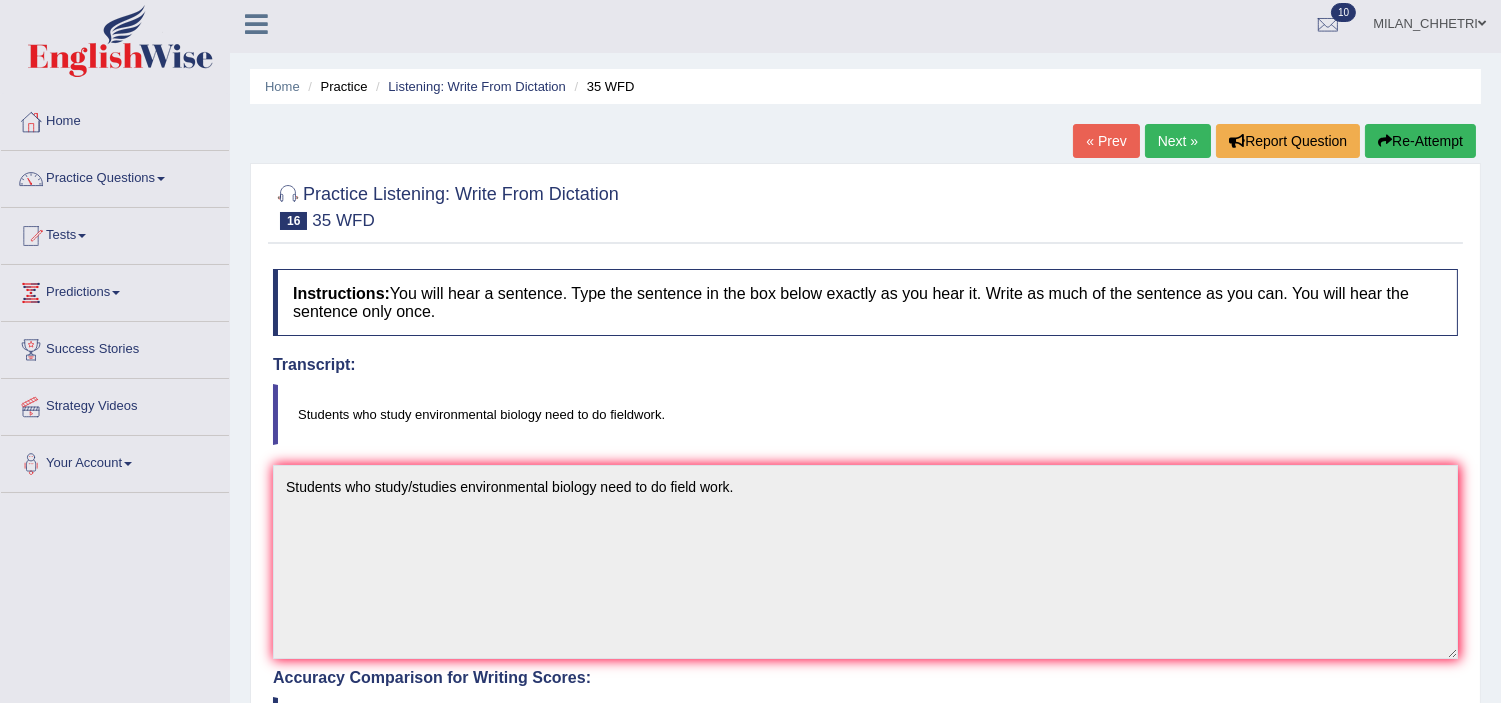 scroll, scrollTop: 0, scrollLeft: 0, axis: both 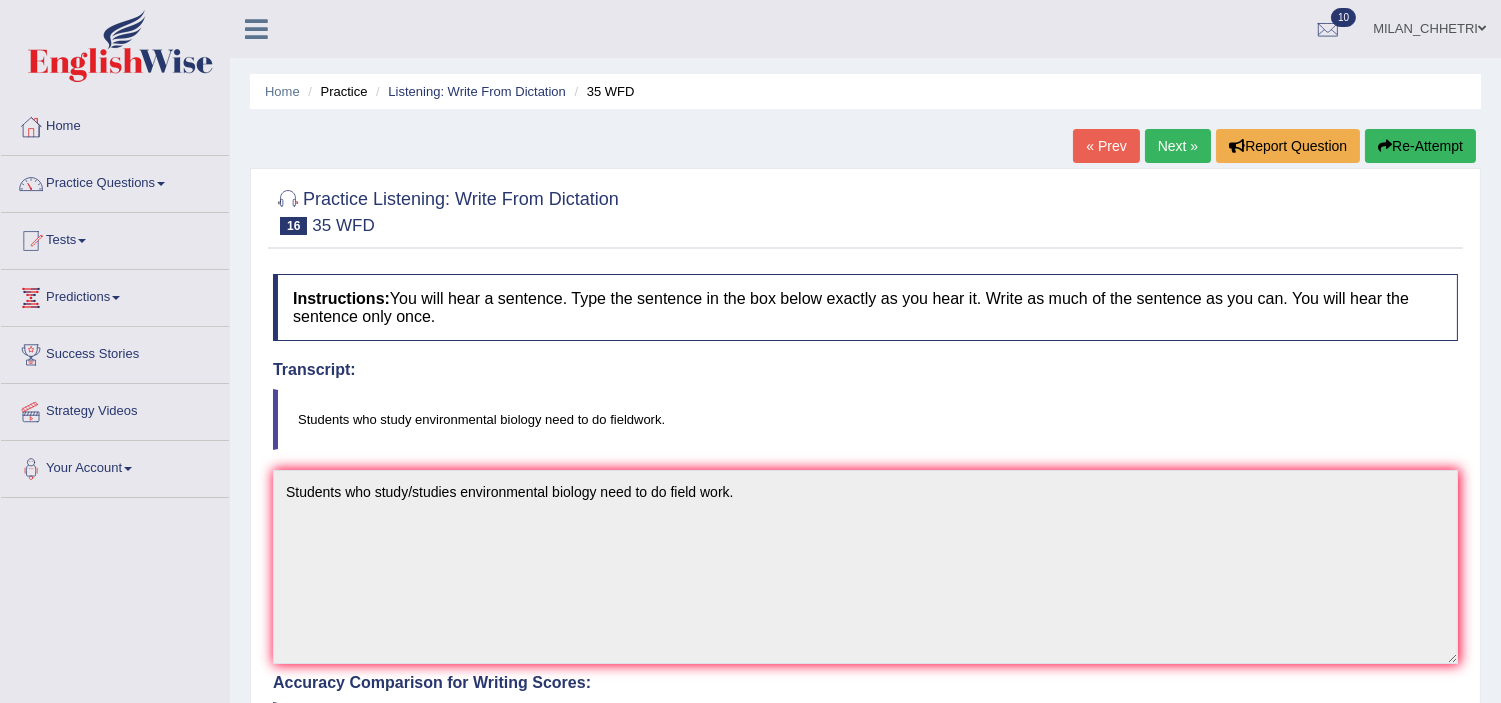 click on "Next »" at bounding box center [1178, 146] 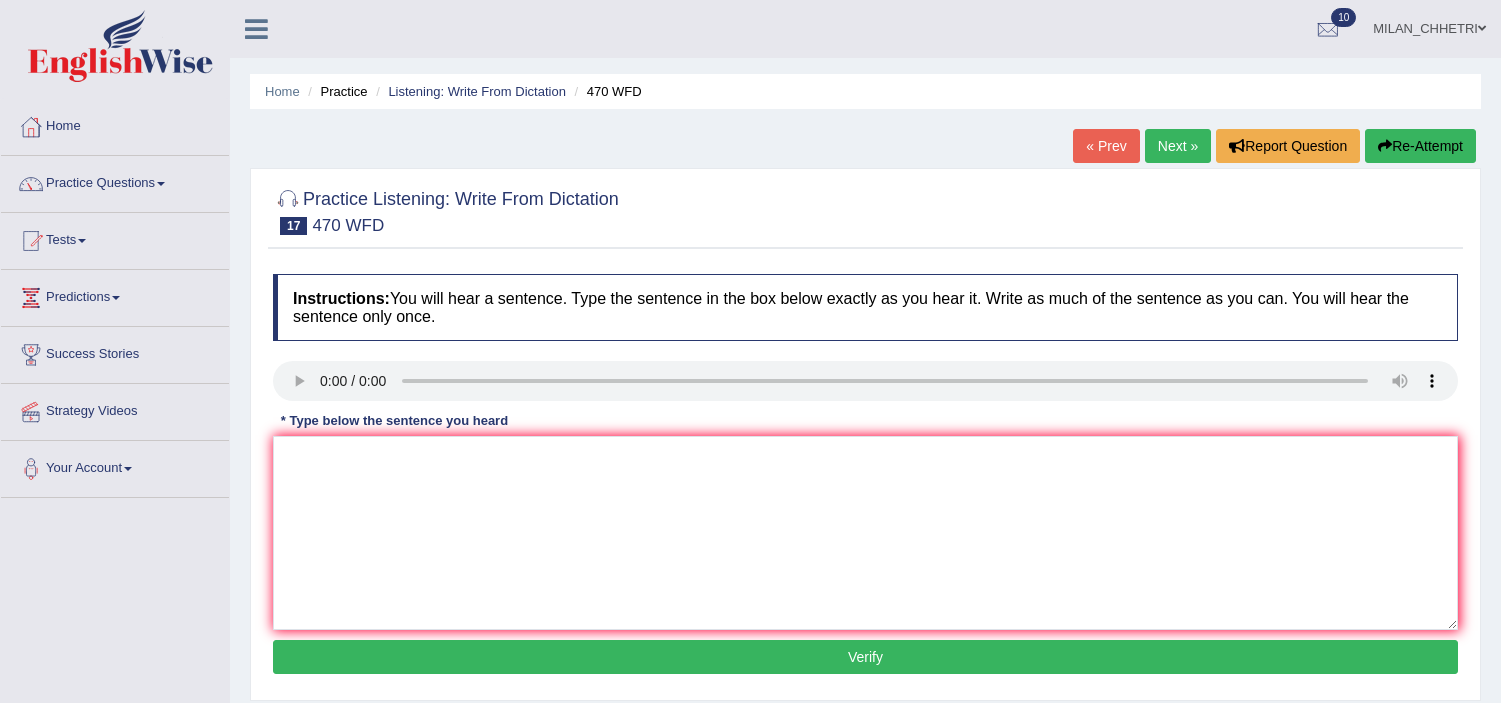 scroll, scrollTop: 0, scrollLeft: 0, axis: both 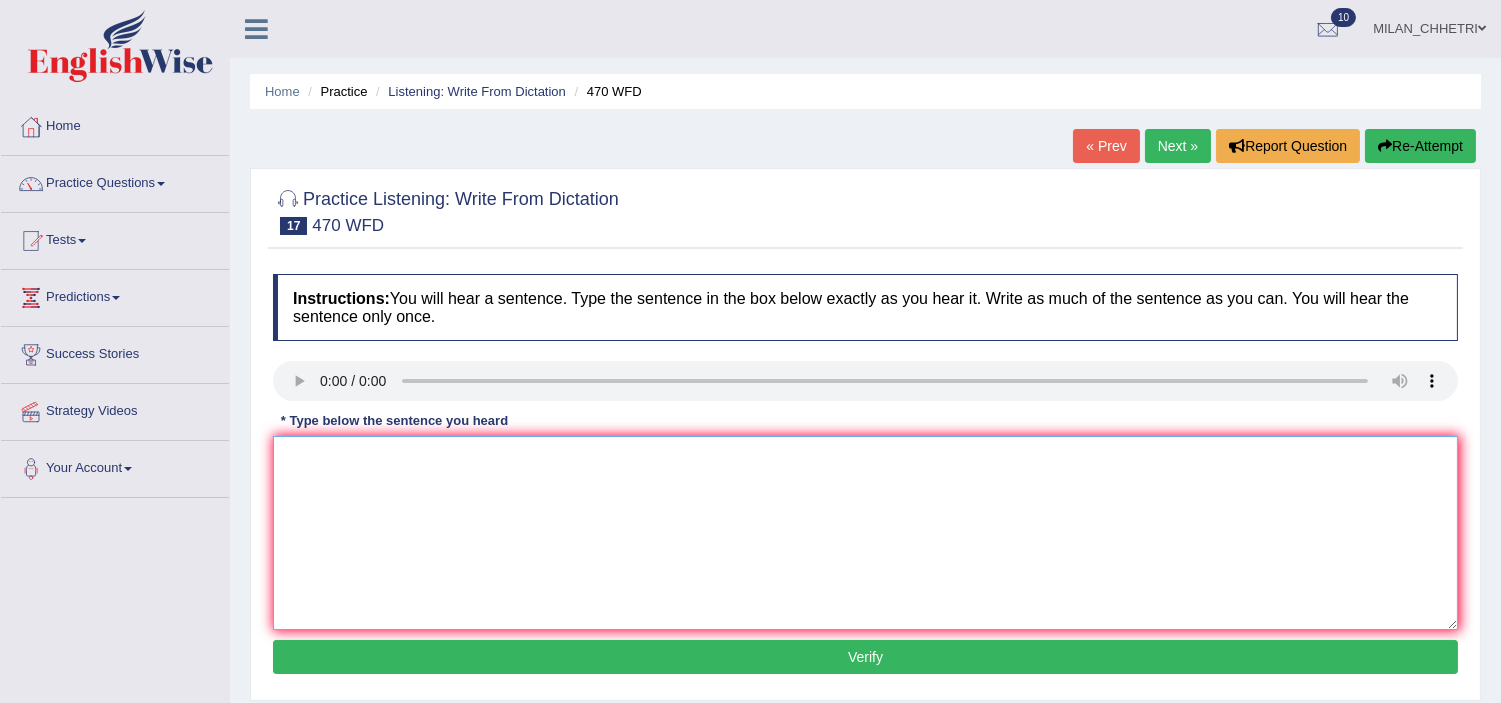 click at bounding box center (865, 533) 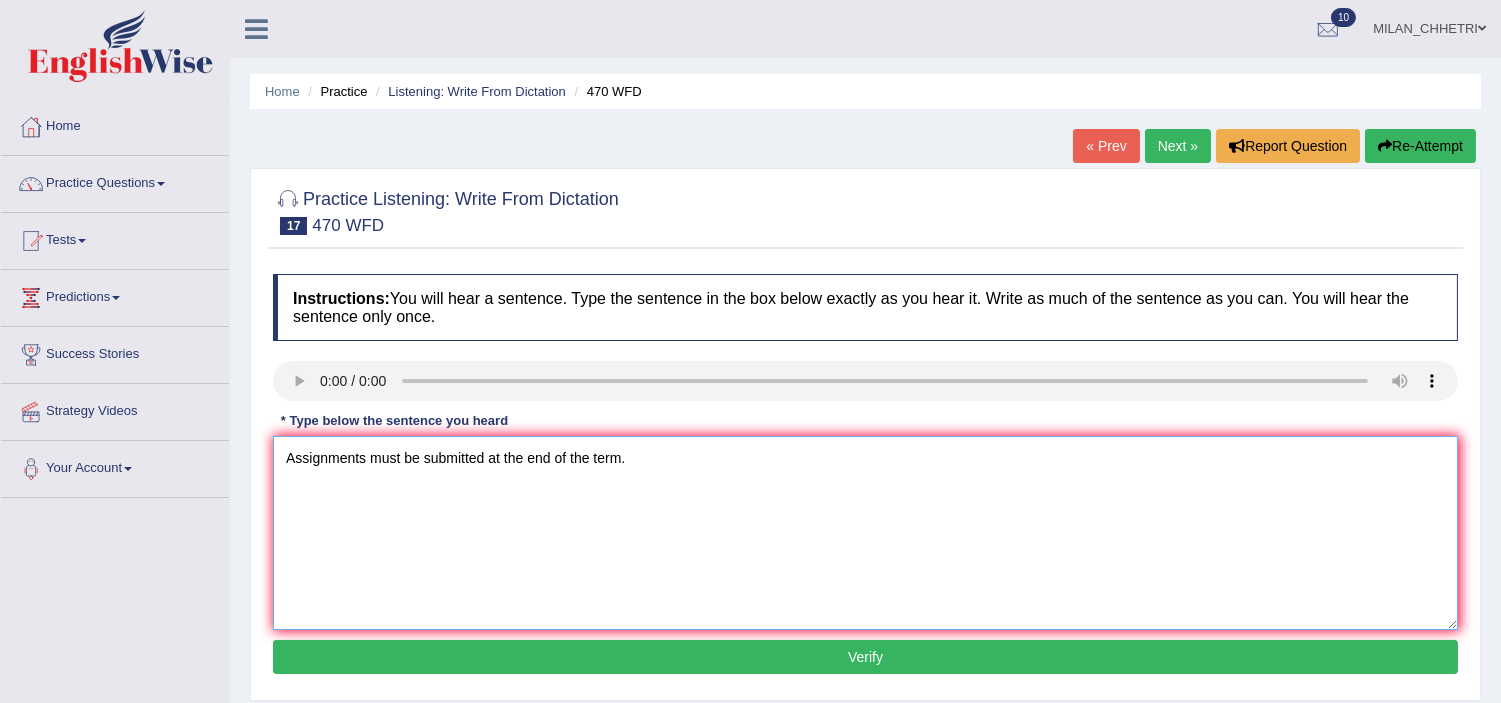 type on "Assignments must be submitted at the end of the term." 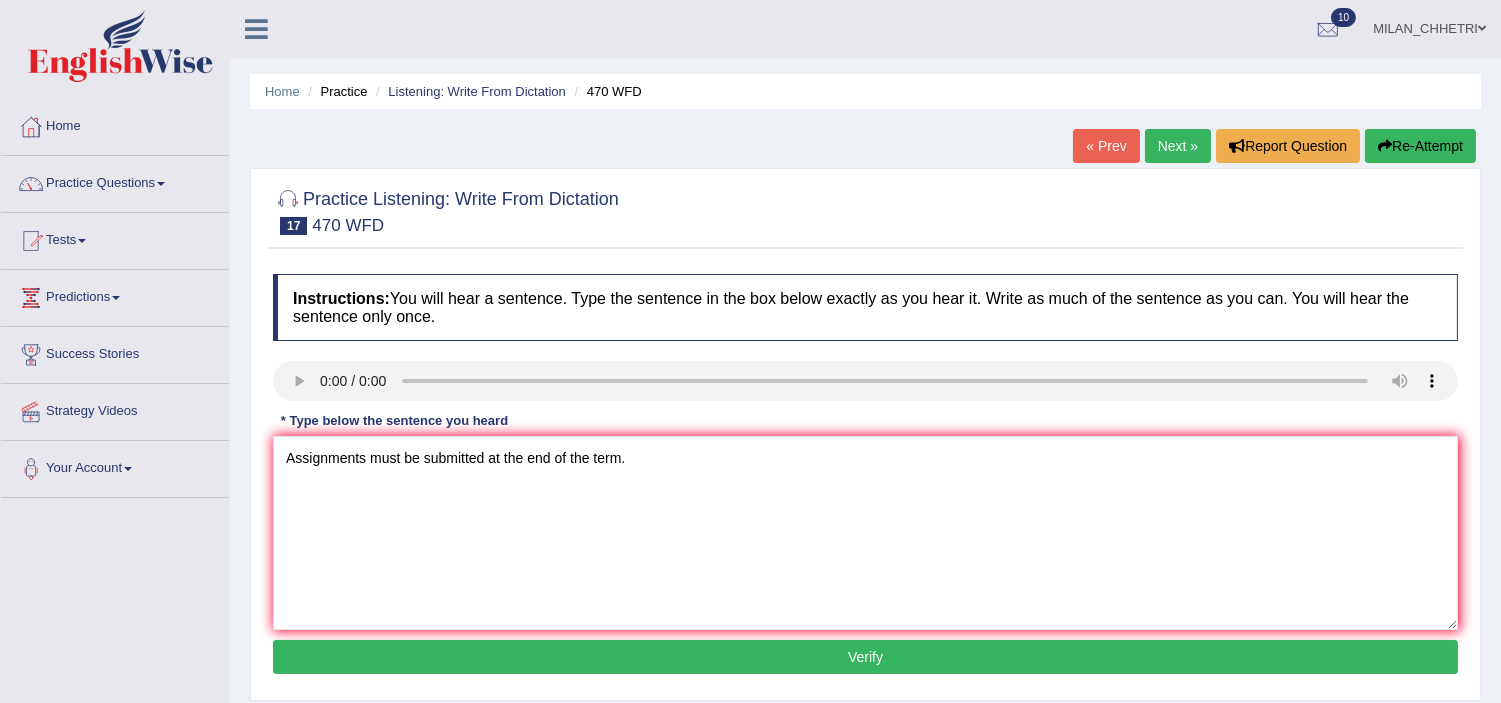 click on "Verify" at bounding box center (865, 657) 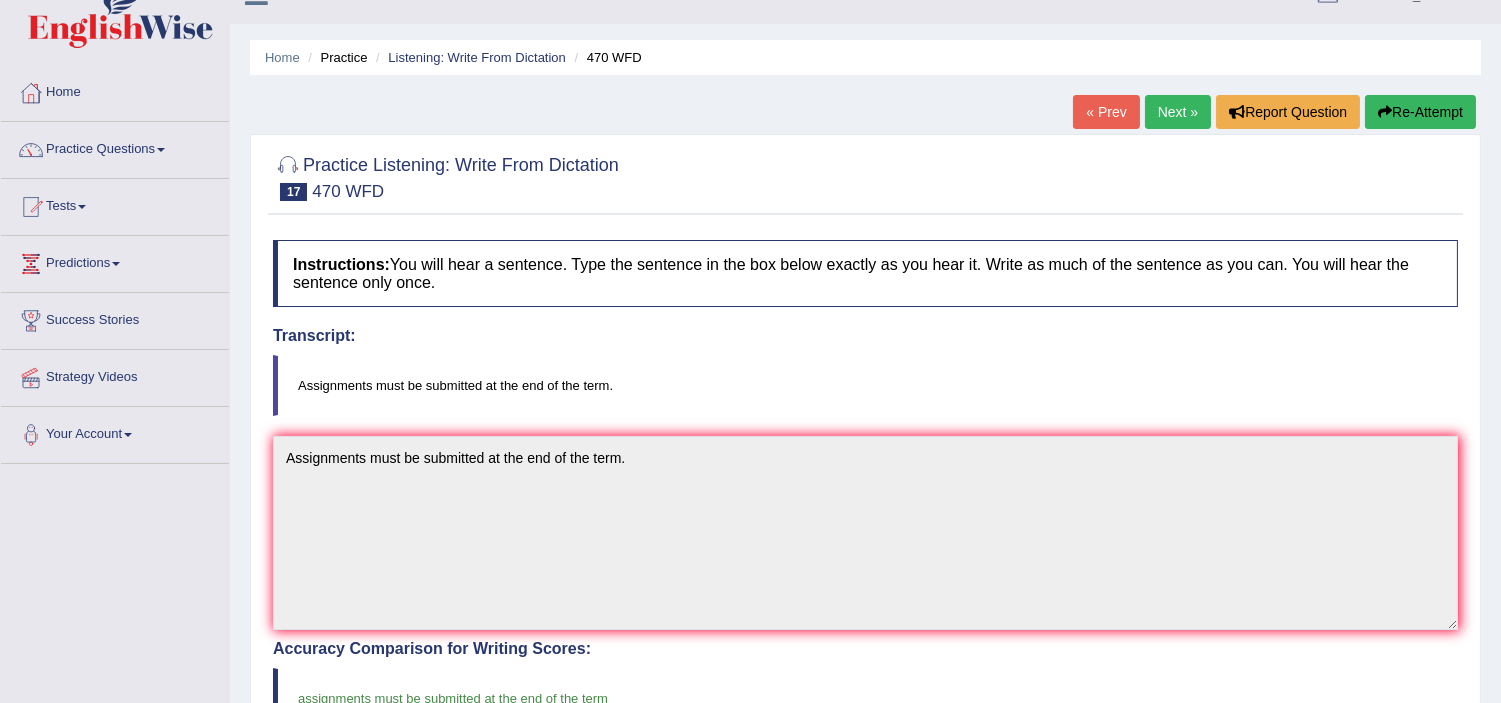 scroll, scrollTop: 0, scrollLeft: 0, axis: both 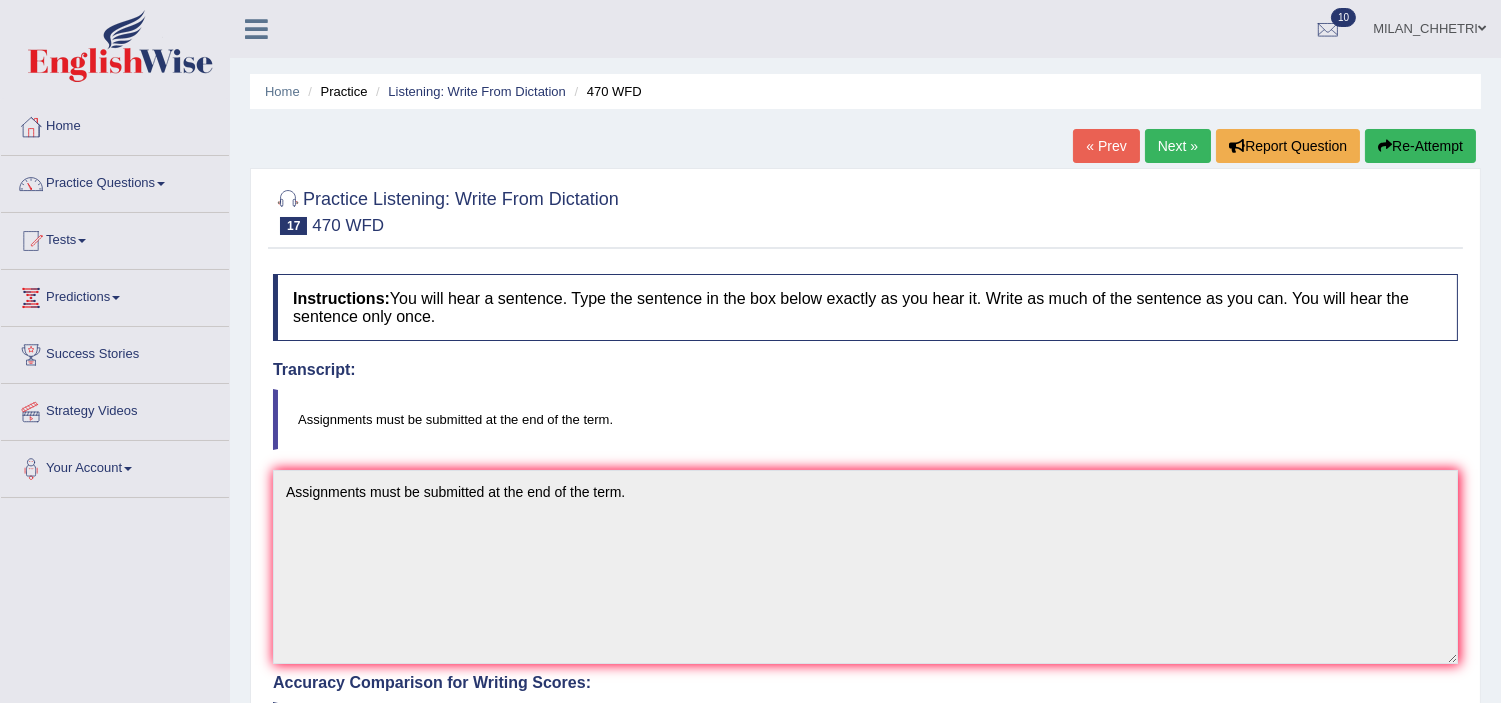 click on "Next »" at bounding box center (1178, 146) 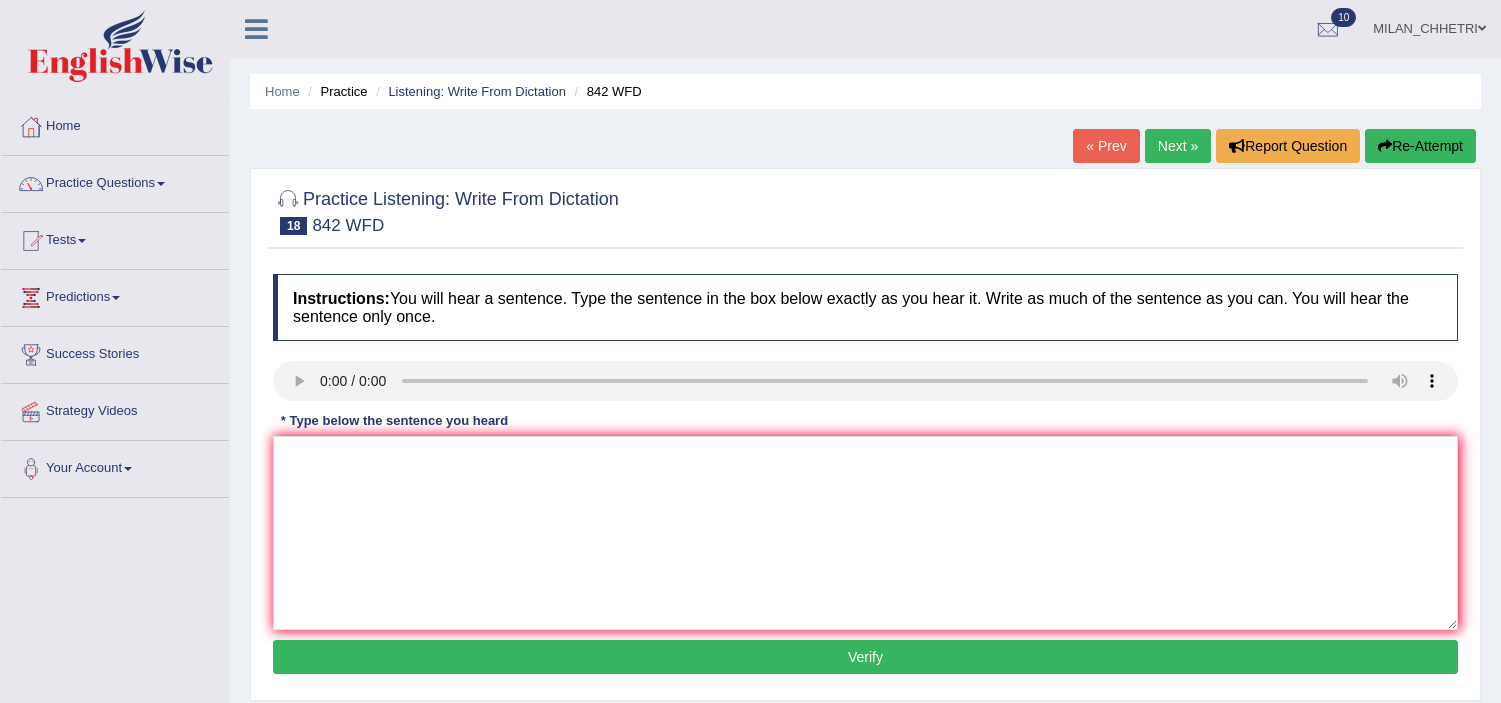 scroll, scrollTop: 0, scrollLeft: 0, axis: both 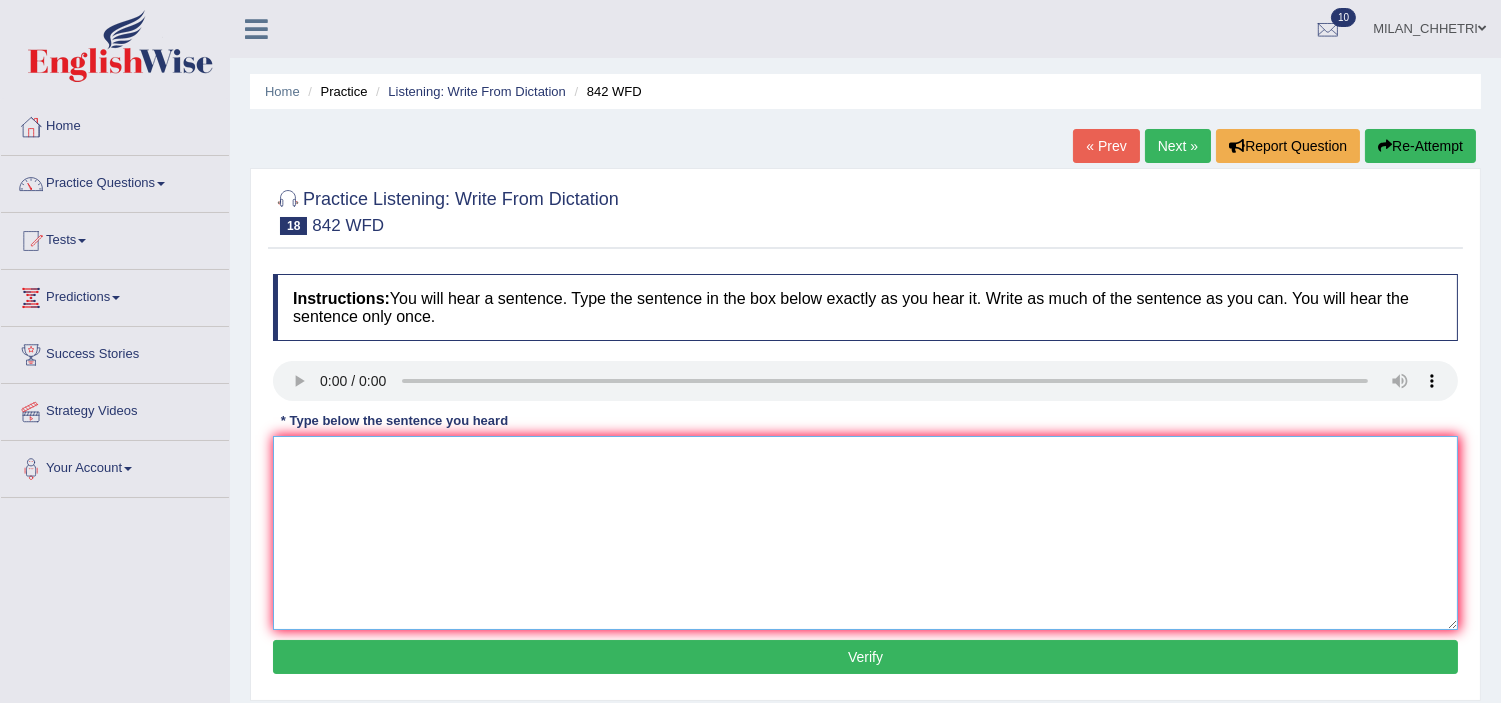 click at bounding box center (865, 533) 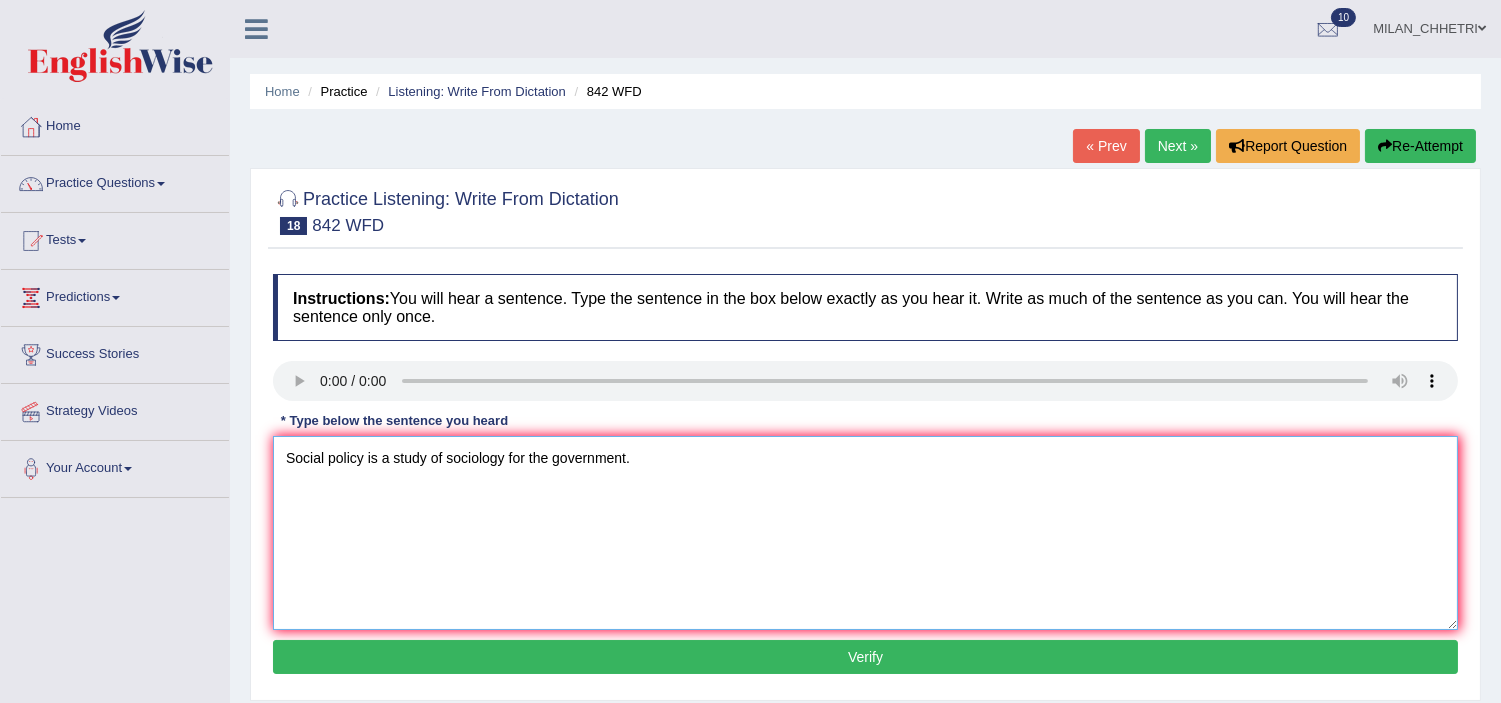type on "Social policy is a study of sociology for the government." 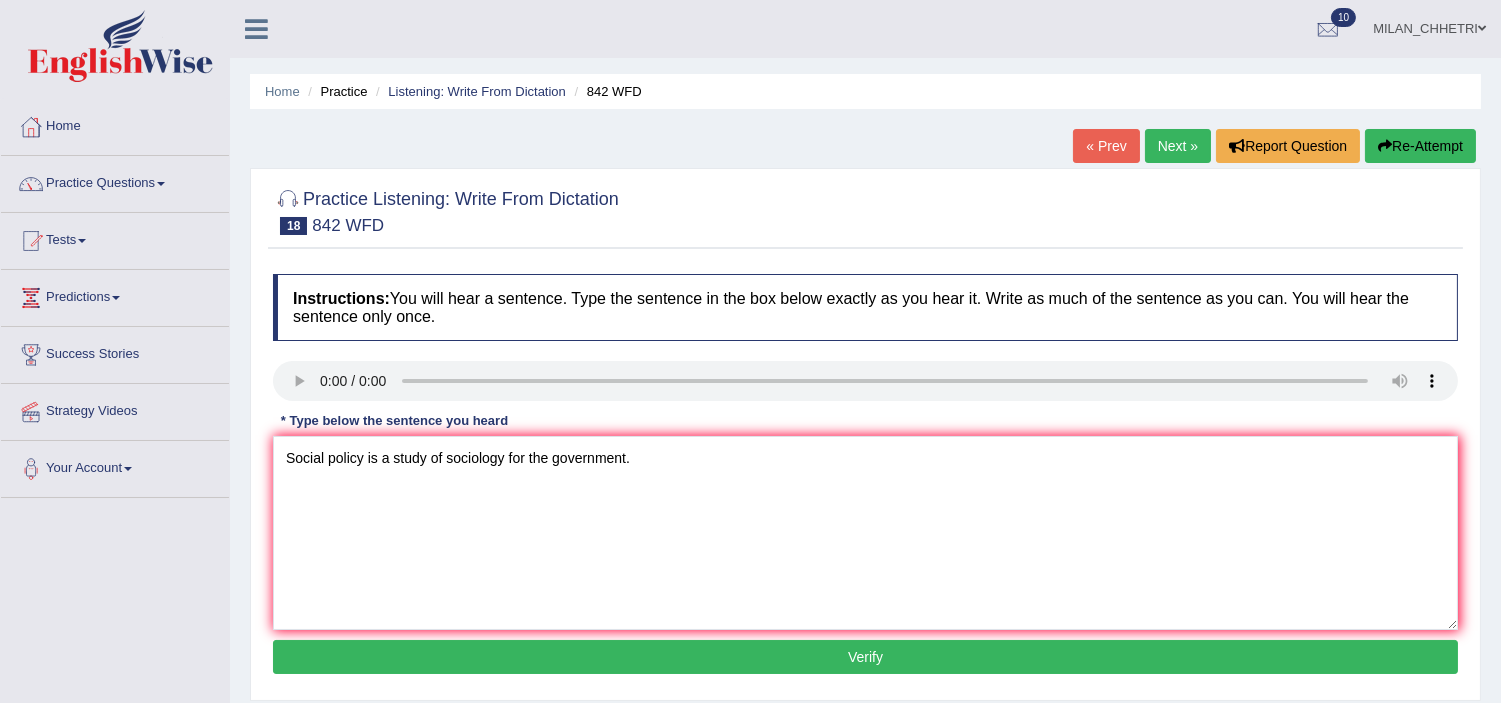 click on "Verify" at bounding box center [865, 657] 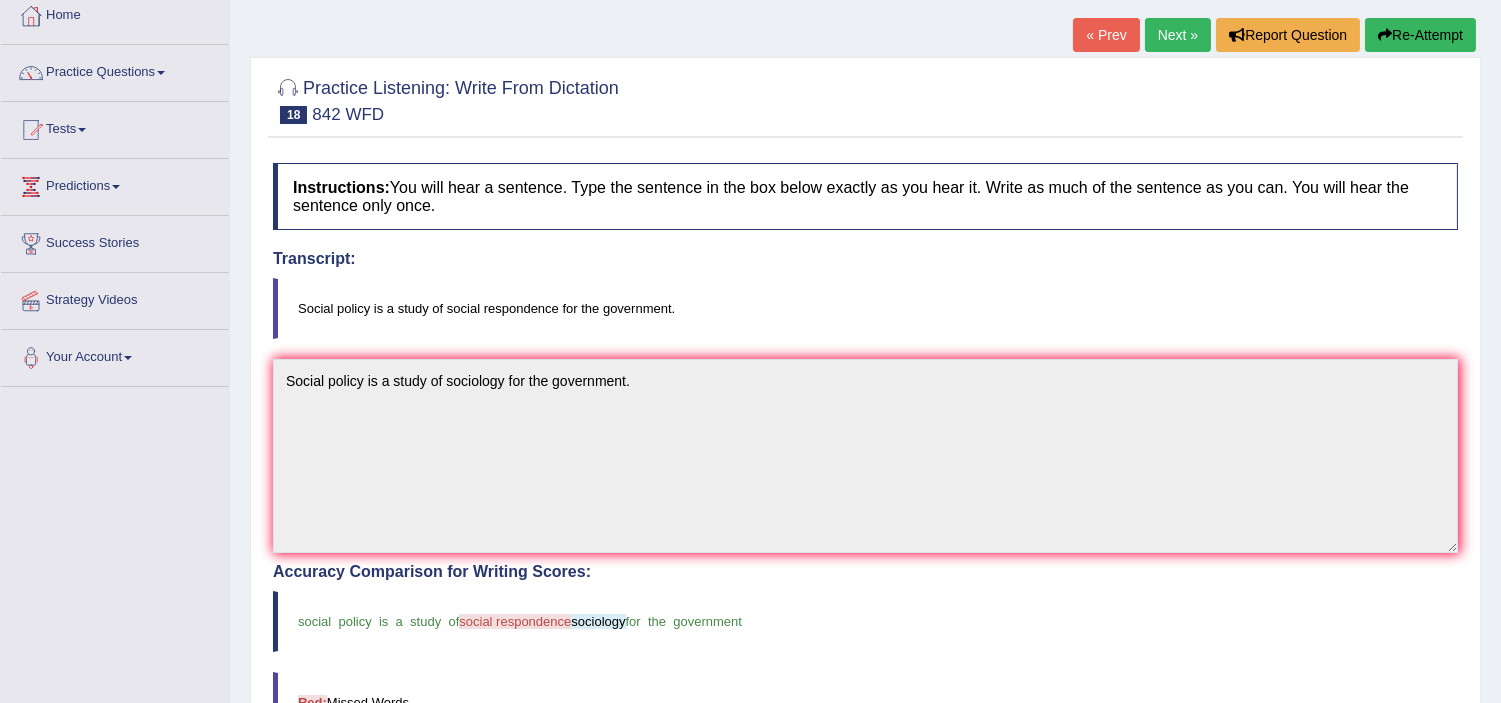 scroll, scrollTop: 0, scrollLeft: 0, axis: both 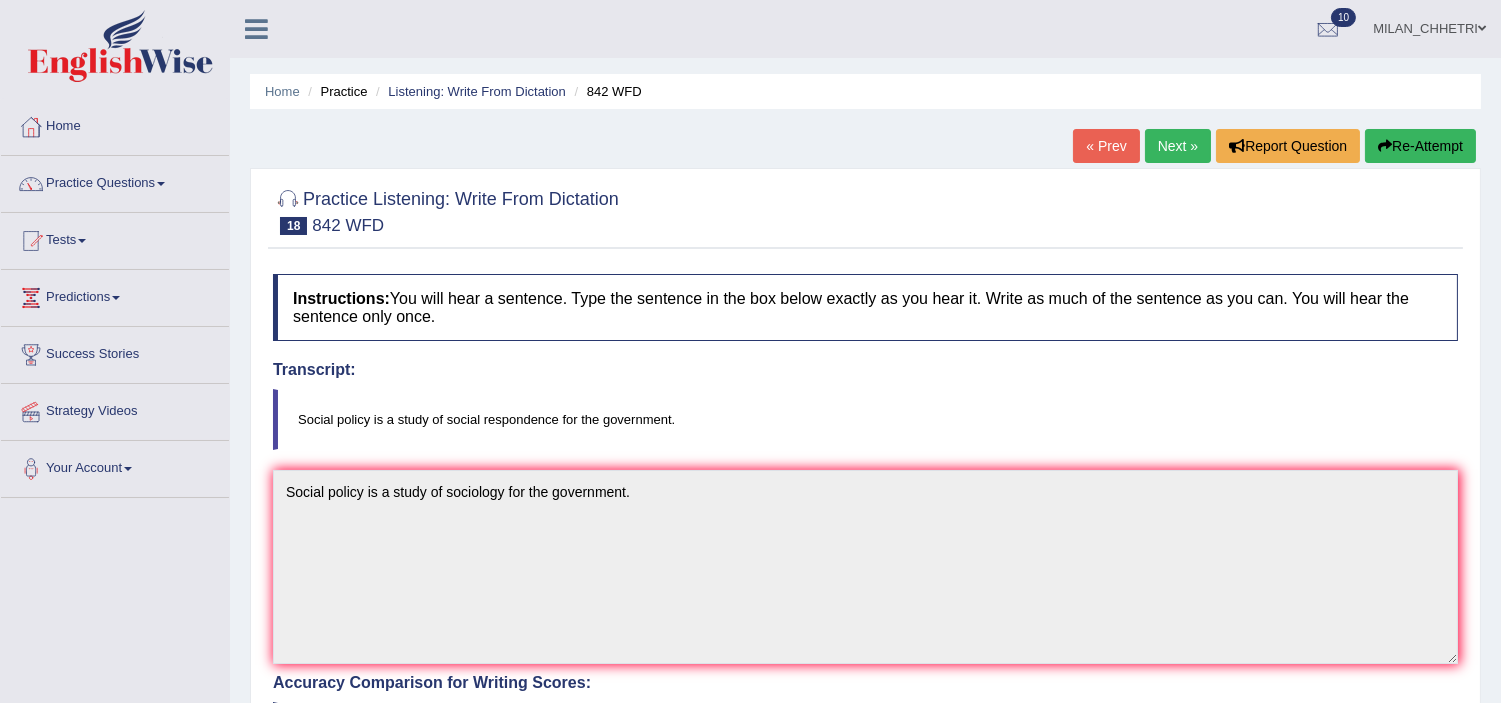 click on "Next »" at bounding box center (1178, 146) 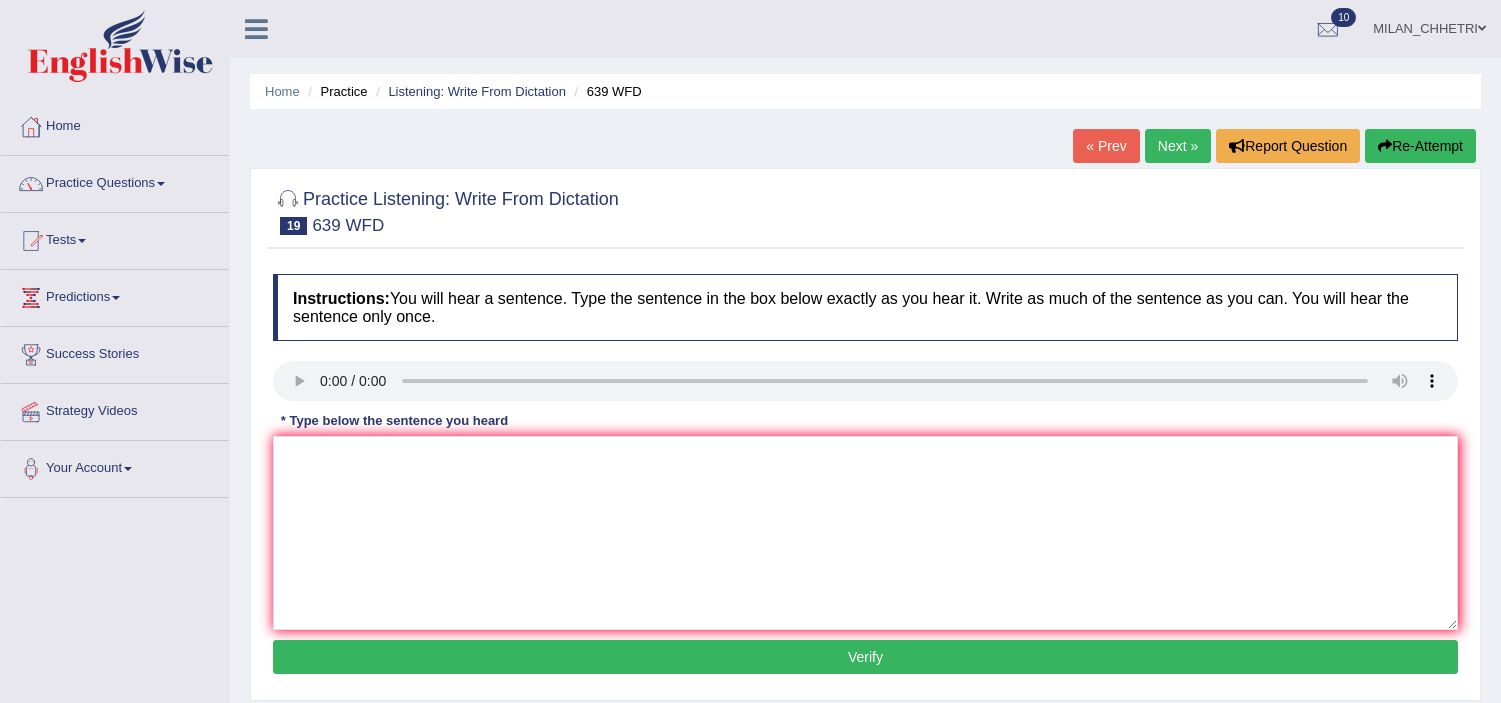 scroll, scrollTop: 0, scrollLeft: 0, axis: both 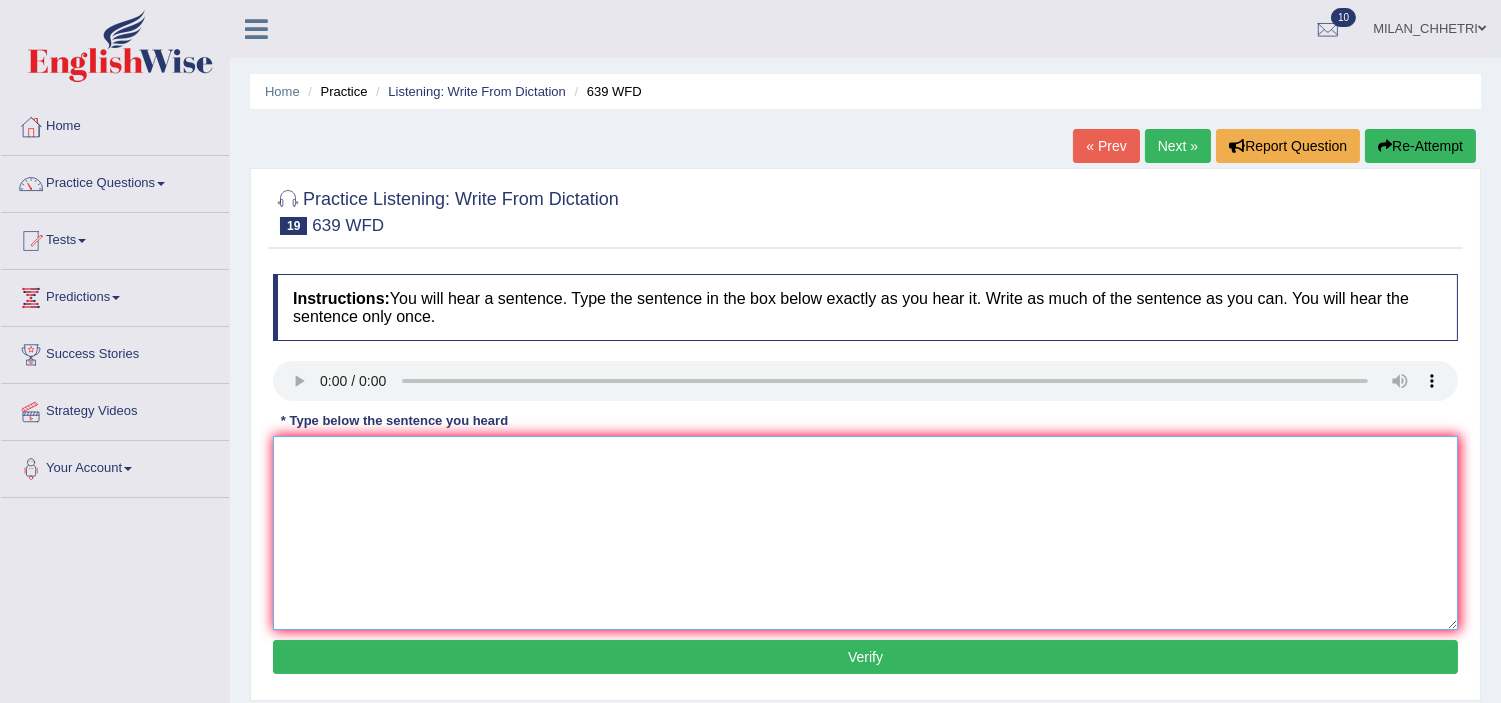 click at bounding box center [865, 533] 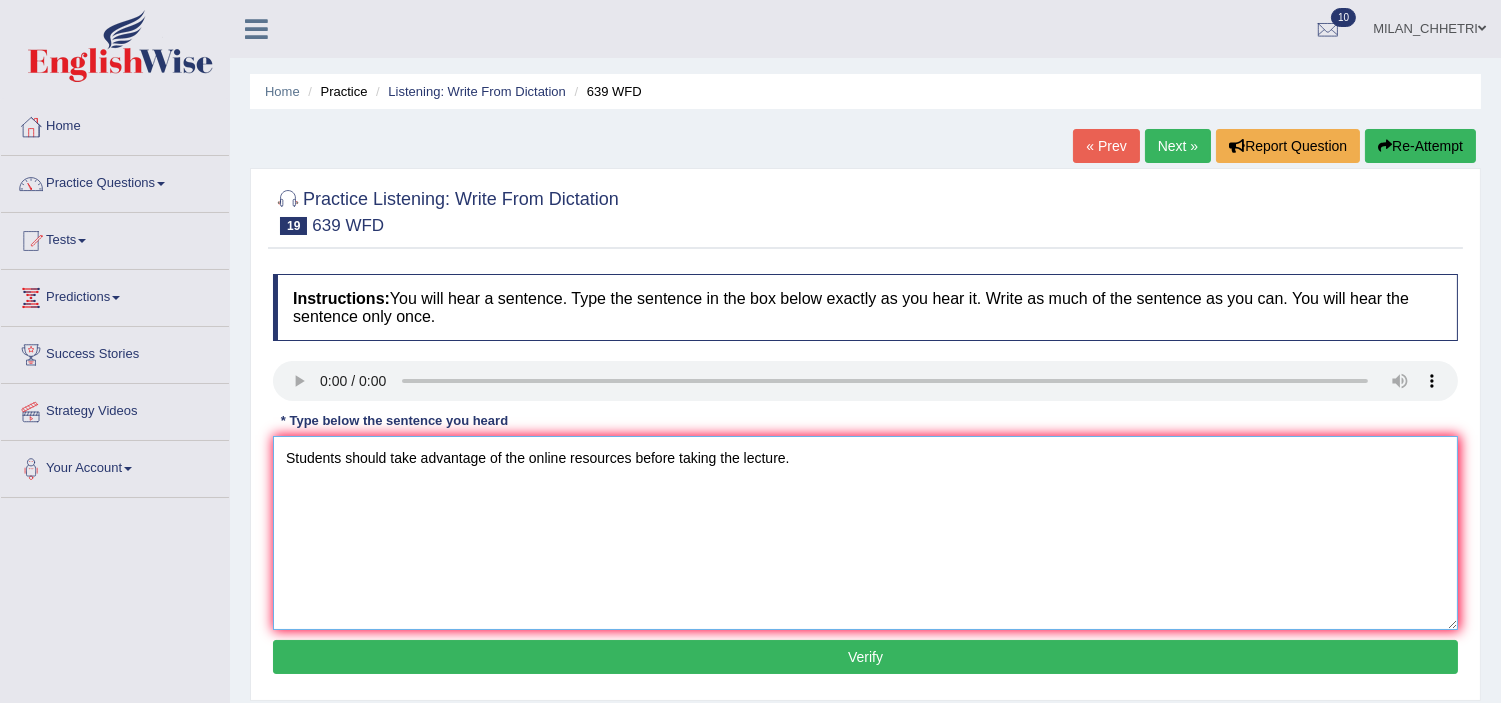 type on "Students should take advantage of the online resources before taking the lecture." 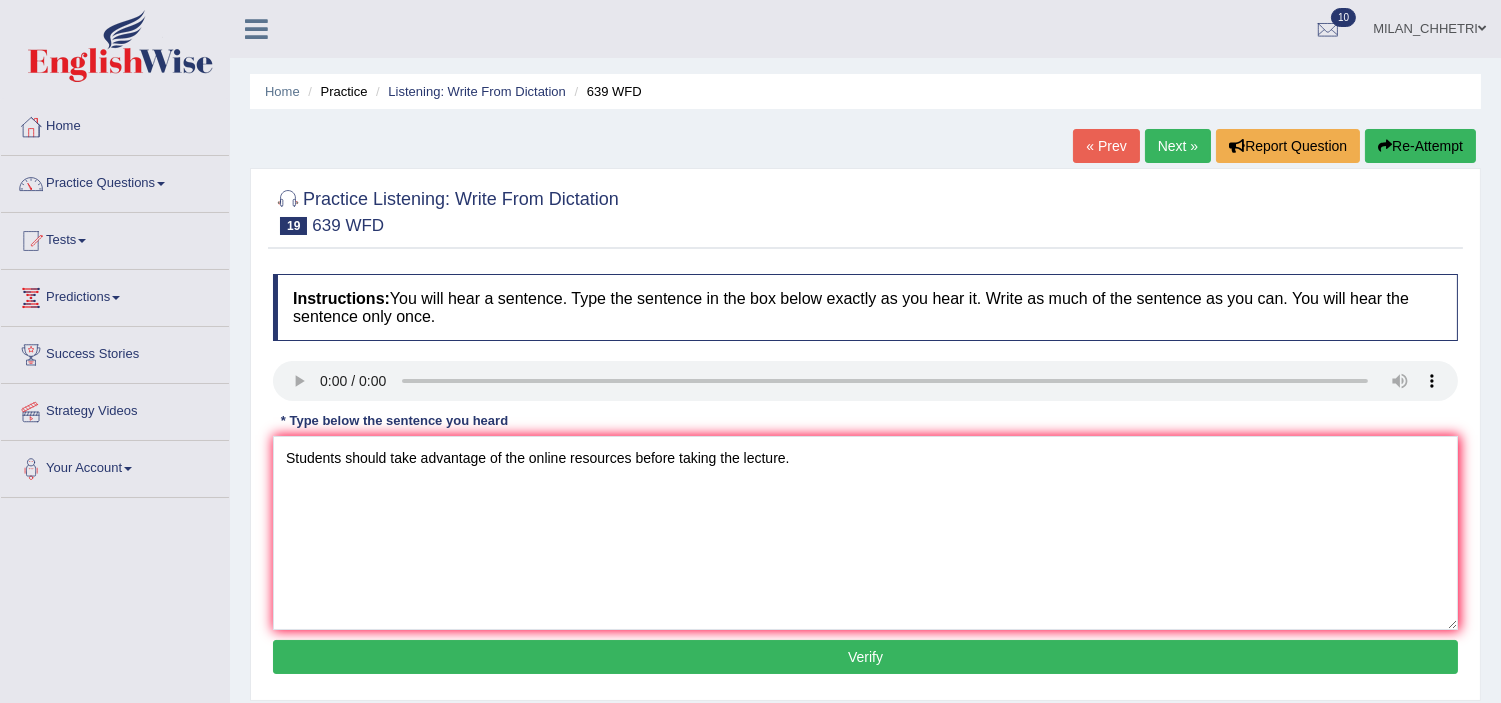 click on "Verify" at bounding box center (865, 657) 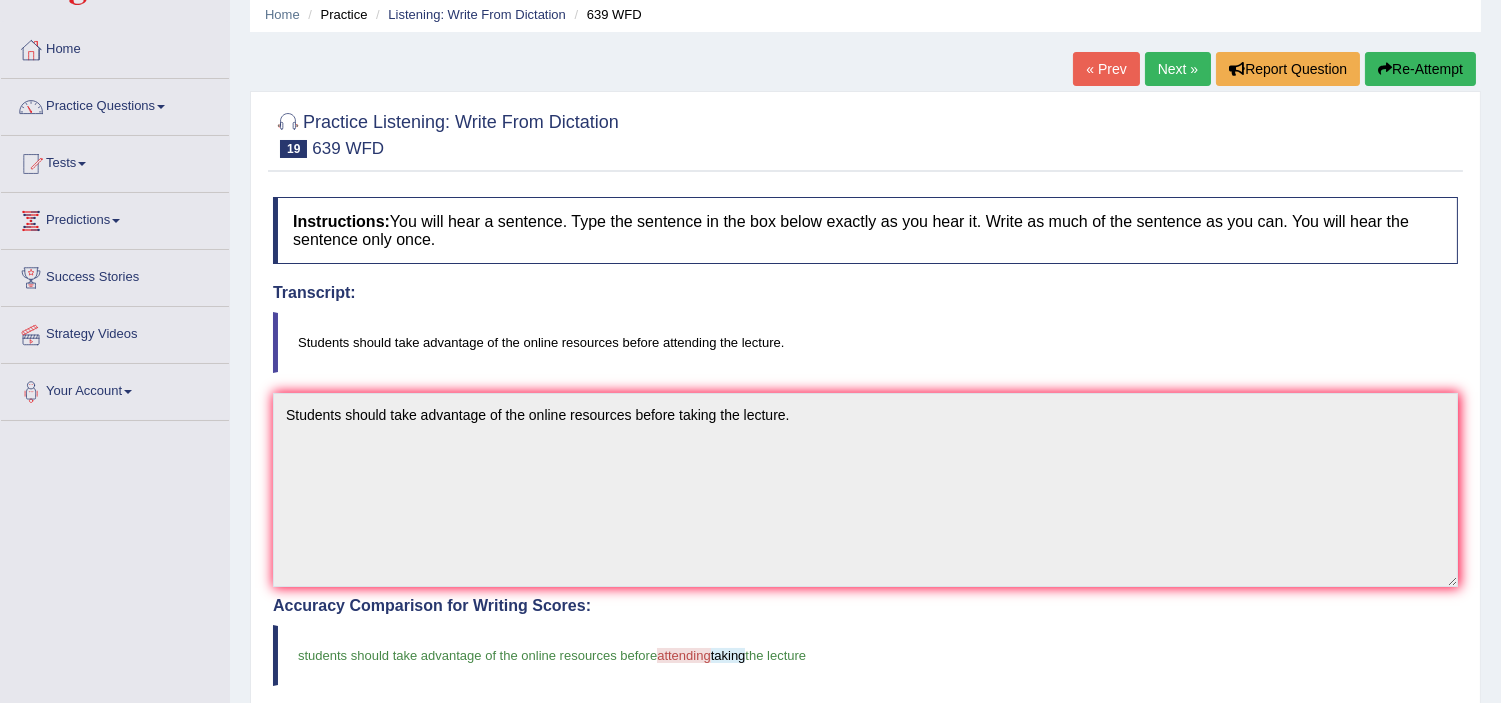 scroll, scrollTop: 0, scrollLeft: 0, axis: both 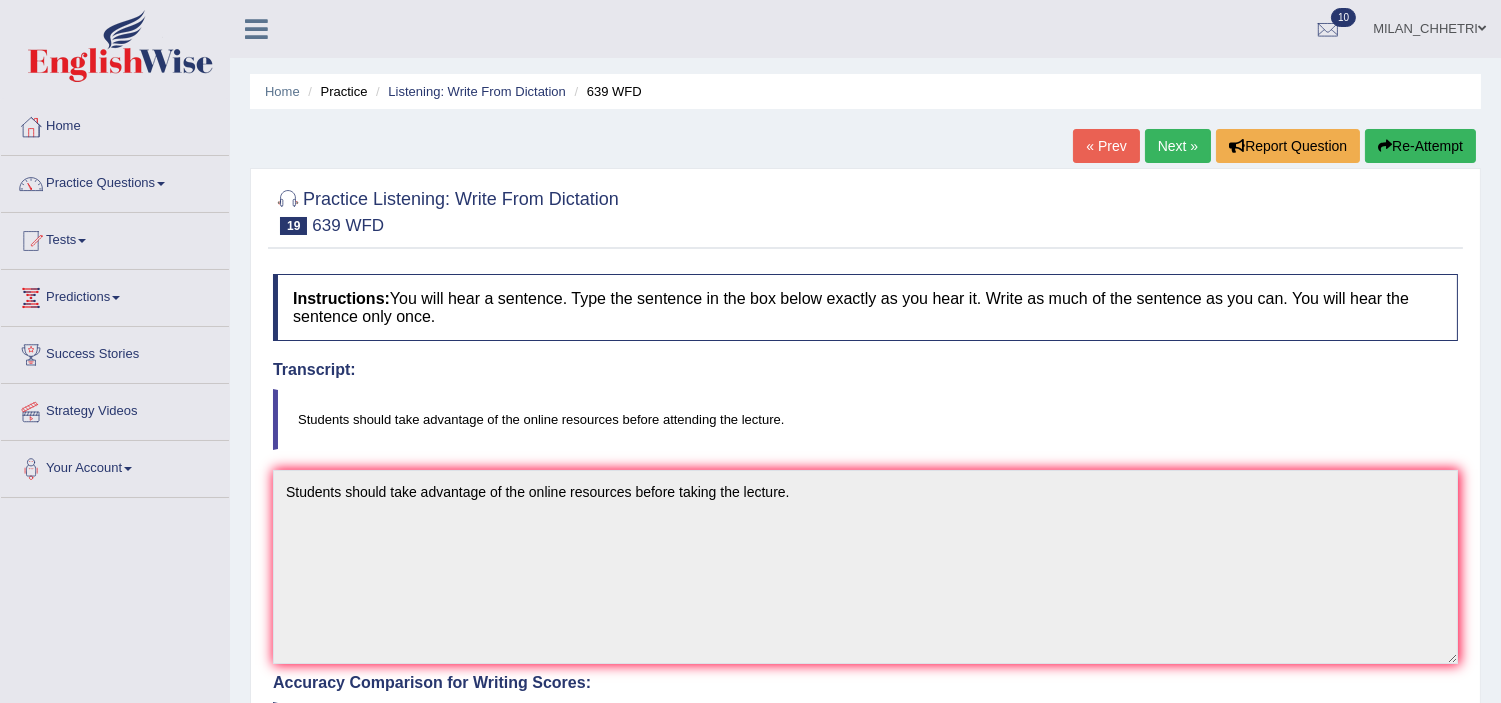 click on "Next »" at bounding box center [1178, 146] 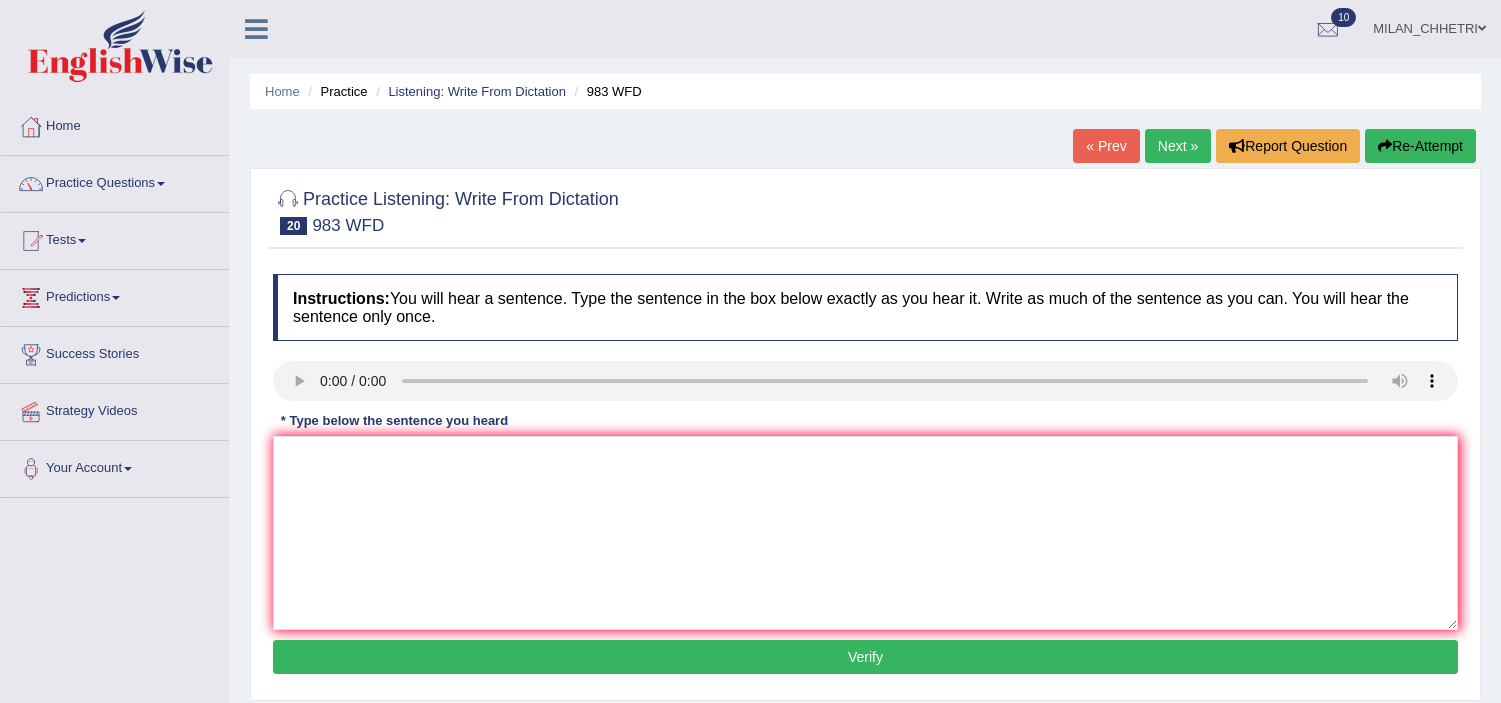 scroll, scrollTop: 0, scrollLeft: 0, axis: both 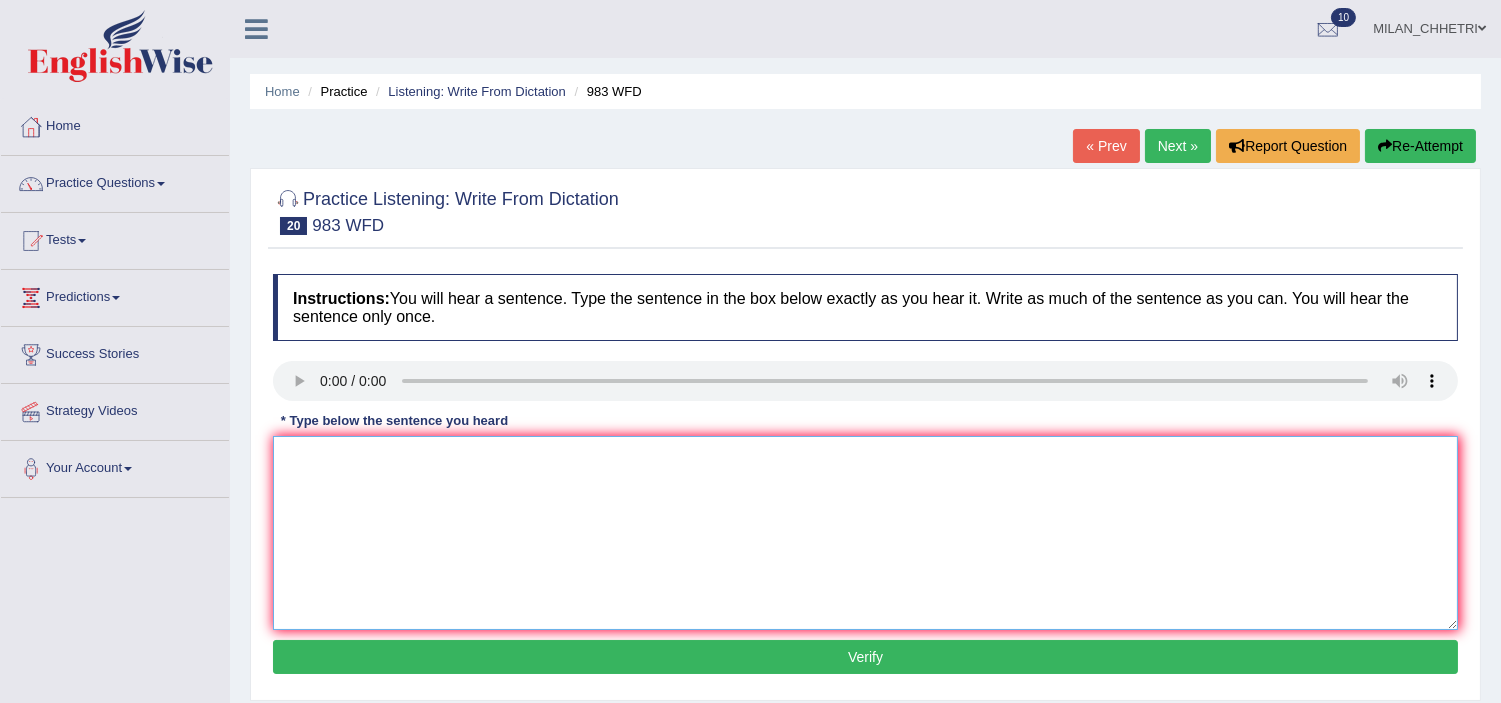 click at bounding box center [865, 533] 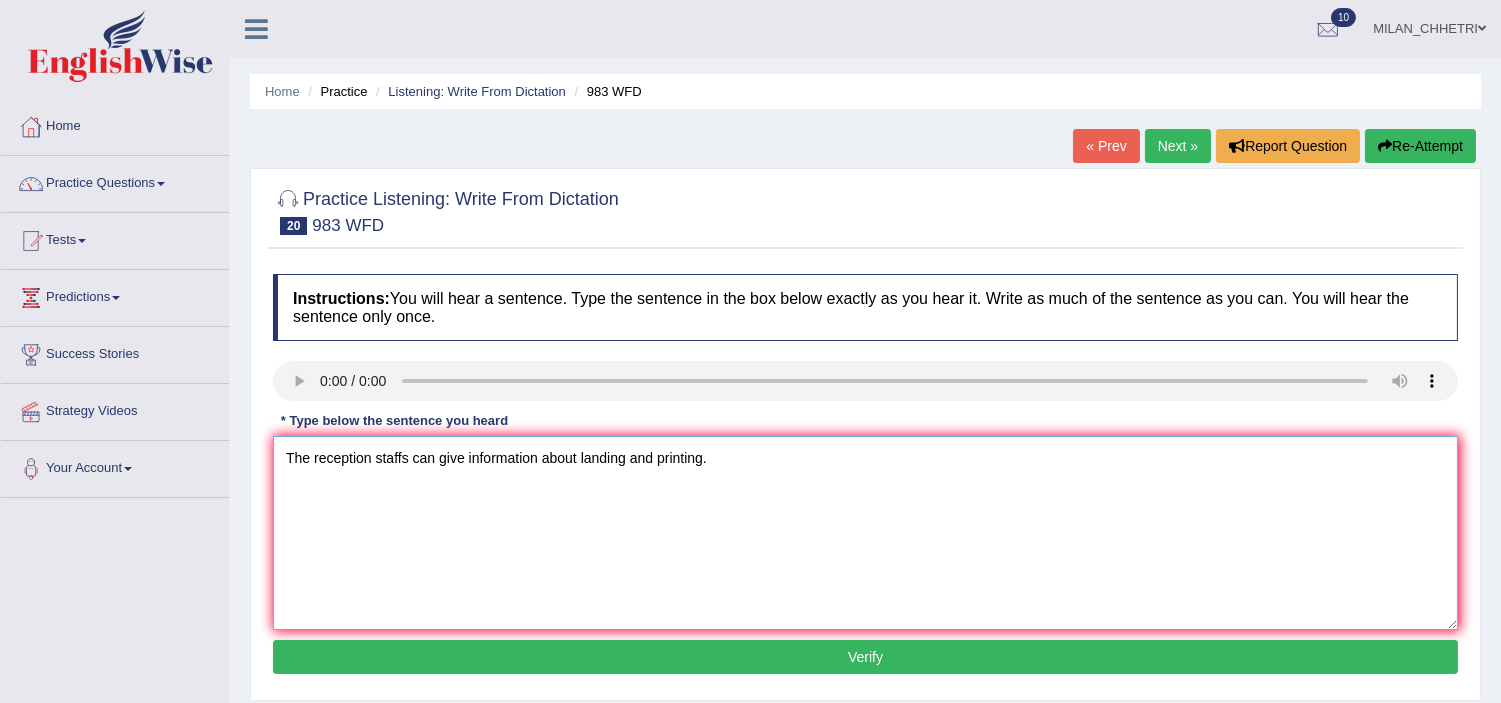 type on "The reception staffs can give information about landing and printing." 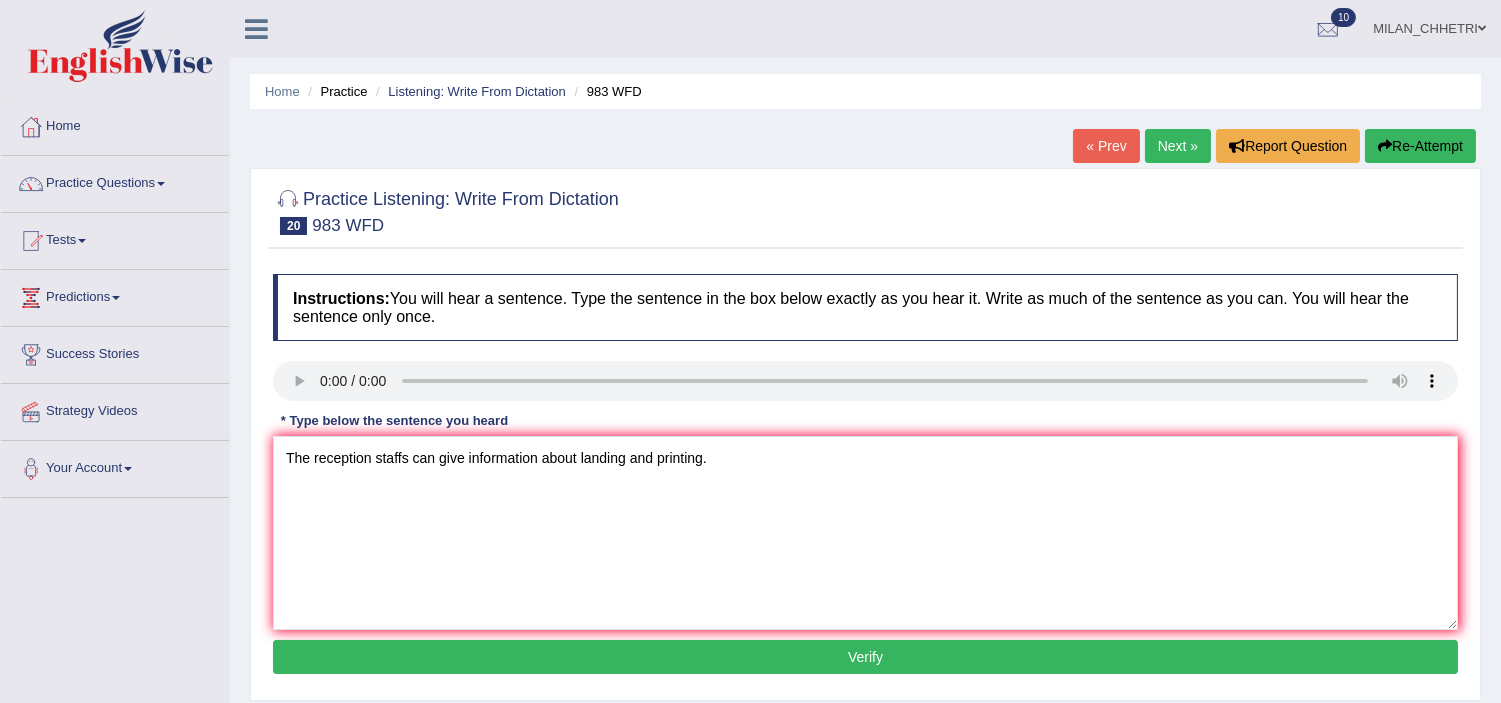 click on "Verify" at bounding box center [865, 657] 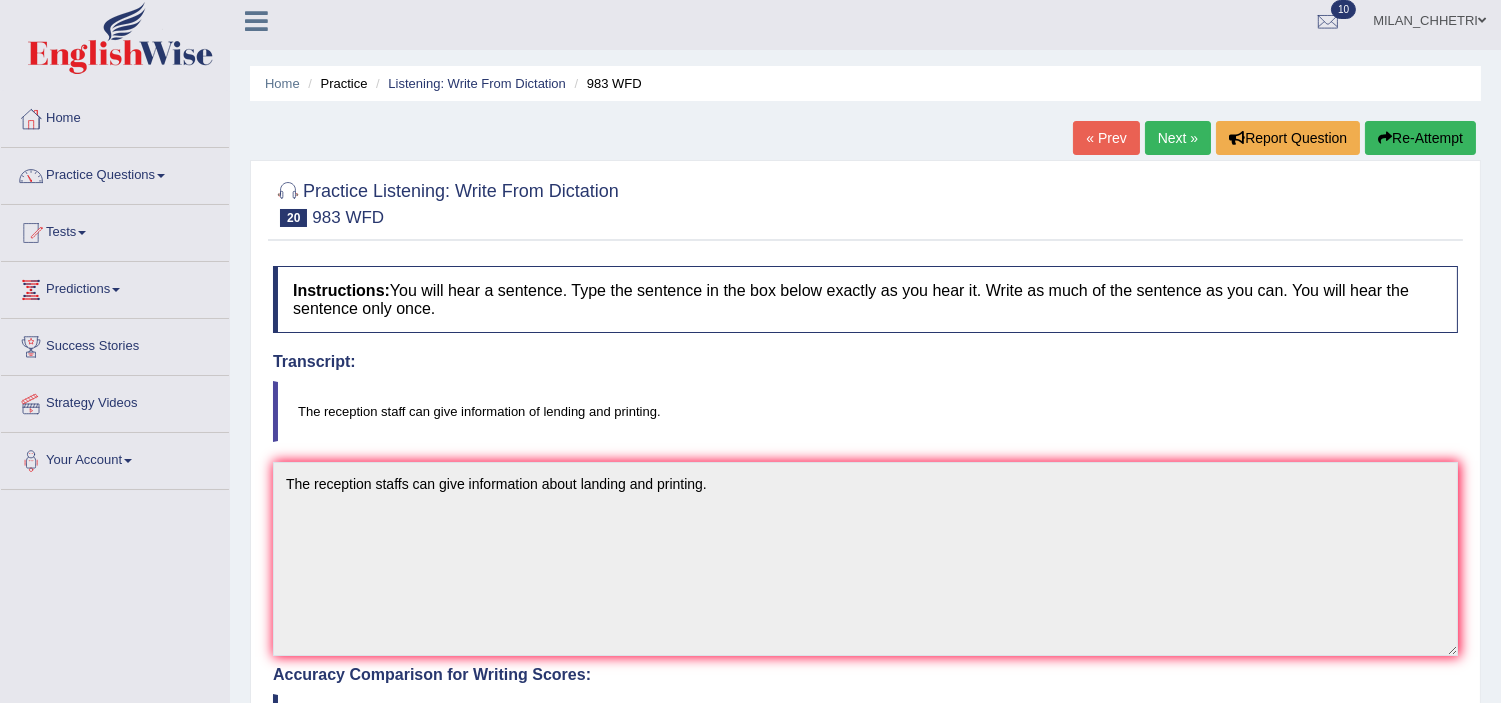 scroll, scrollTop: 0, scrollLeft: 0, axis: both 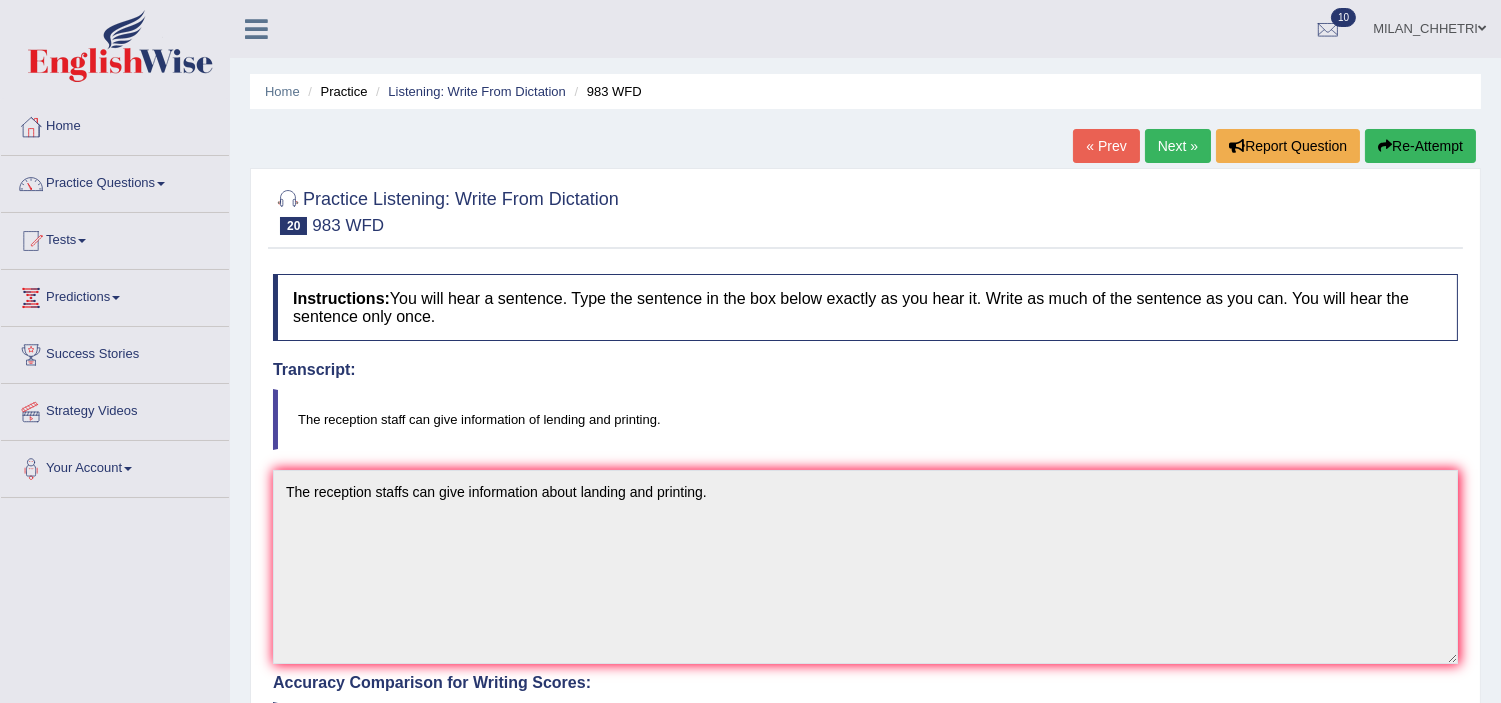 click on "Next »" at bounding box center (1178, 146) 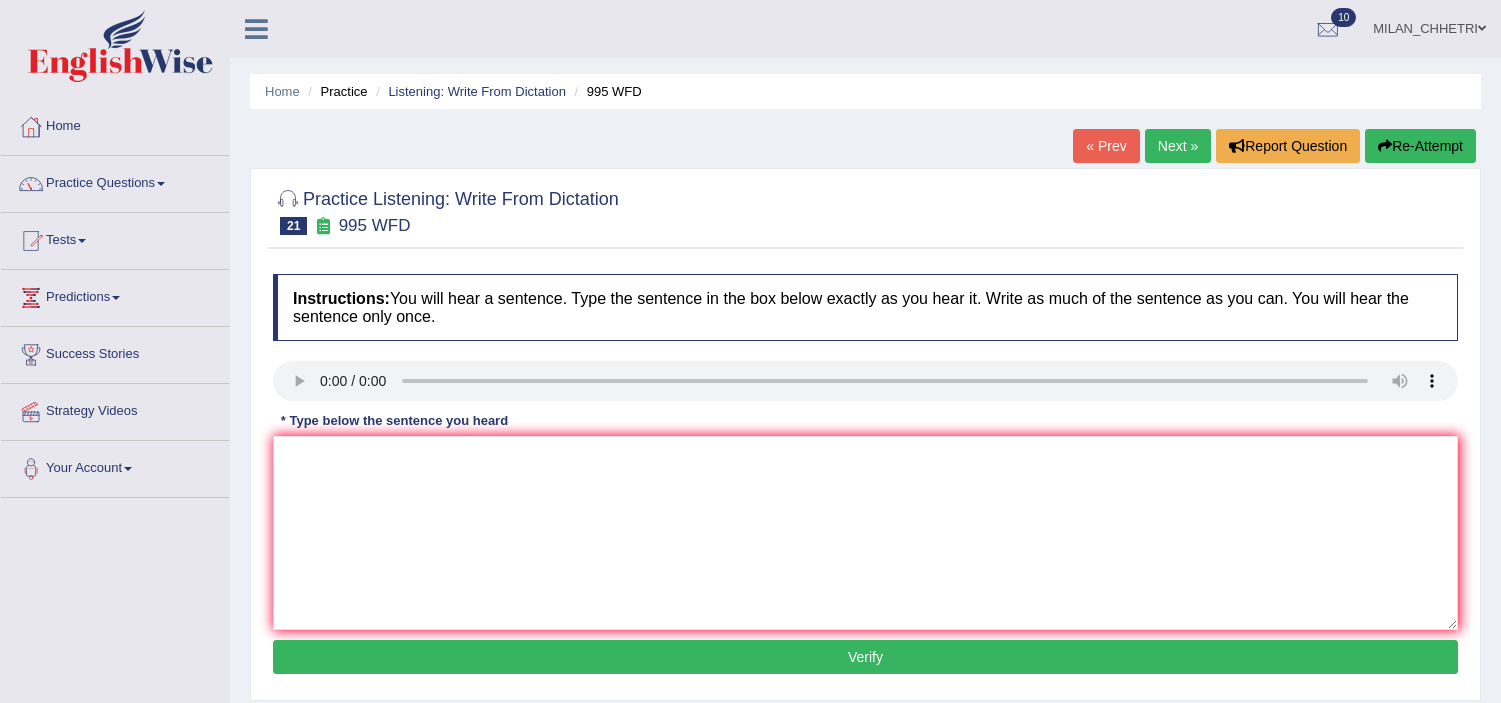 scroll, scrollTop: 0, scrollLeft: 0, axis: both 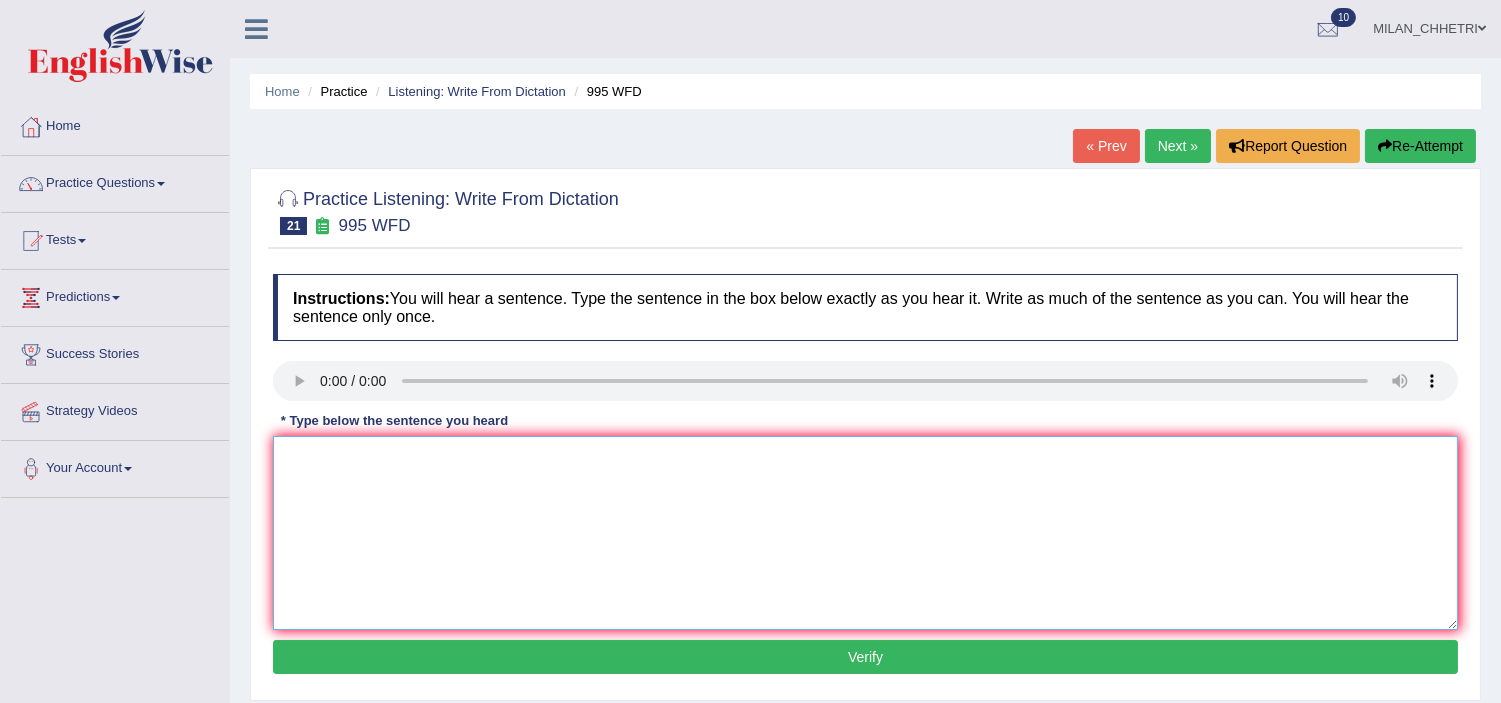 click at bounding box center (865, 533) 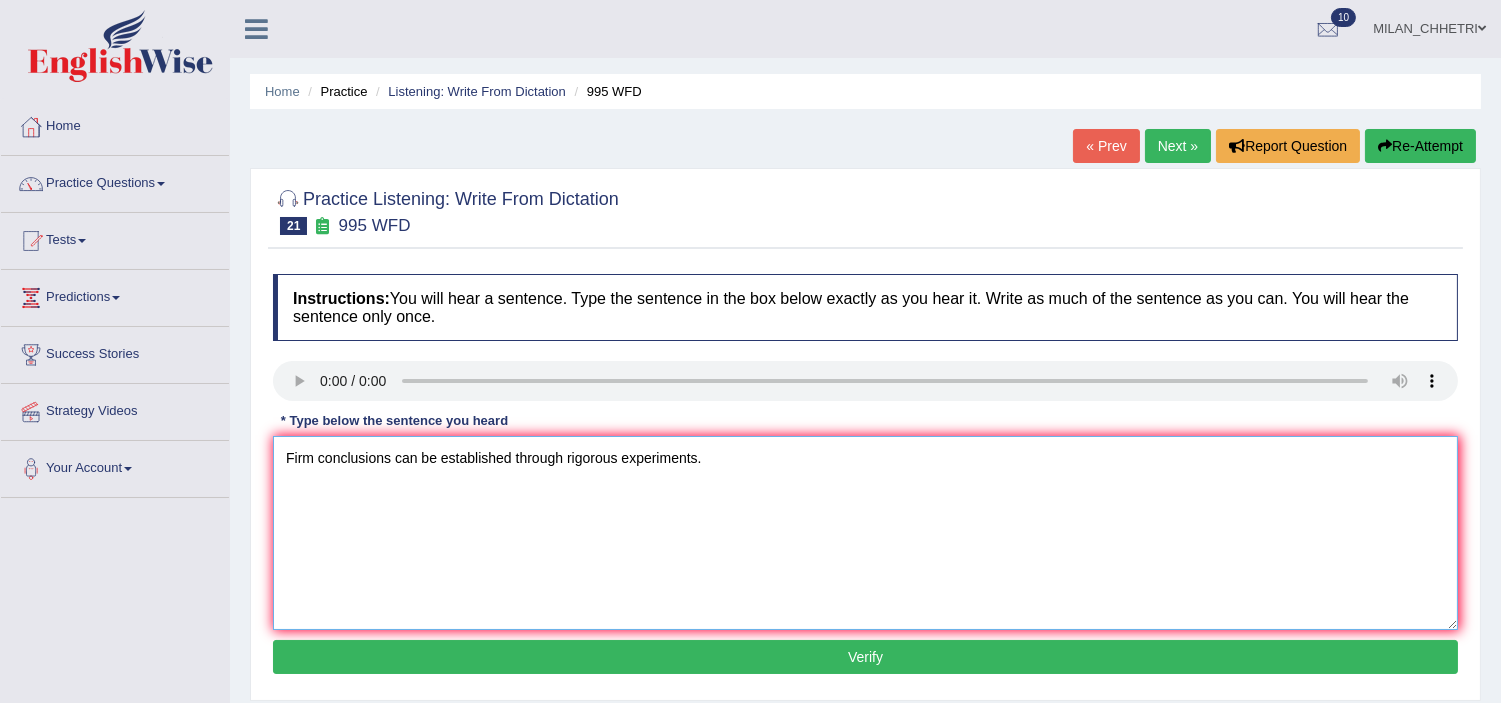type on "Firm conclusions can be established through rigorous experiments." 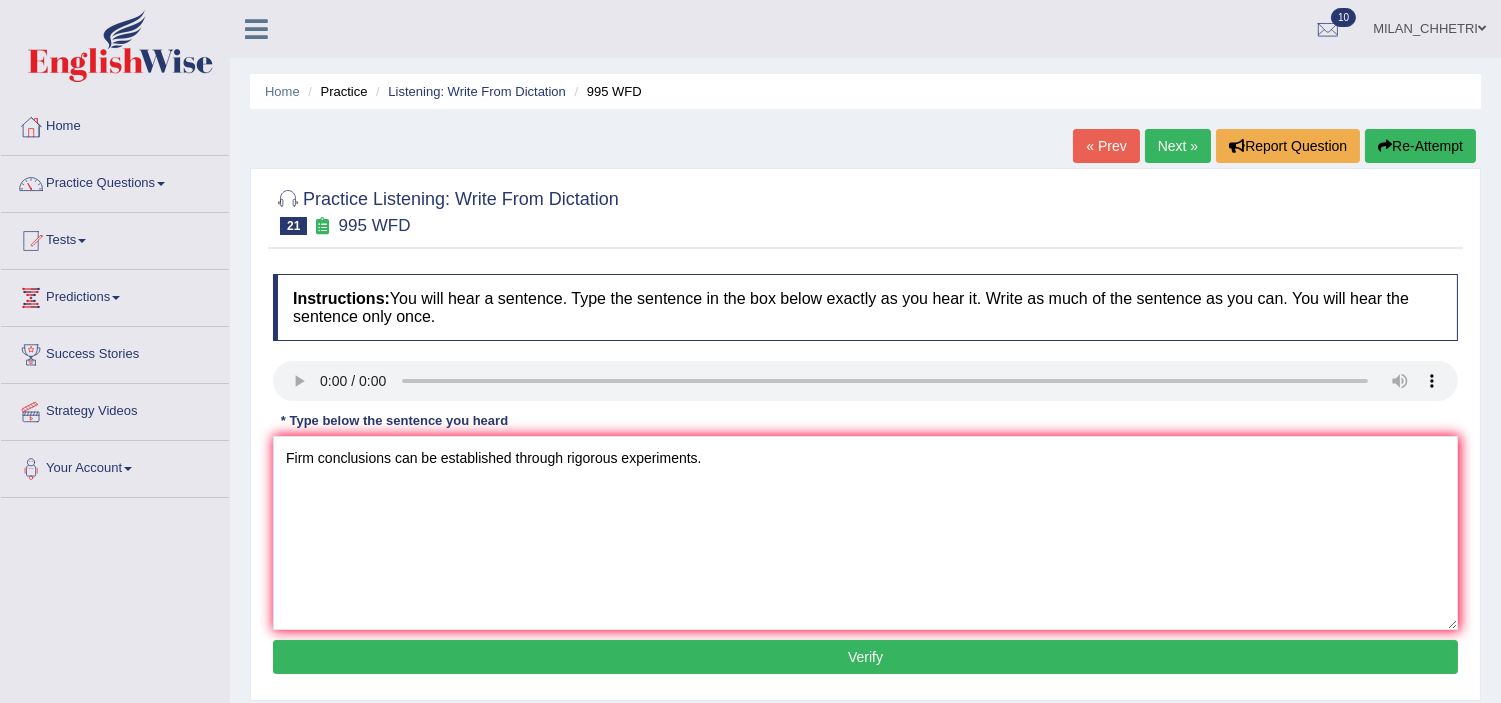 click on "Verify" at bounding box center [865, 657] 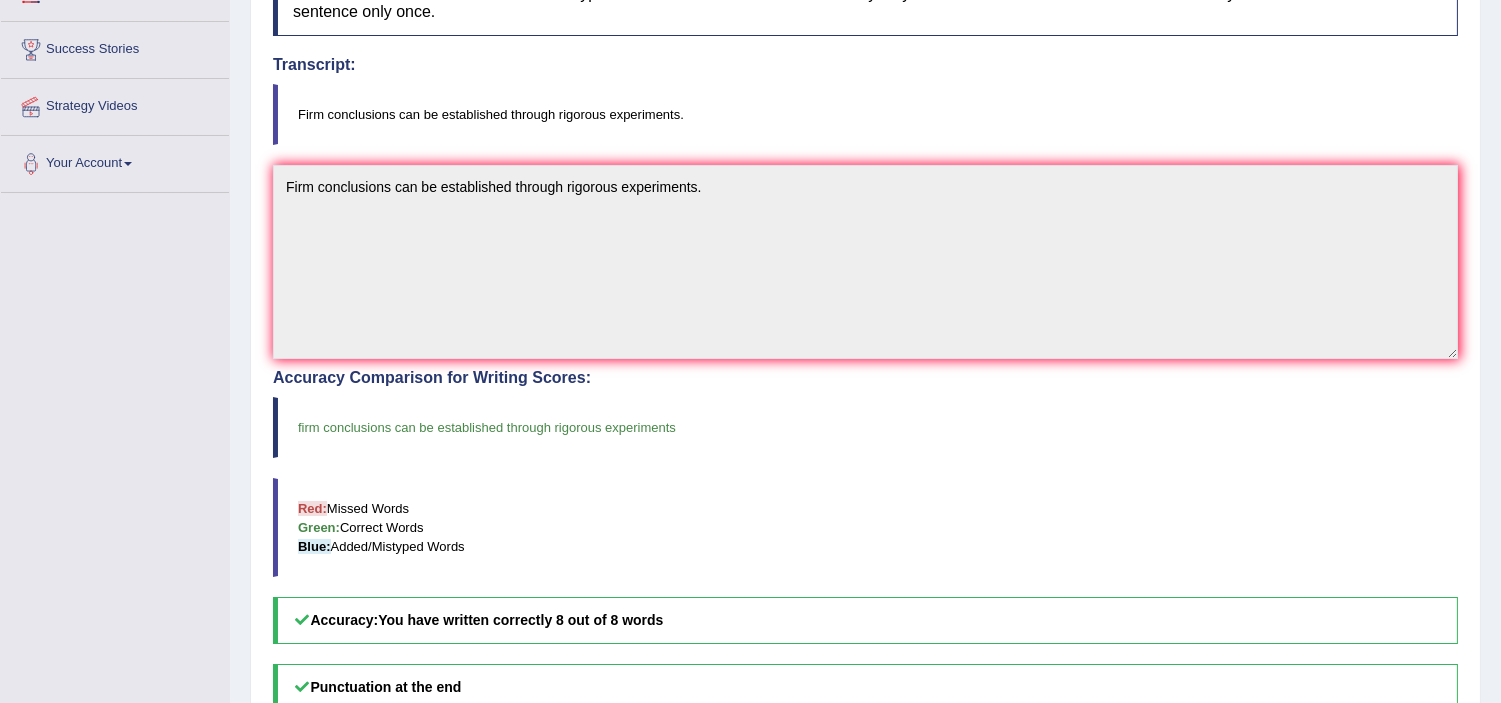 scroll, scrollTop: 111, scrollLeft: 0, axis: vertical 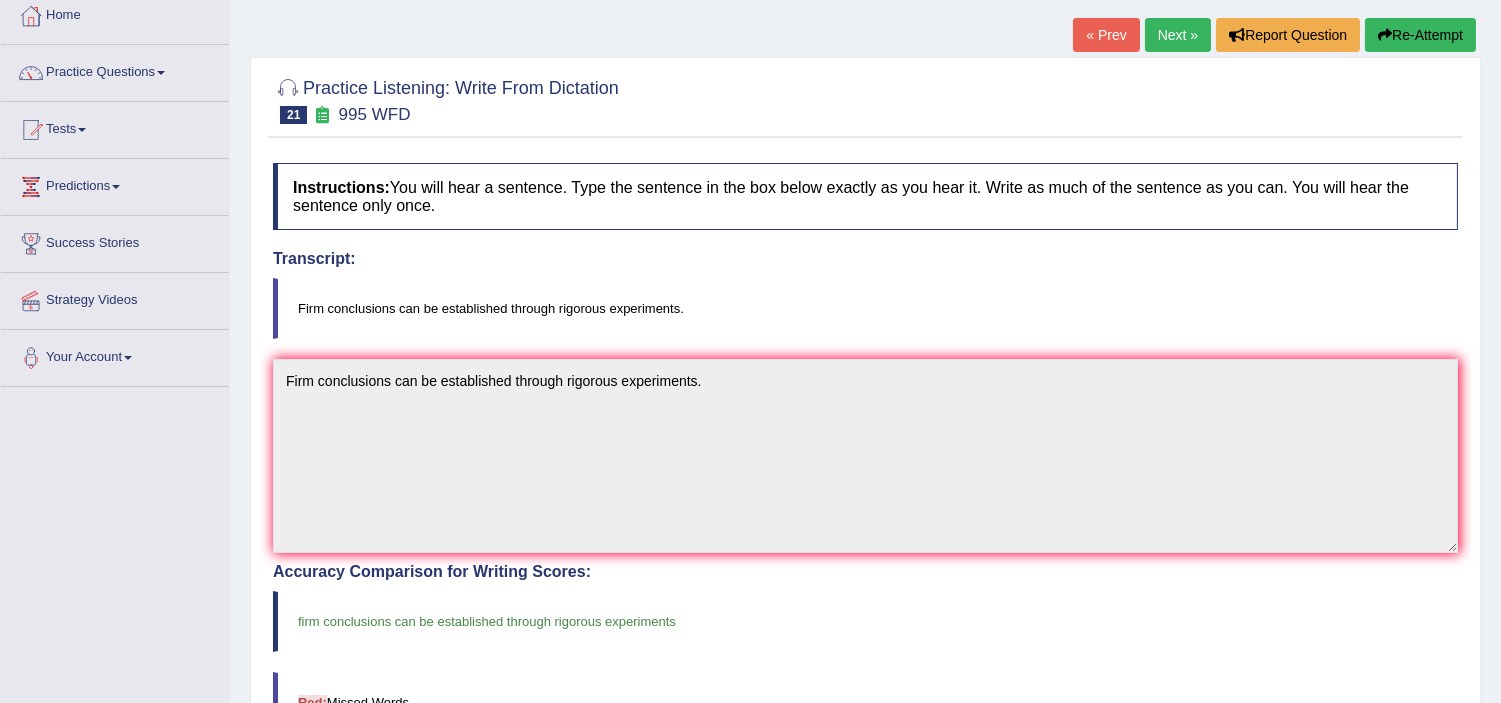 click on "Next »" at bounding box center [1178, 35] 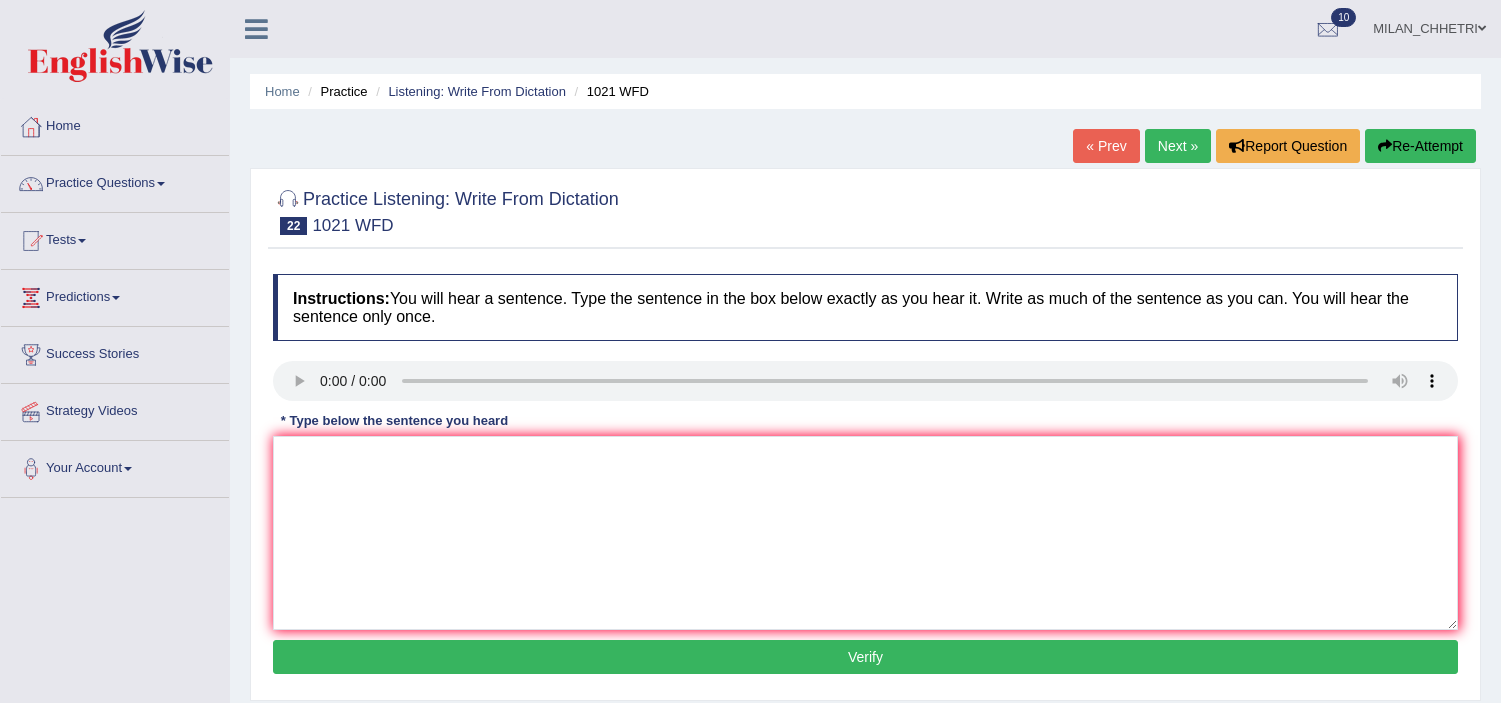scroll, scrollTop: 0, scrollLeft: 0, axis: both 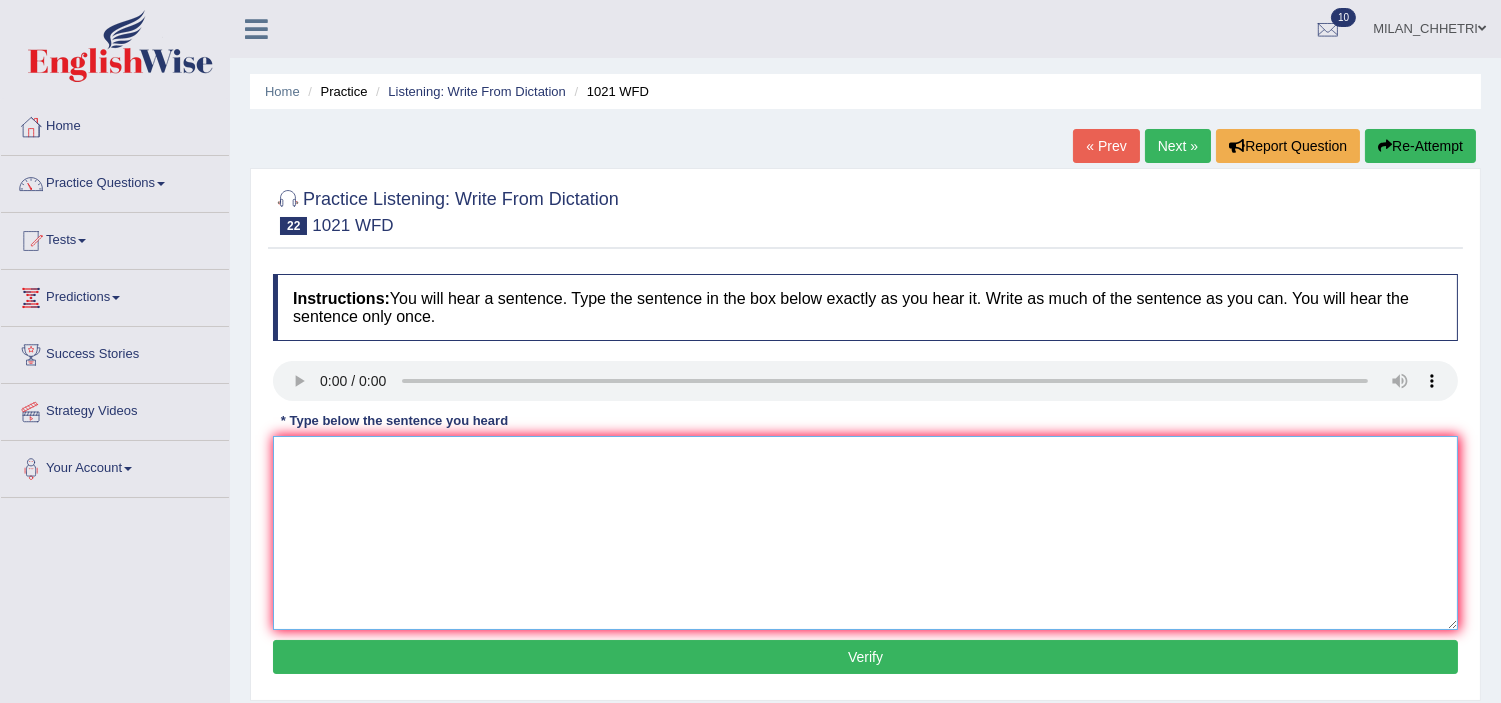 click at bounding box center (865, 533) 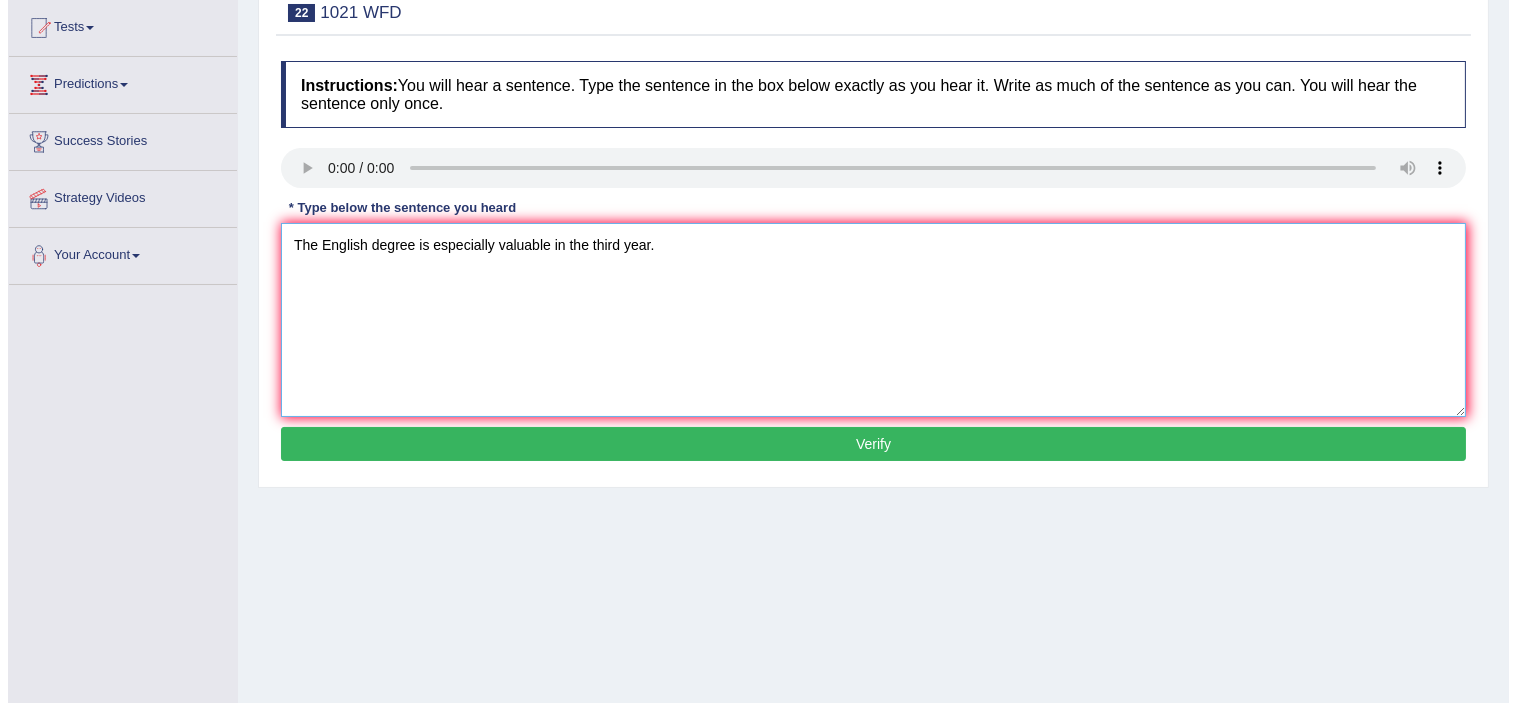 scroll, scrollTop: 222, scrollLeft: 0, axis: vertical 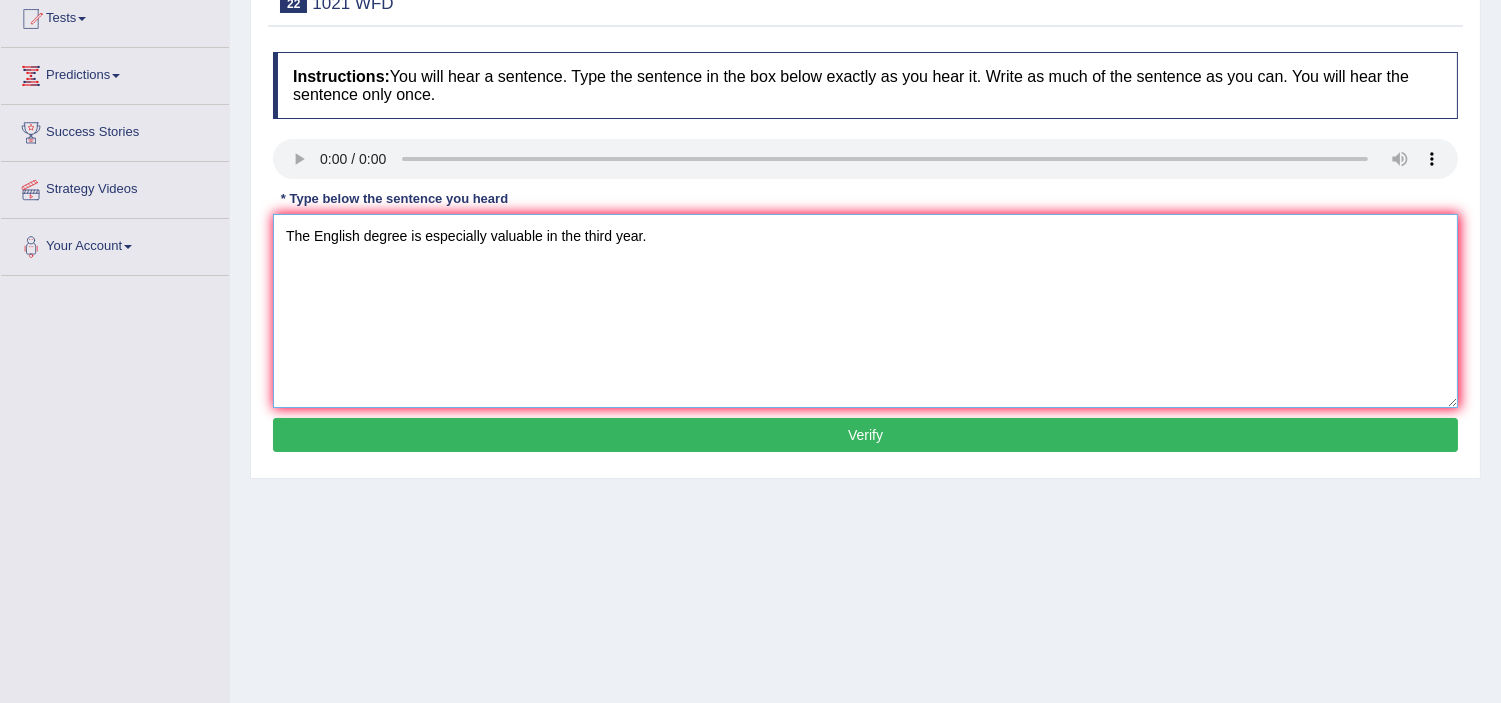 type on "The English degree is especially valuable in the third year." 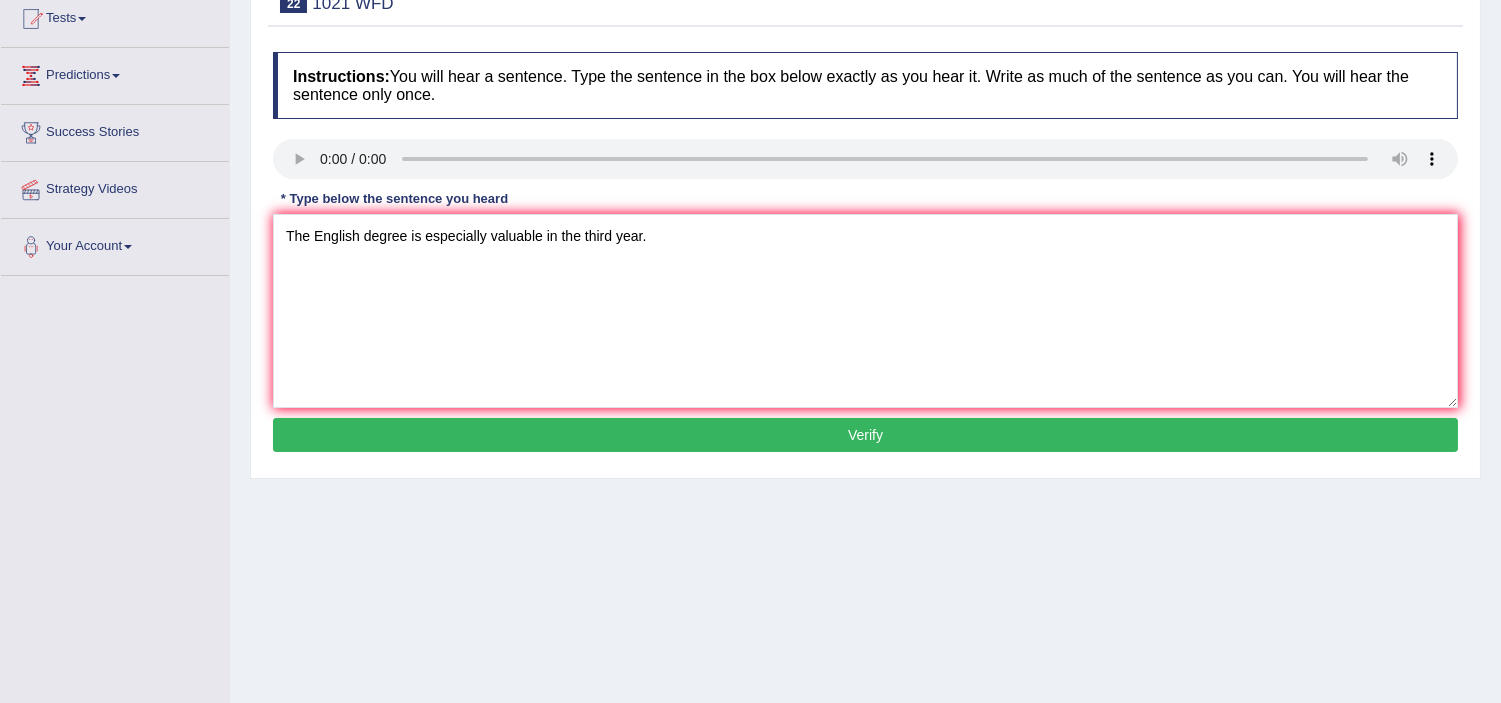 click on "Verify" at bounding box center (865, 435) 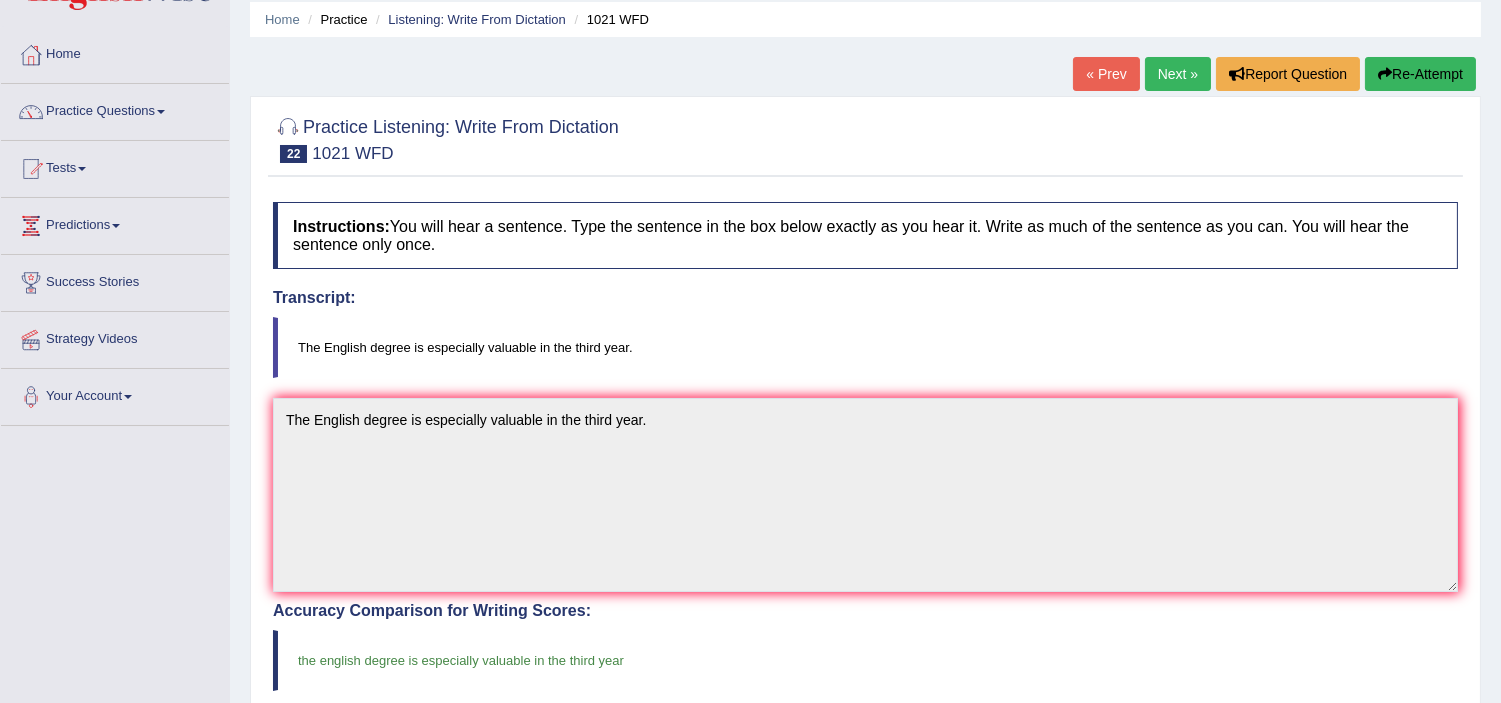 scroll, scrollTop: 37, scrollLeft: 0, axis: vertical 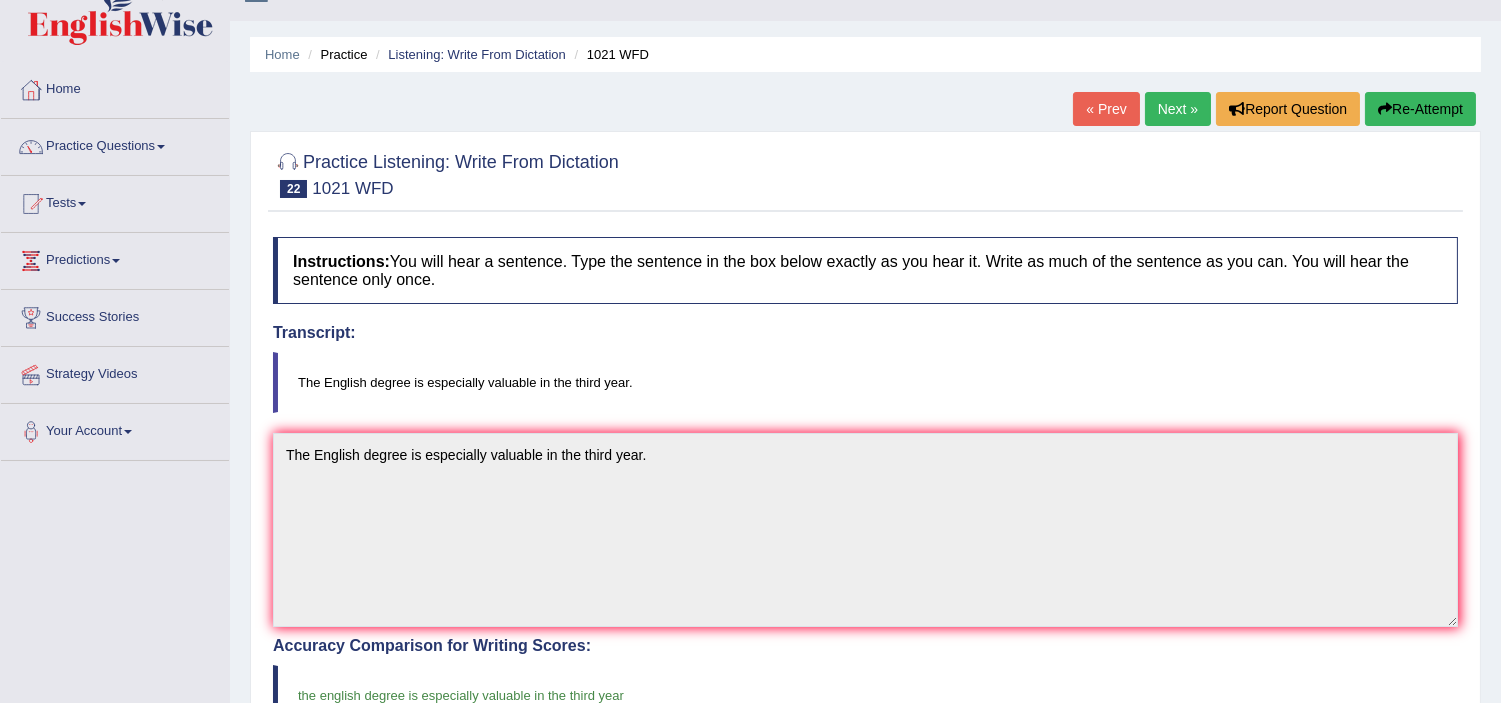 click on "Next »" at bounding box center [1178, 109] 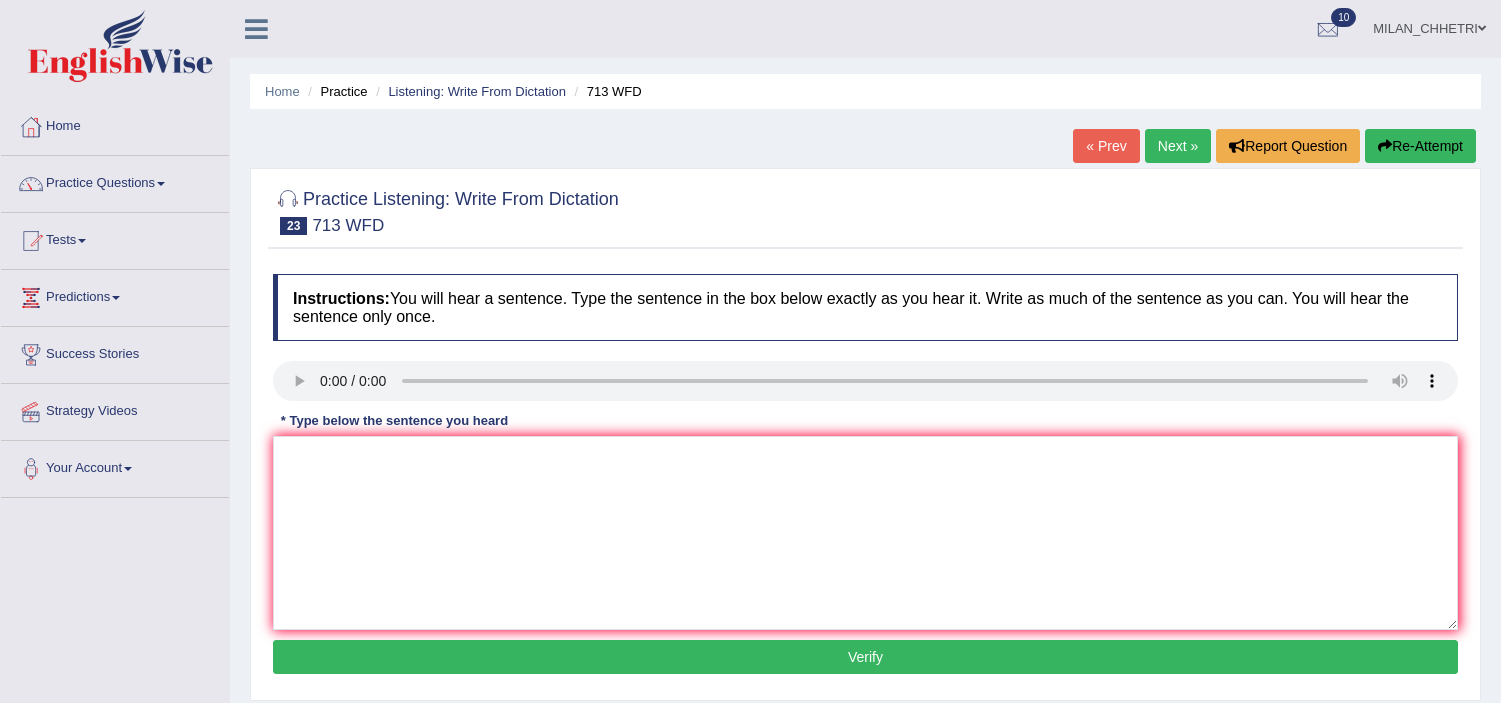 scroll, scrollTop: 0, scrollLeft: 0, axis: both 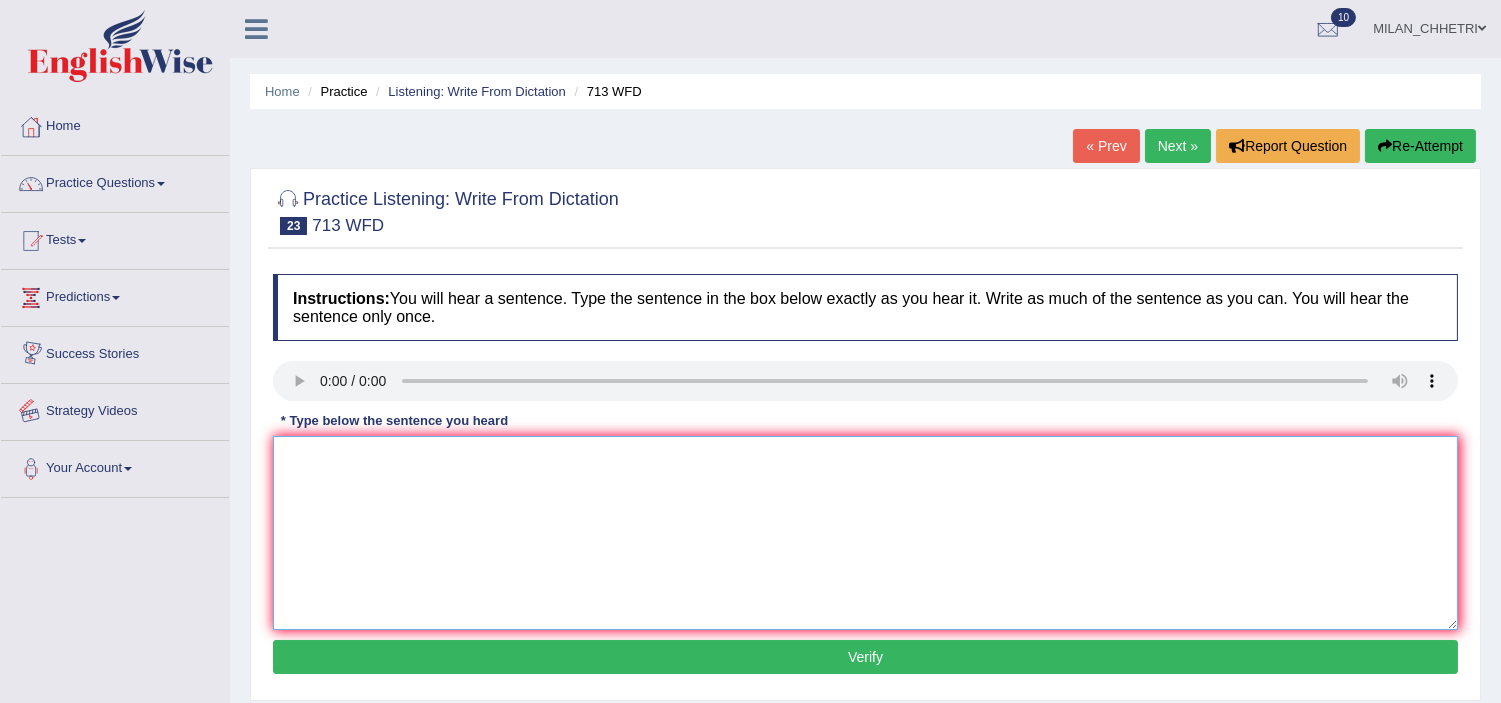 click at bounding box center [865, 533] 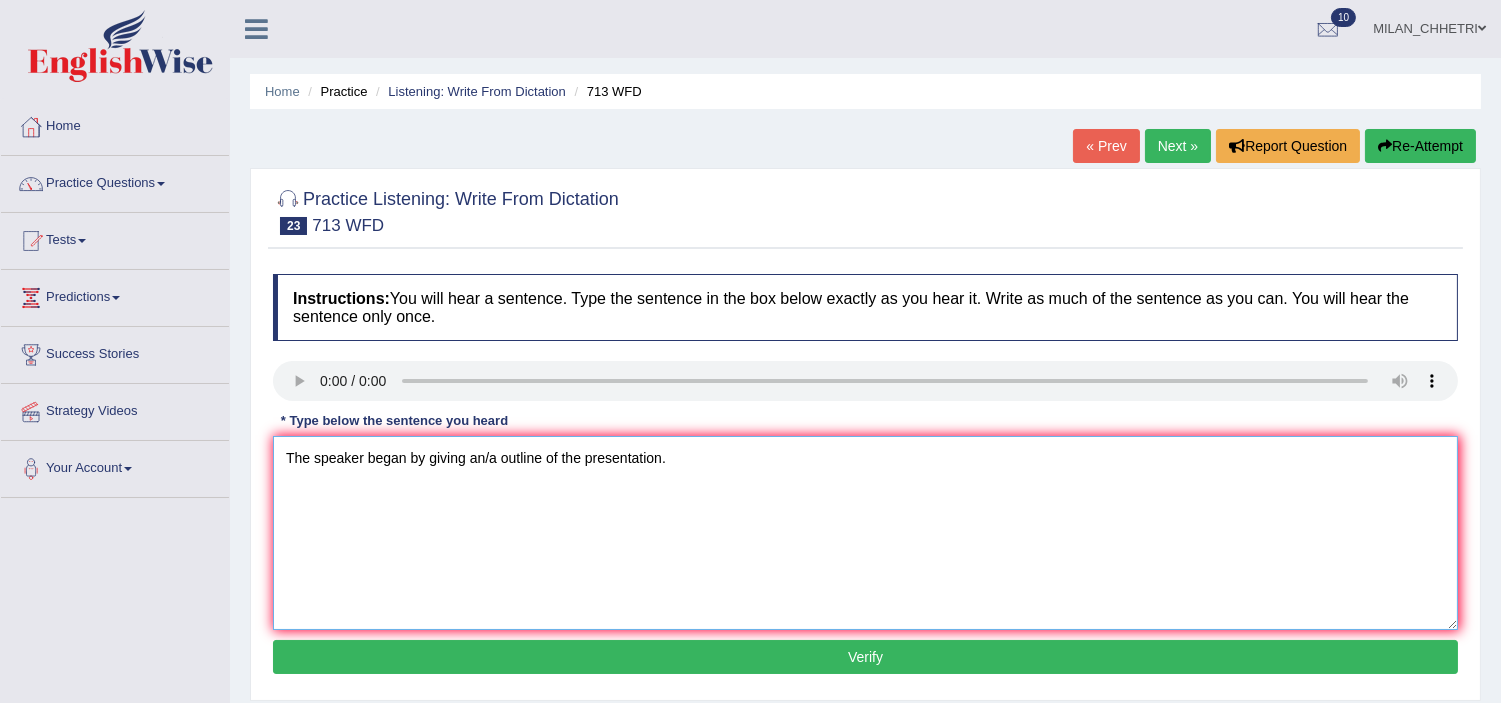 type on "The speaker began by giving an/a outline of the presentation." 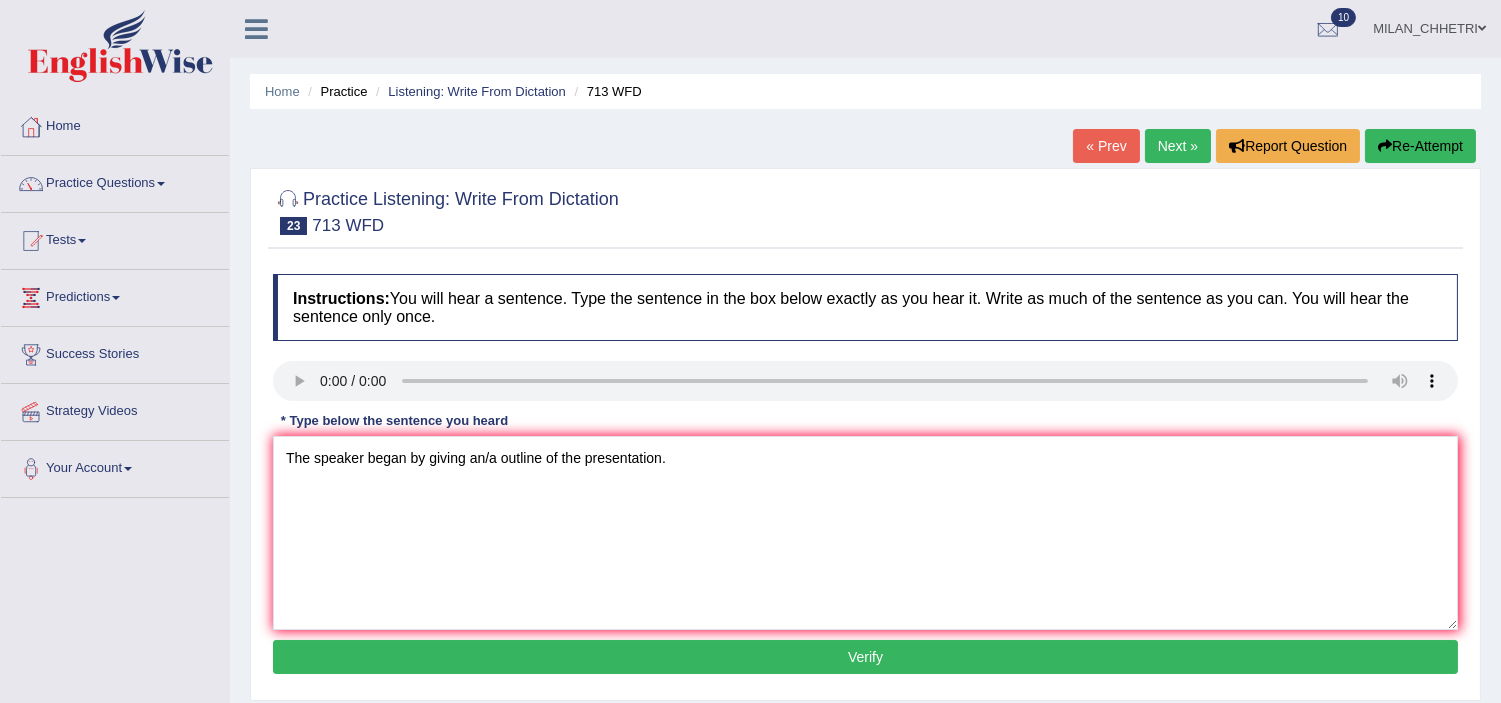 click on "Verify" at bounding box center [865, 657] 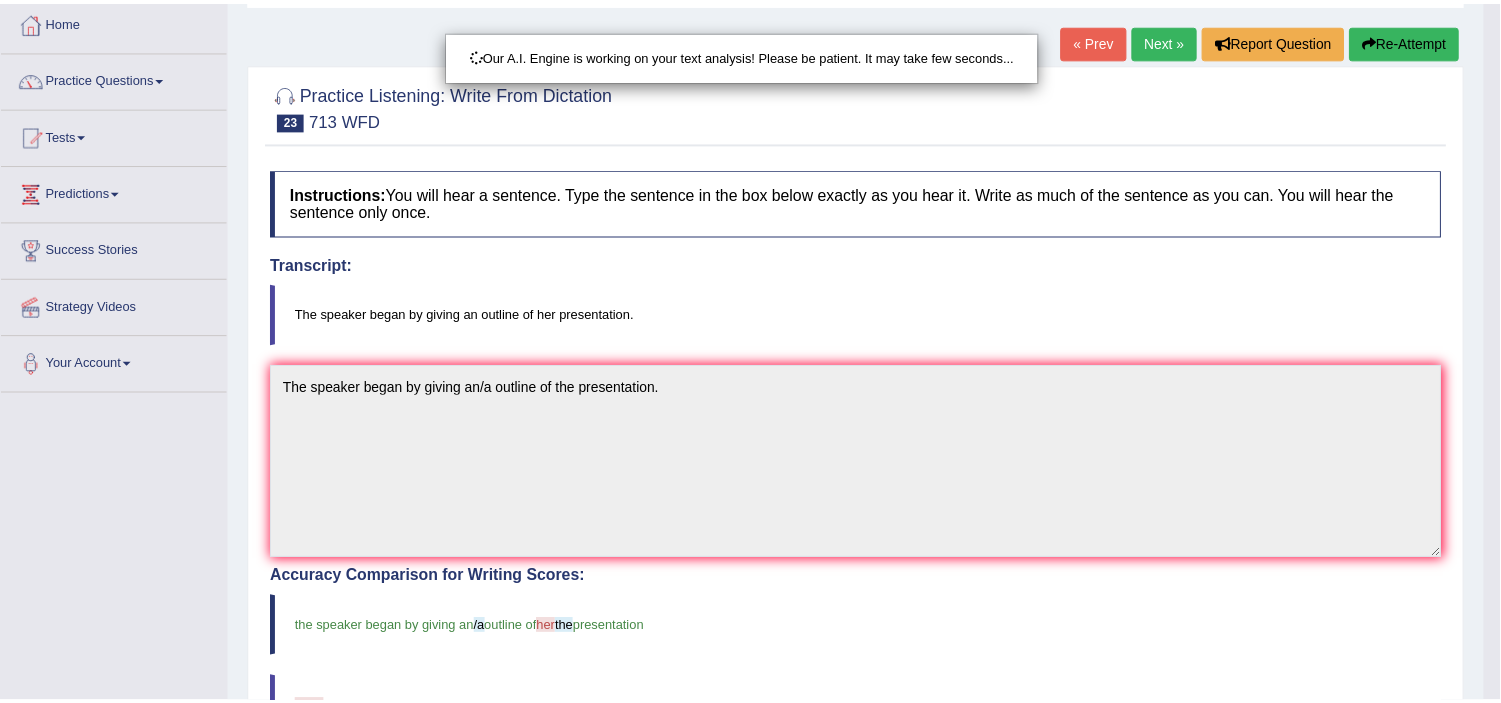 scroll, scrollTop: 111, scrollLeft: 0, axis: vertical 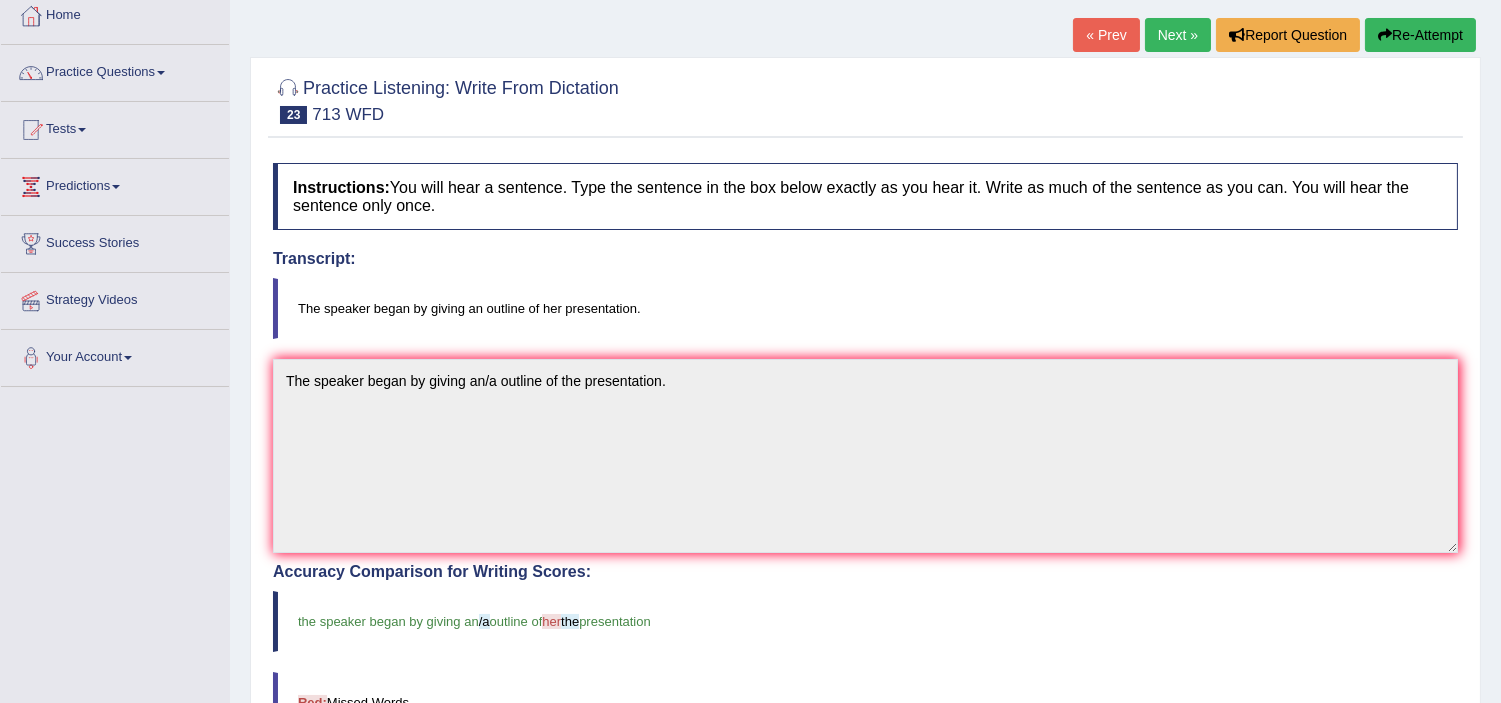 click on "Re-Attempt" at bounding box center [1420, 35] 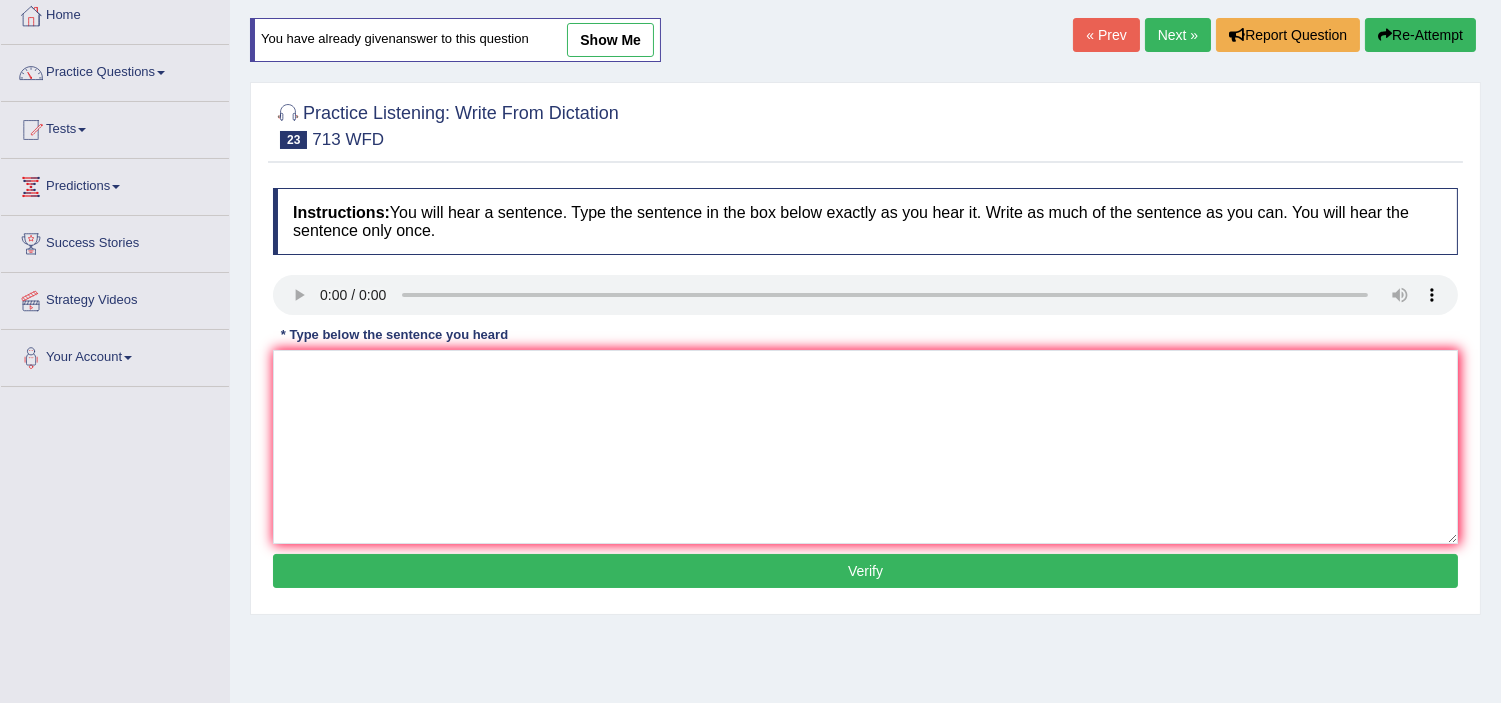 scroll, scrollTop: 0, scrollLeft: 0, axis: both 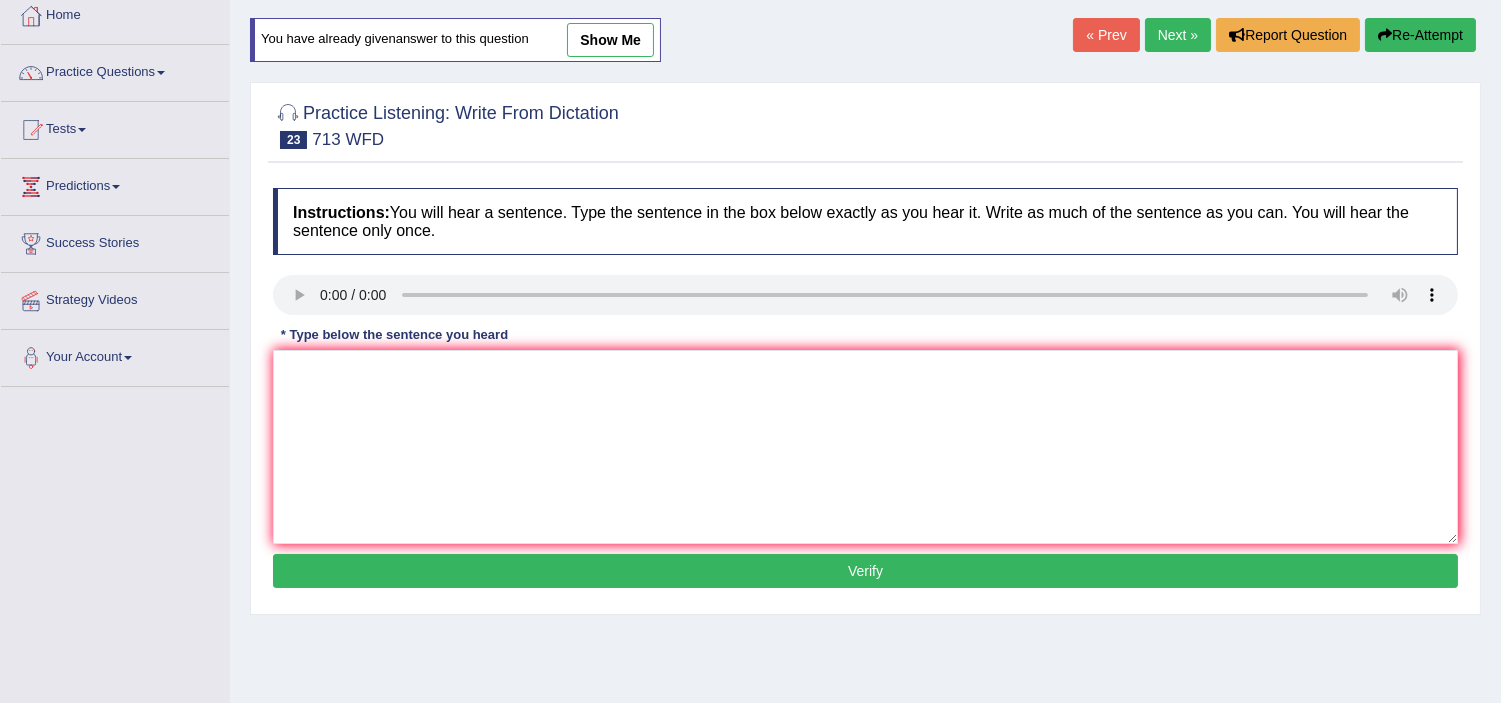 click on "Next »" at bounding box center [1178, 35] 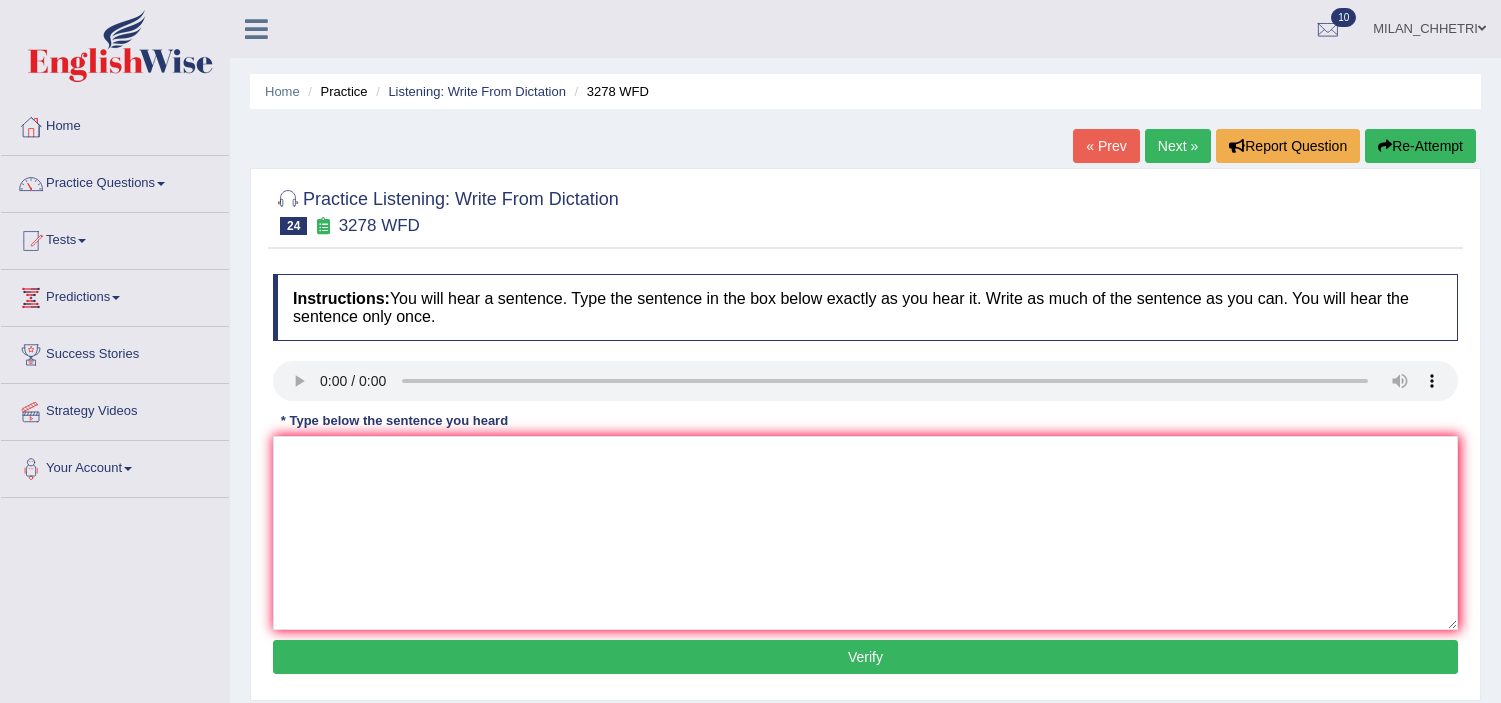 scroll, scrollTop: 0, scrollLeft: 0, axis: both 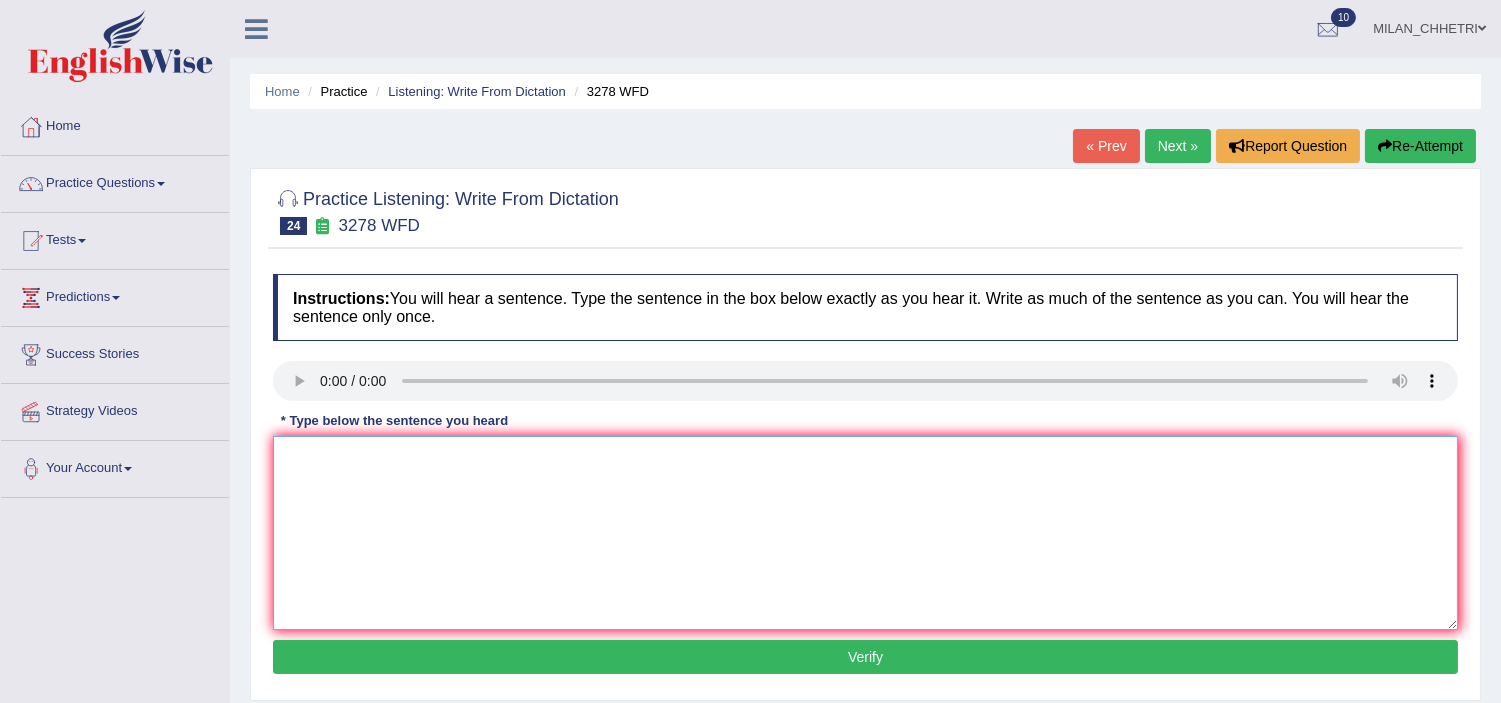 click at bounding box center (865, 533) 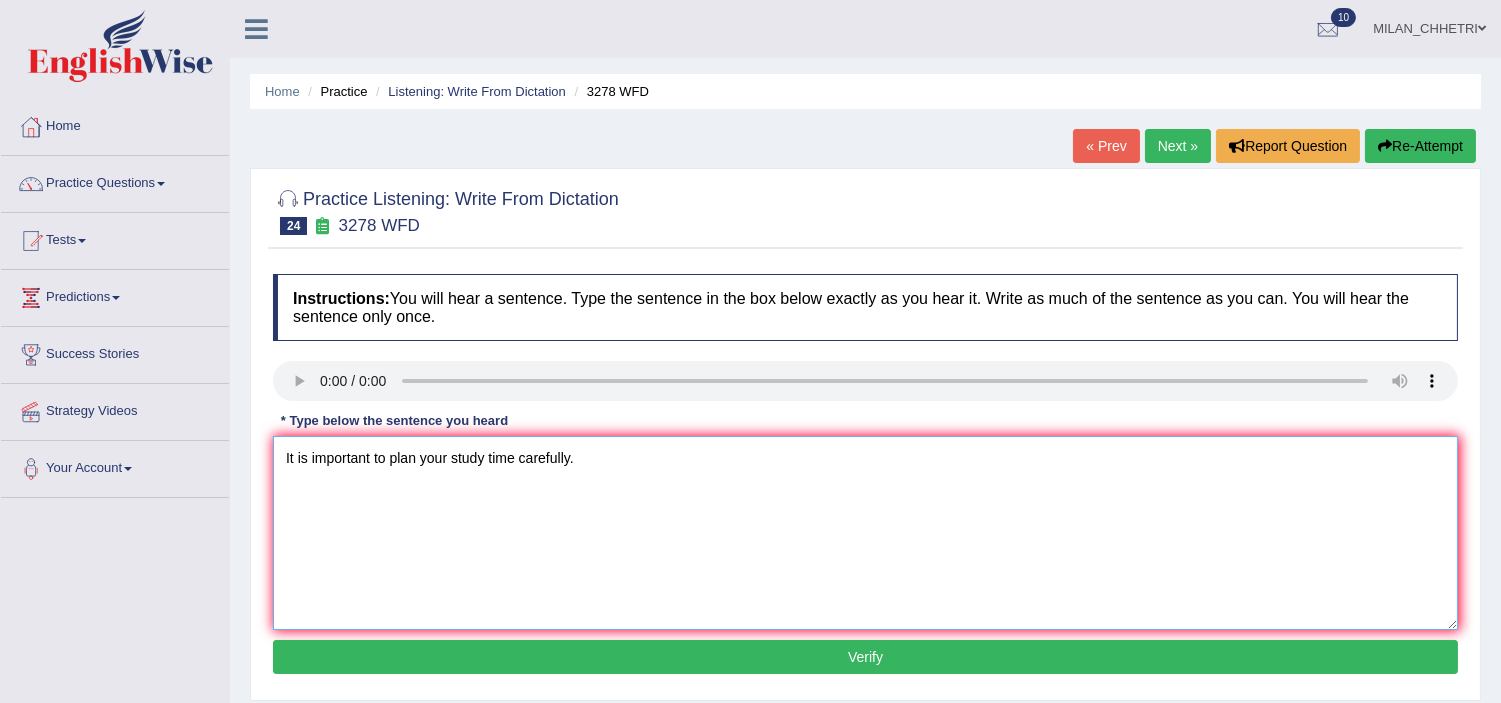 type on "It is important to plan your study time carefully." 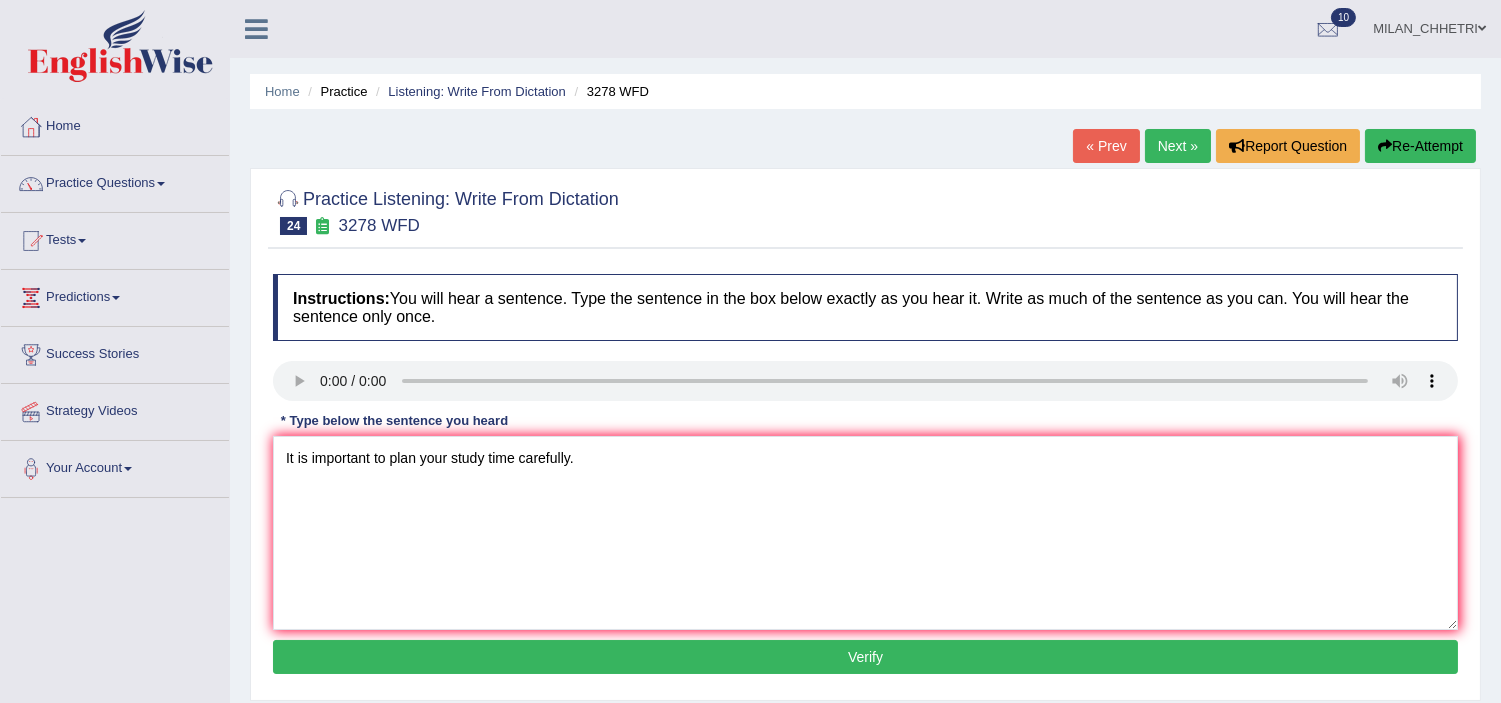 click on "Verify" at bounding box center (865, 657) 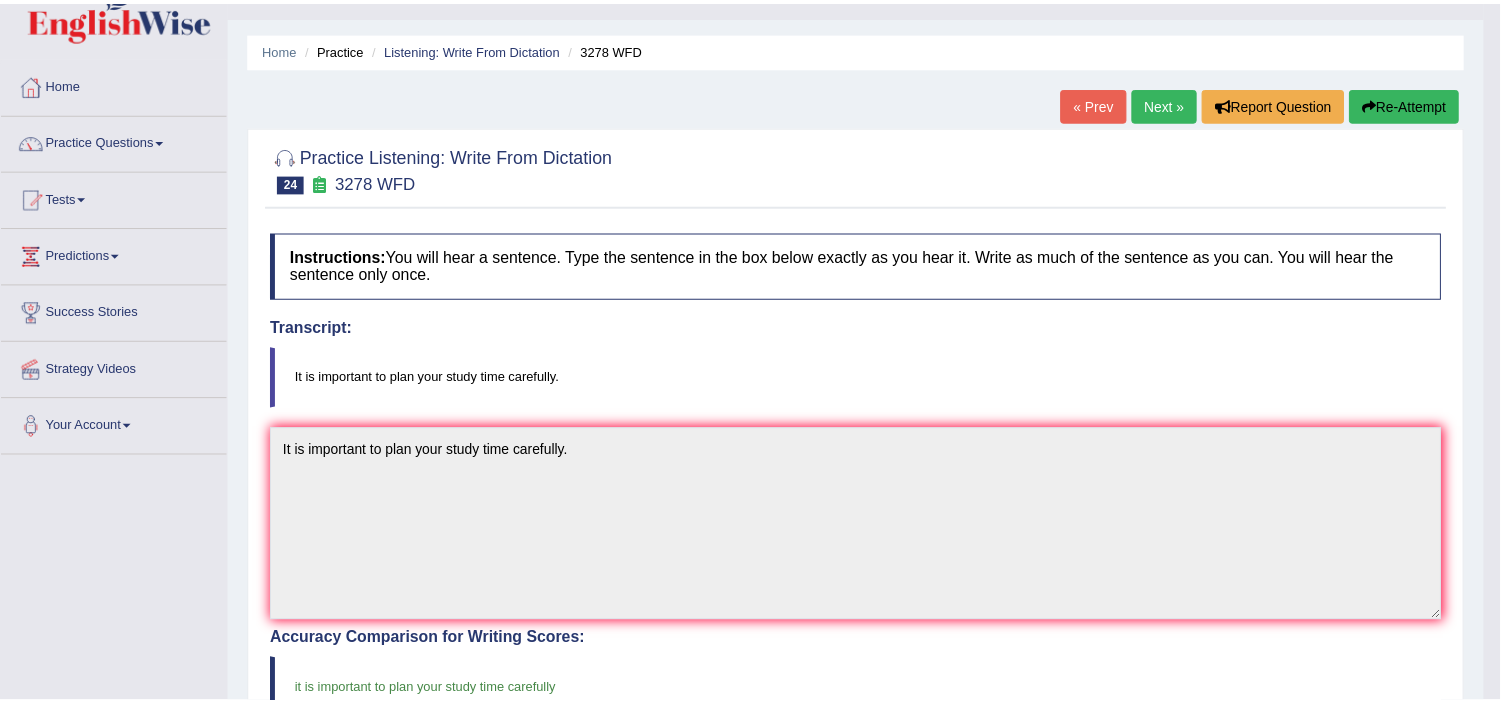 scroll, scrollTop: 222, scrollLeft: 0, axis: vertical 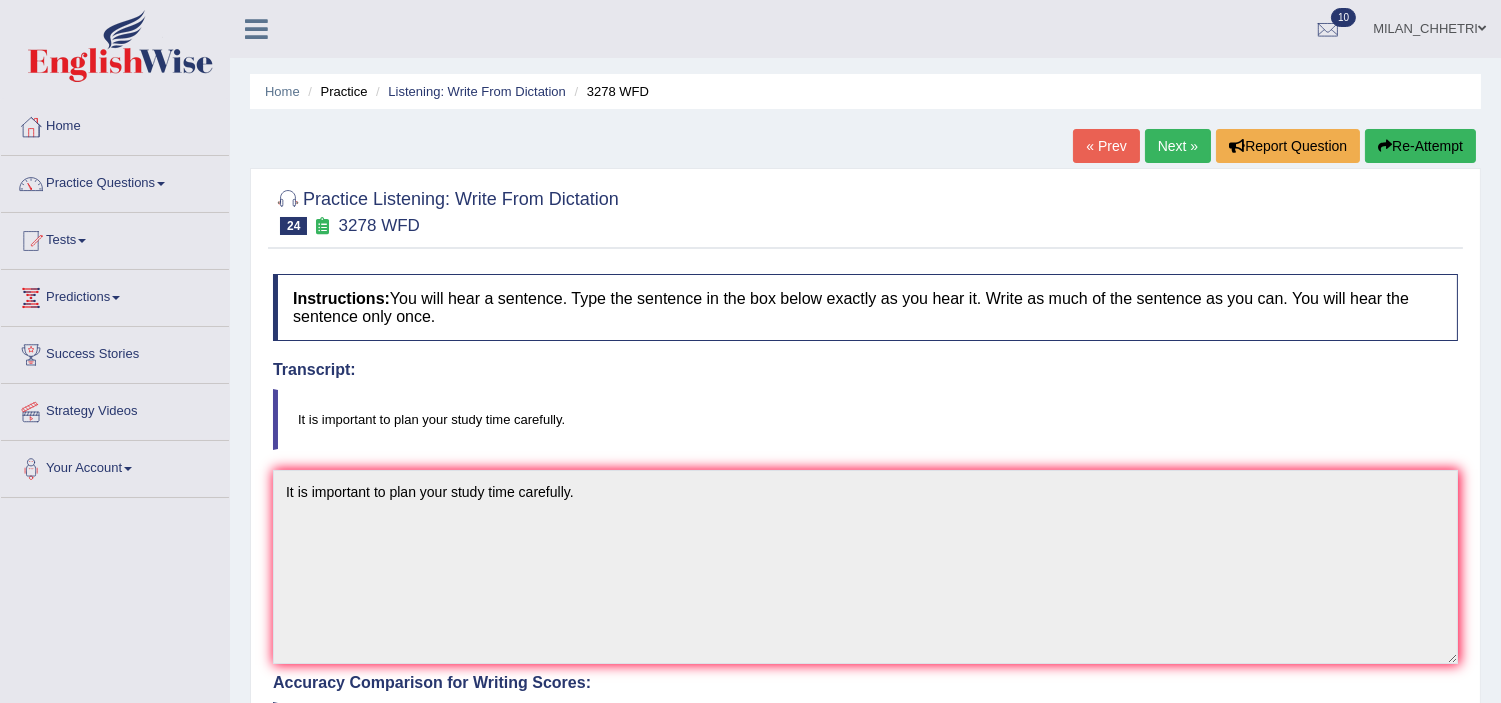click on "Next »" at bounding box center (1178, 146) 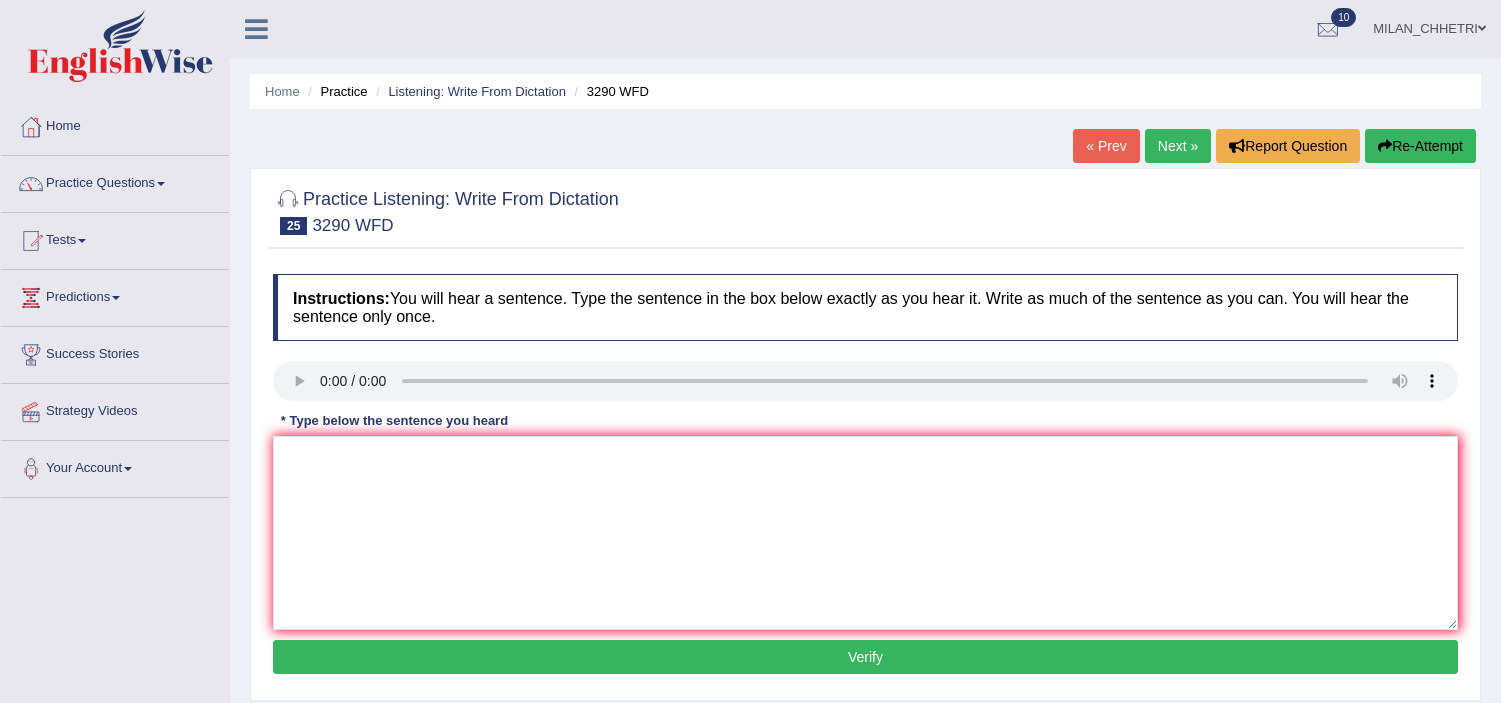 scroll, scrollTop: 0, scrollLeft: 0, axis: both 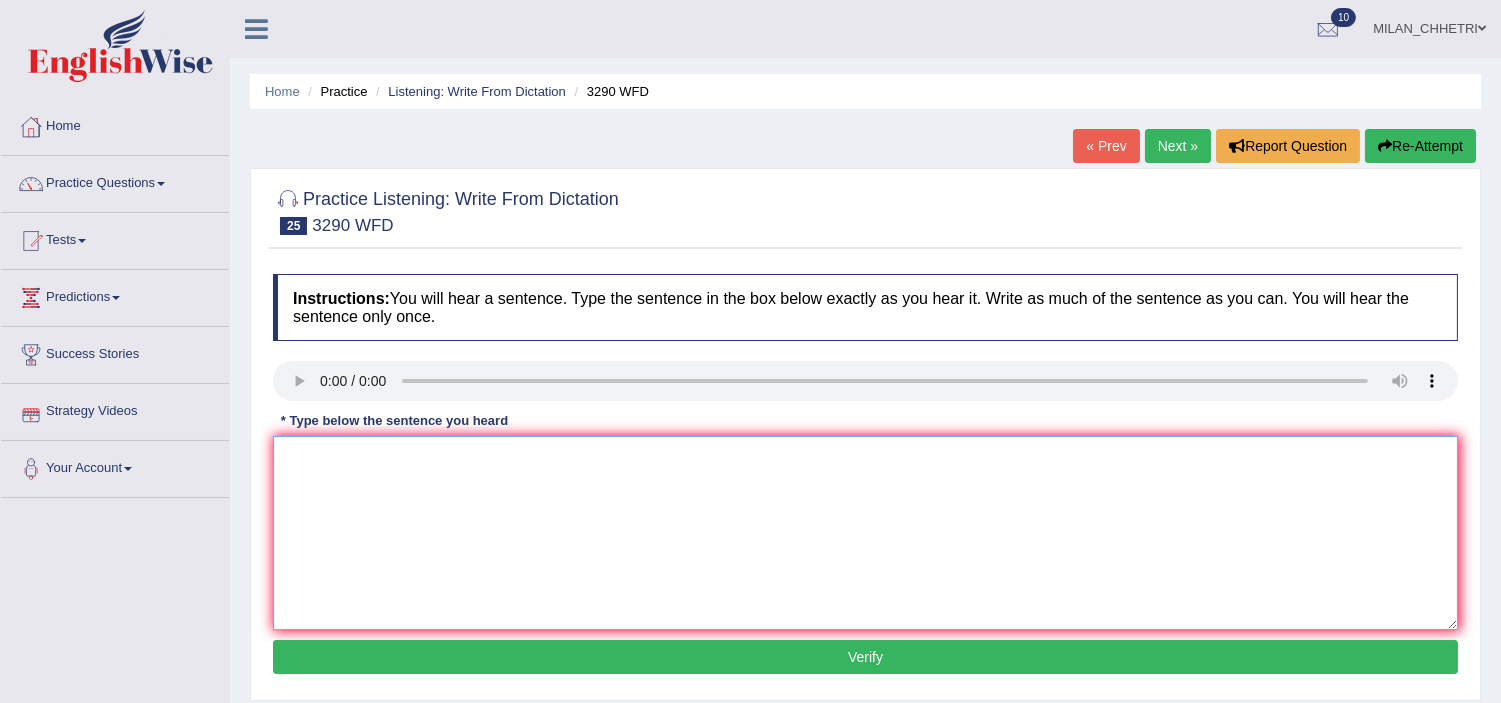 click at bounding box center [865, 533] 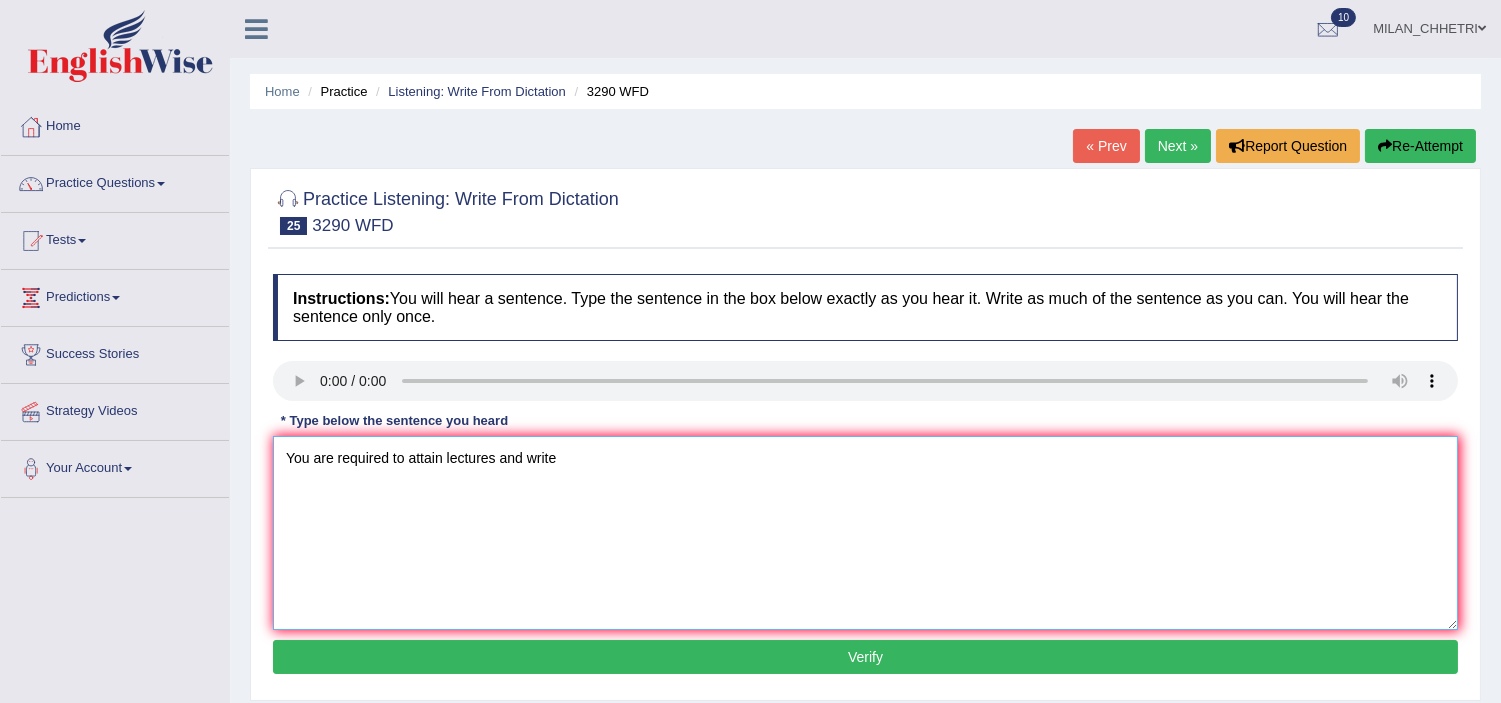click on "You are required to attain lectures and write" at bounding box center (865, 533) 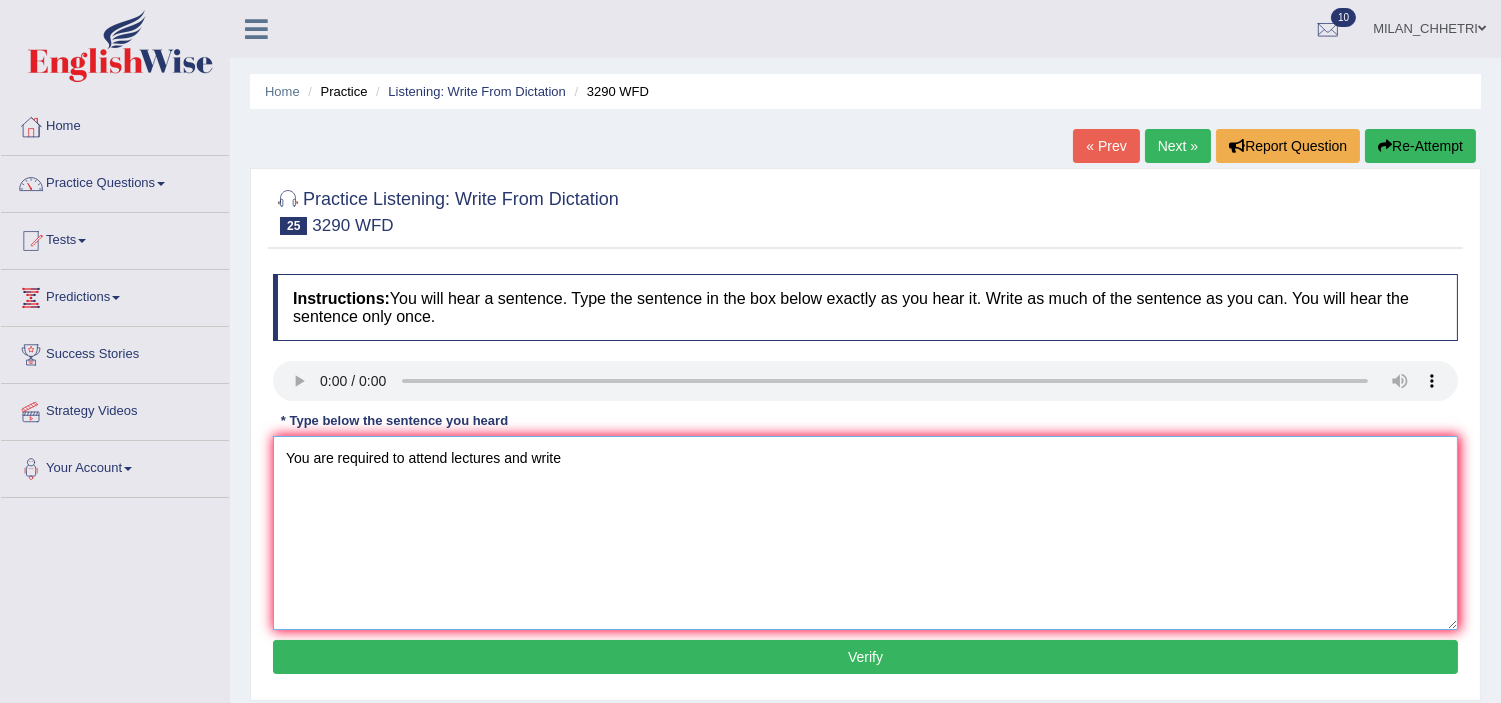 click on "You are required to attend lectures and write" at bounding box center (865, 533) 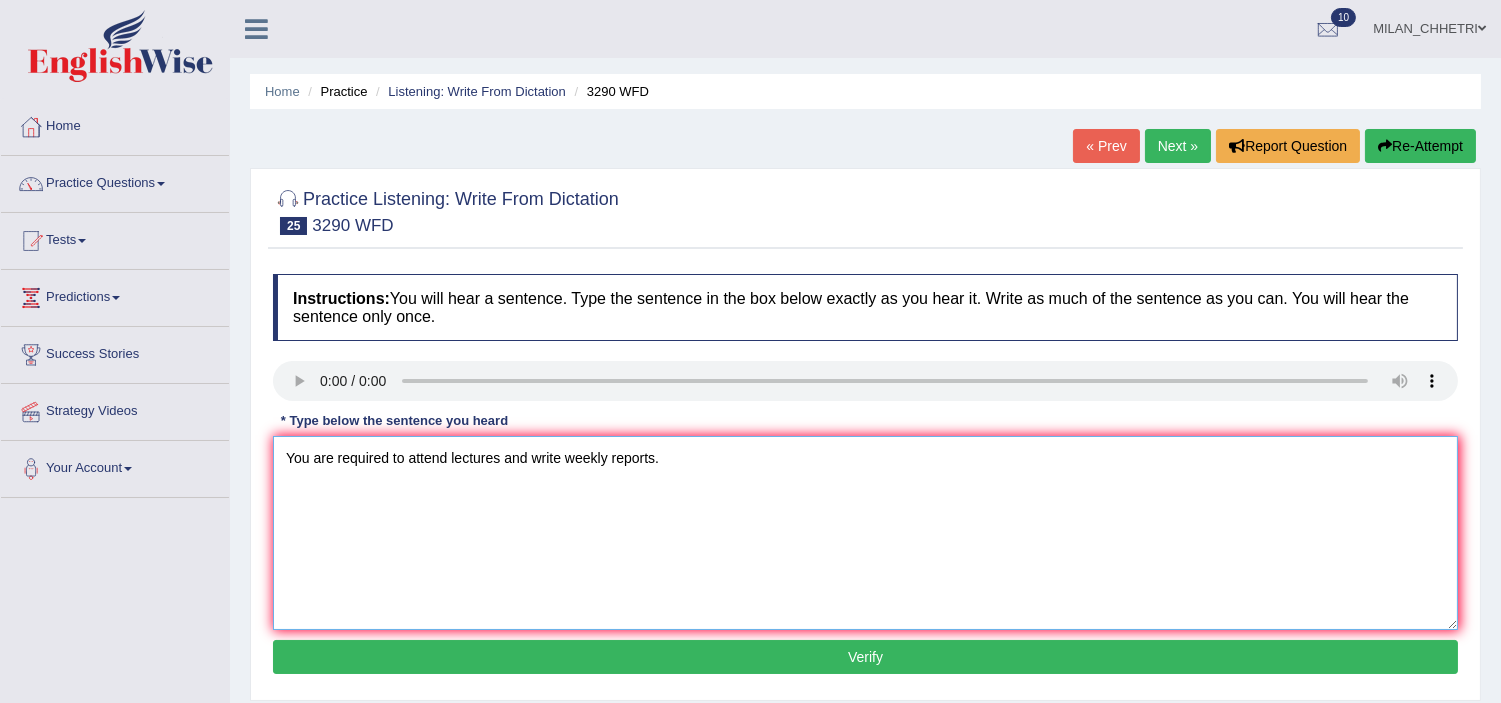 scroll, scrollTop: 111, scrollLeft: 0, axis: vertical 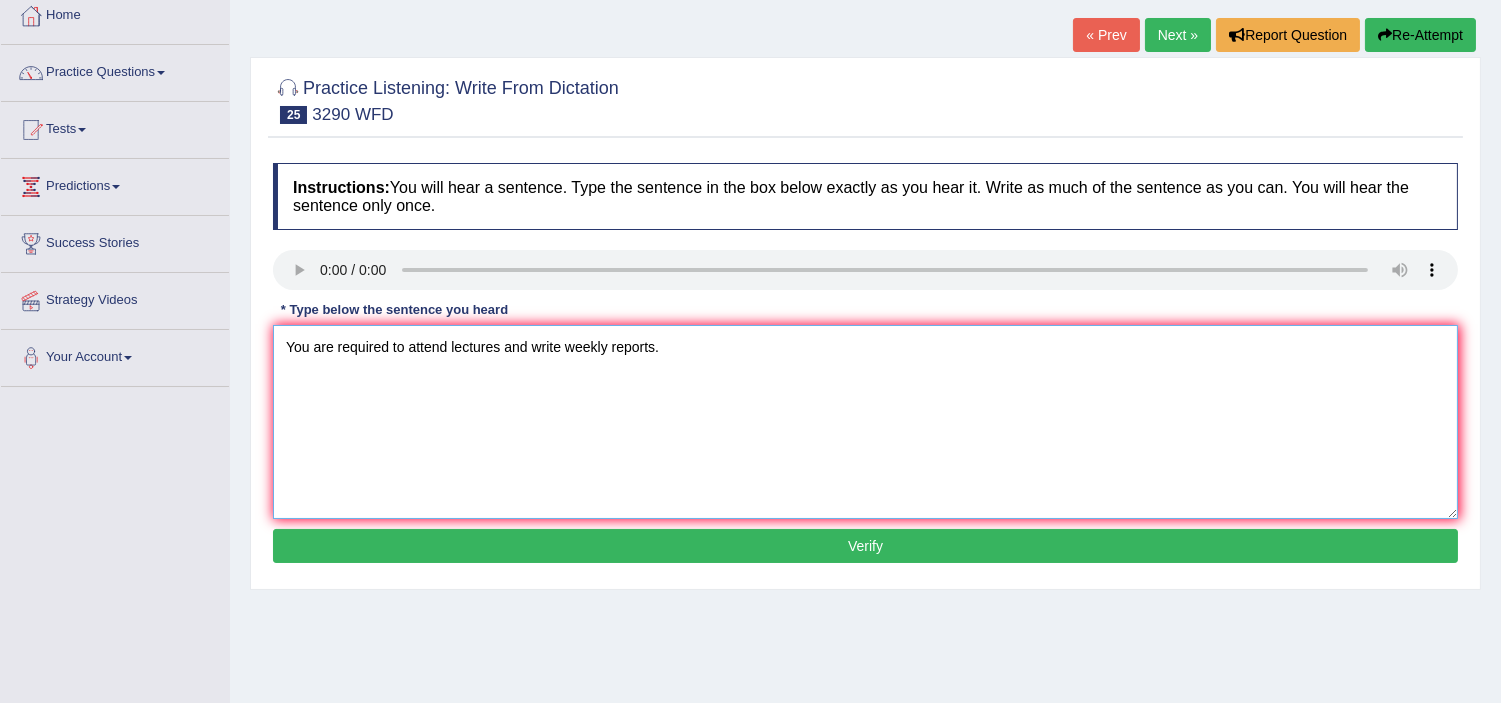 type on "You are required to attend lectures and write weekly reports." 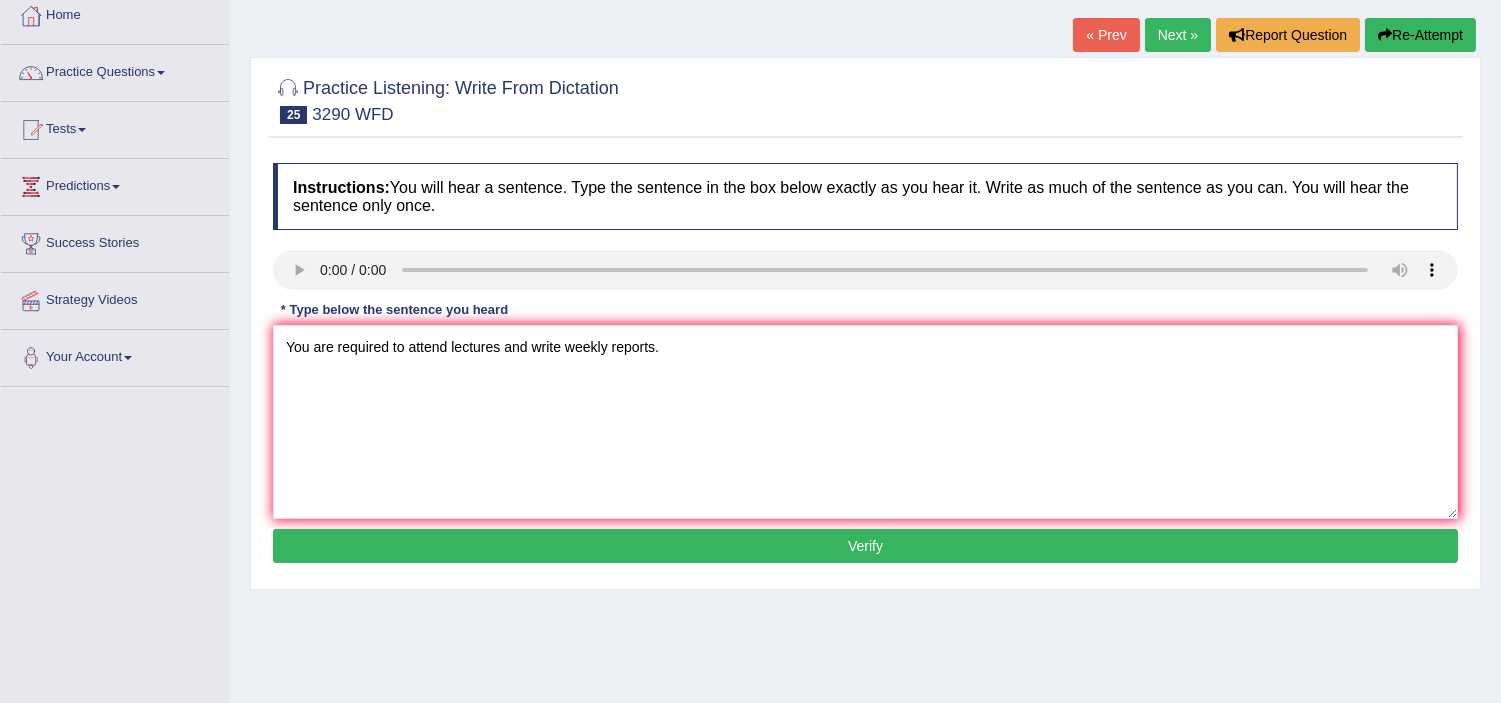 click on "Verify" at bounding box center (865, 546) 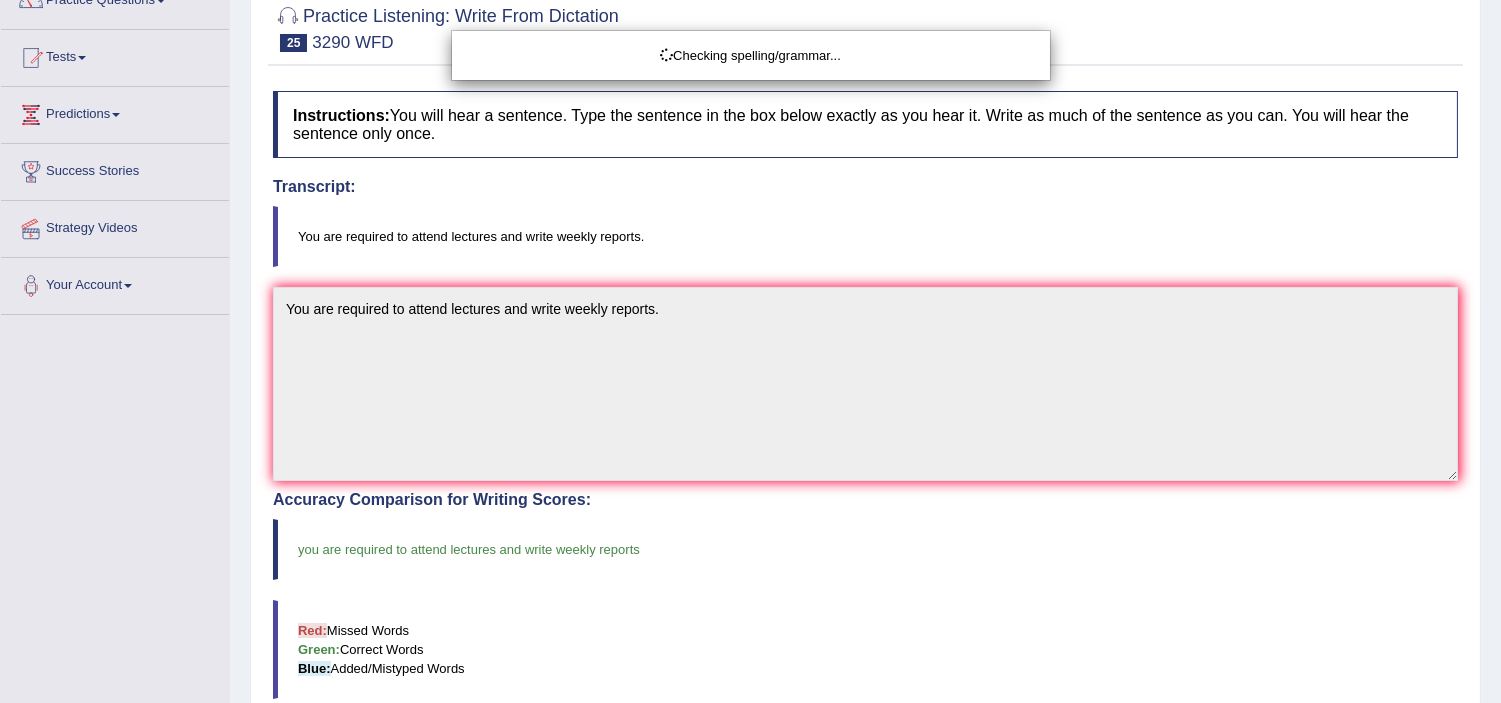 scroll, scrollTop: 222, scrollLeft: 0, axis: vertical 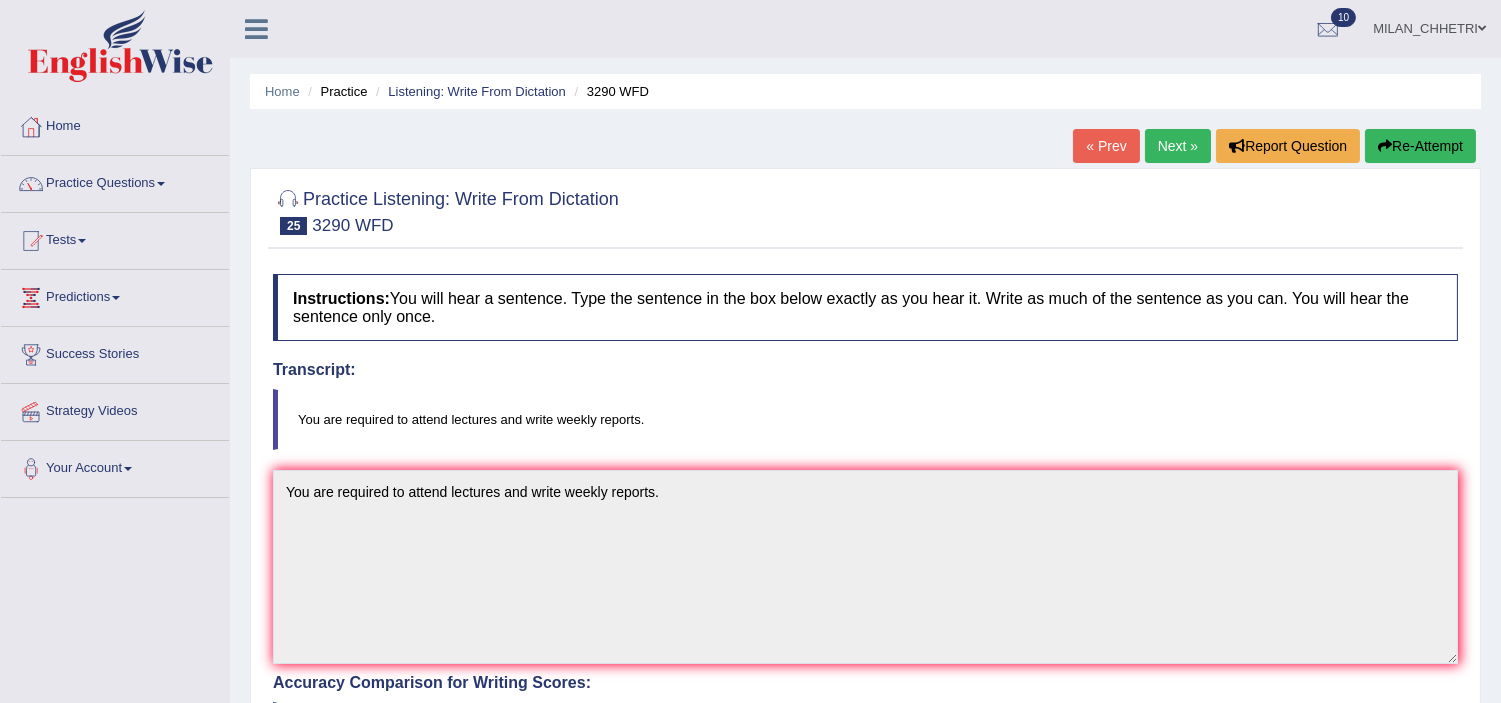 click on "Next »" at bounding box center (1178, 146) 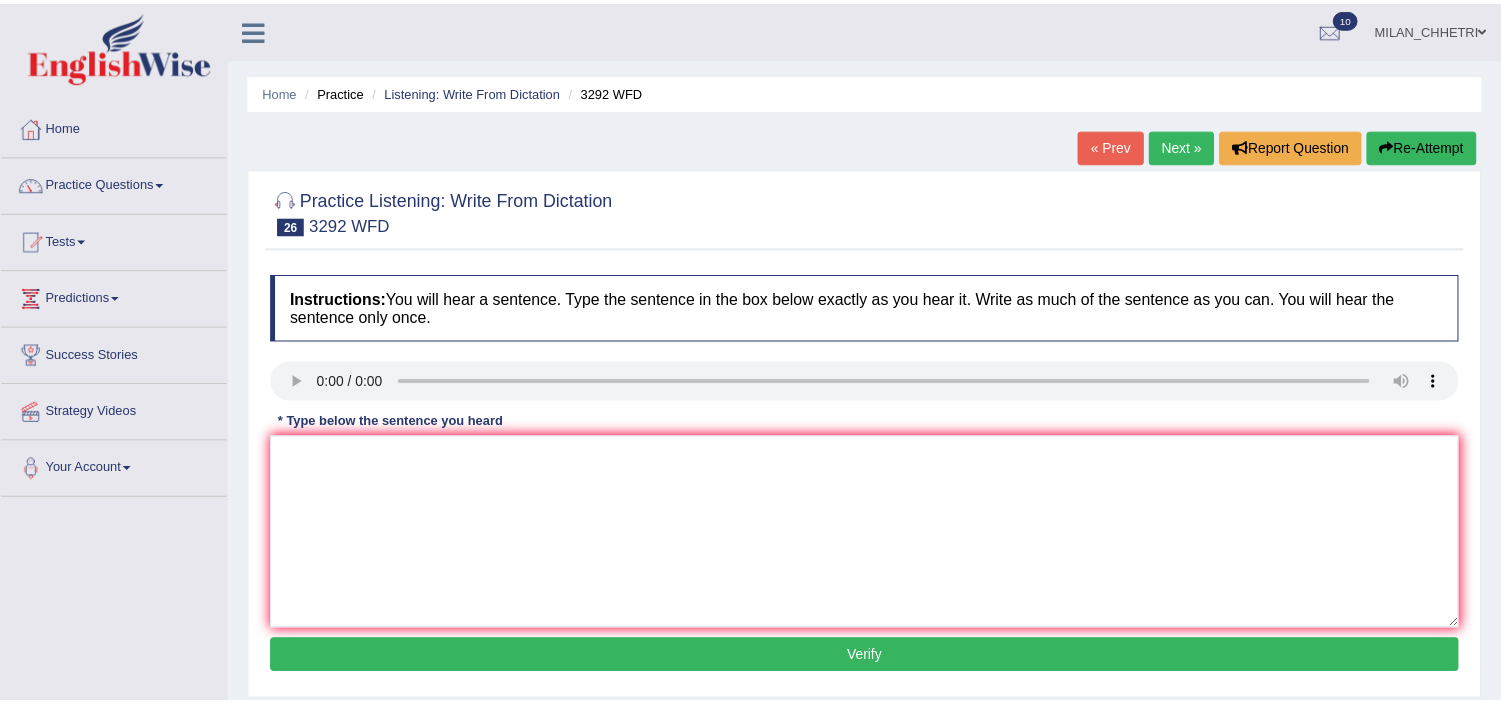 scroll, scrollTop: 0, scrollLeft: 0, axis: both 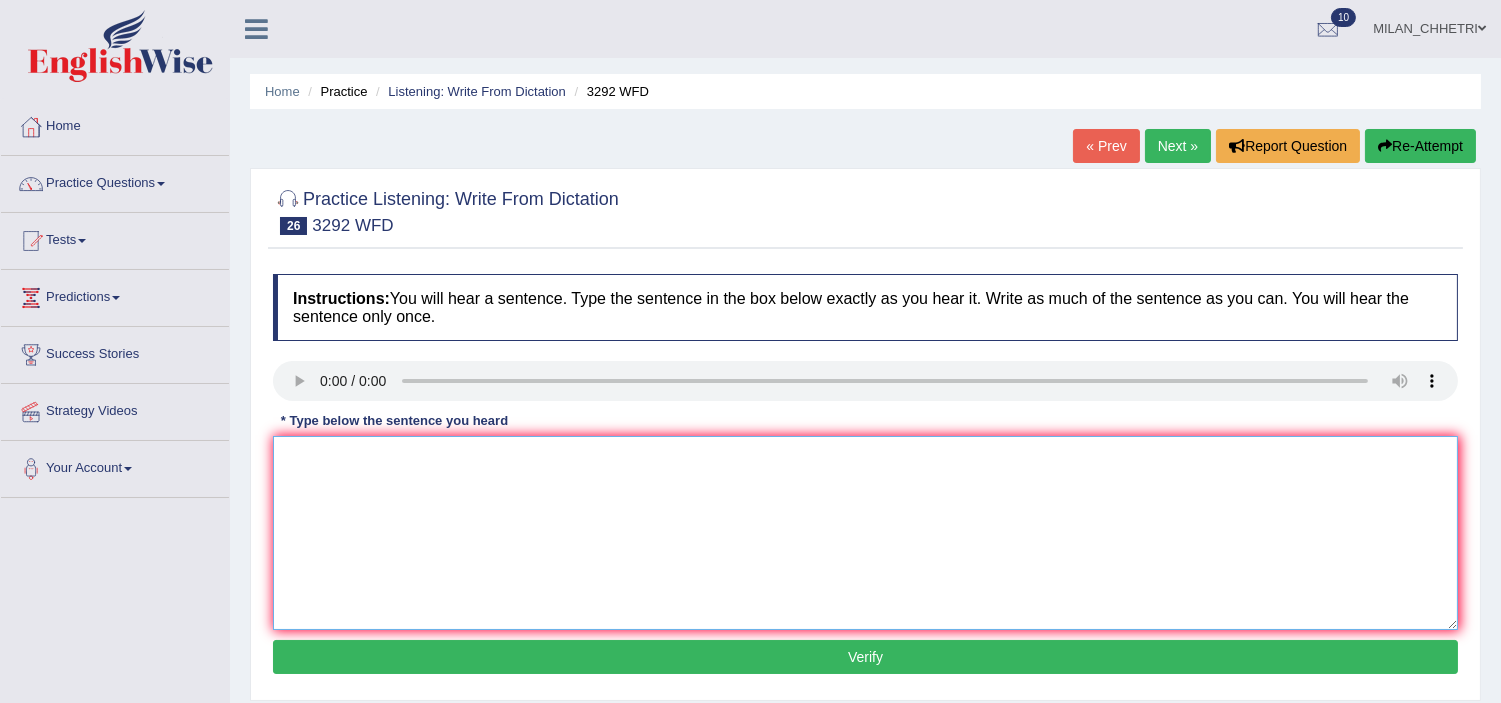 click at bounding box center [865, 533] 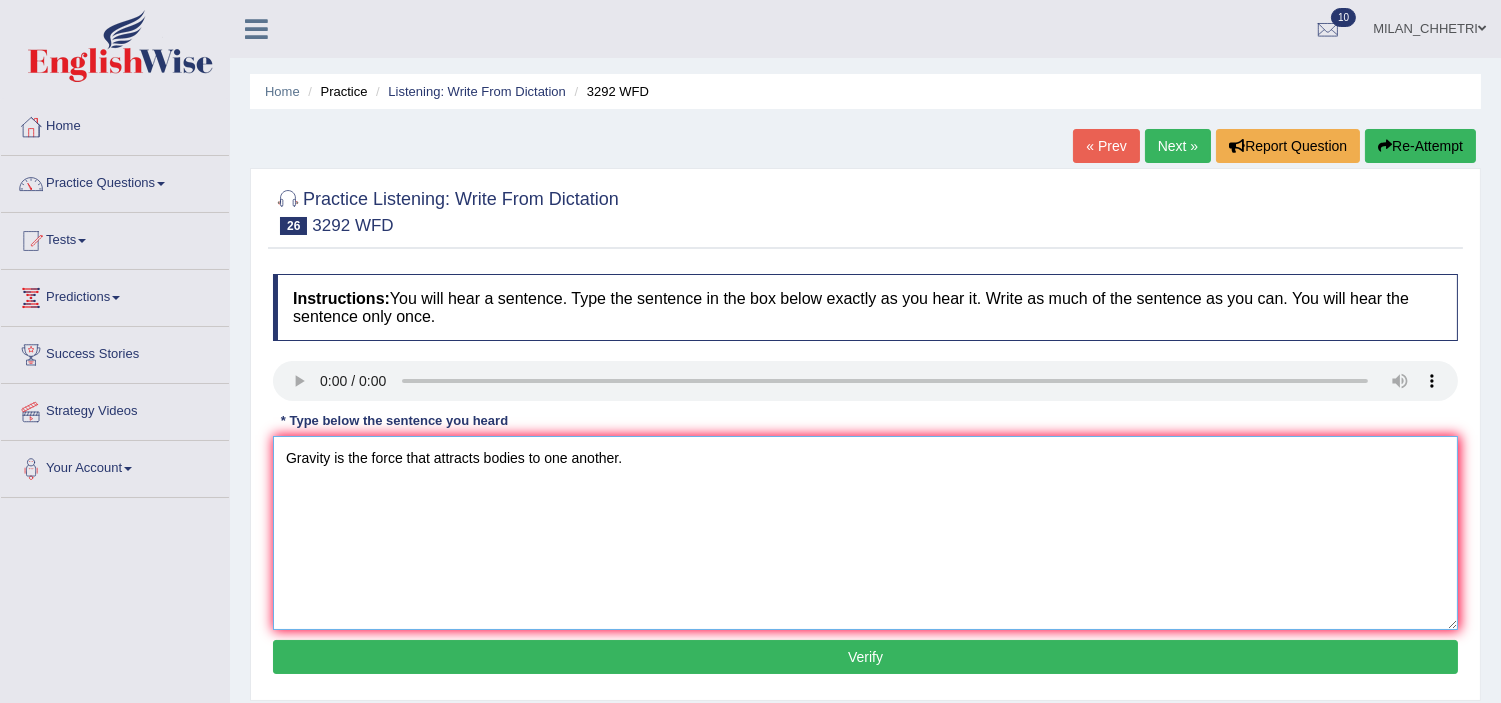 type on "Gravity is the force that attracts bodies to one another." 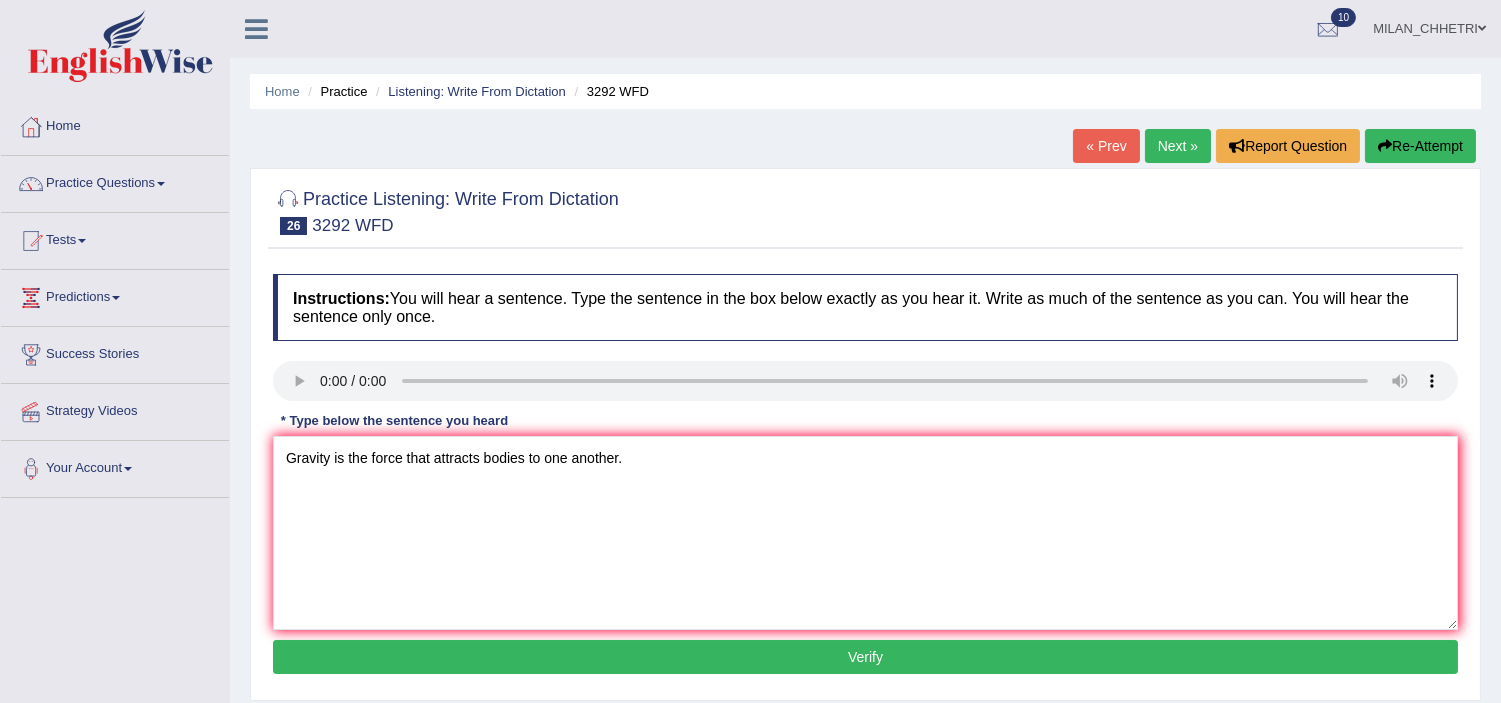 click on "Verify" at bounding box center [865, 657] 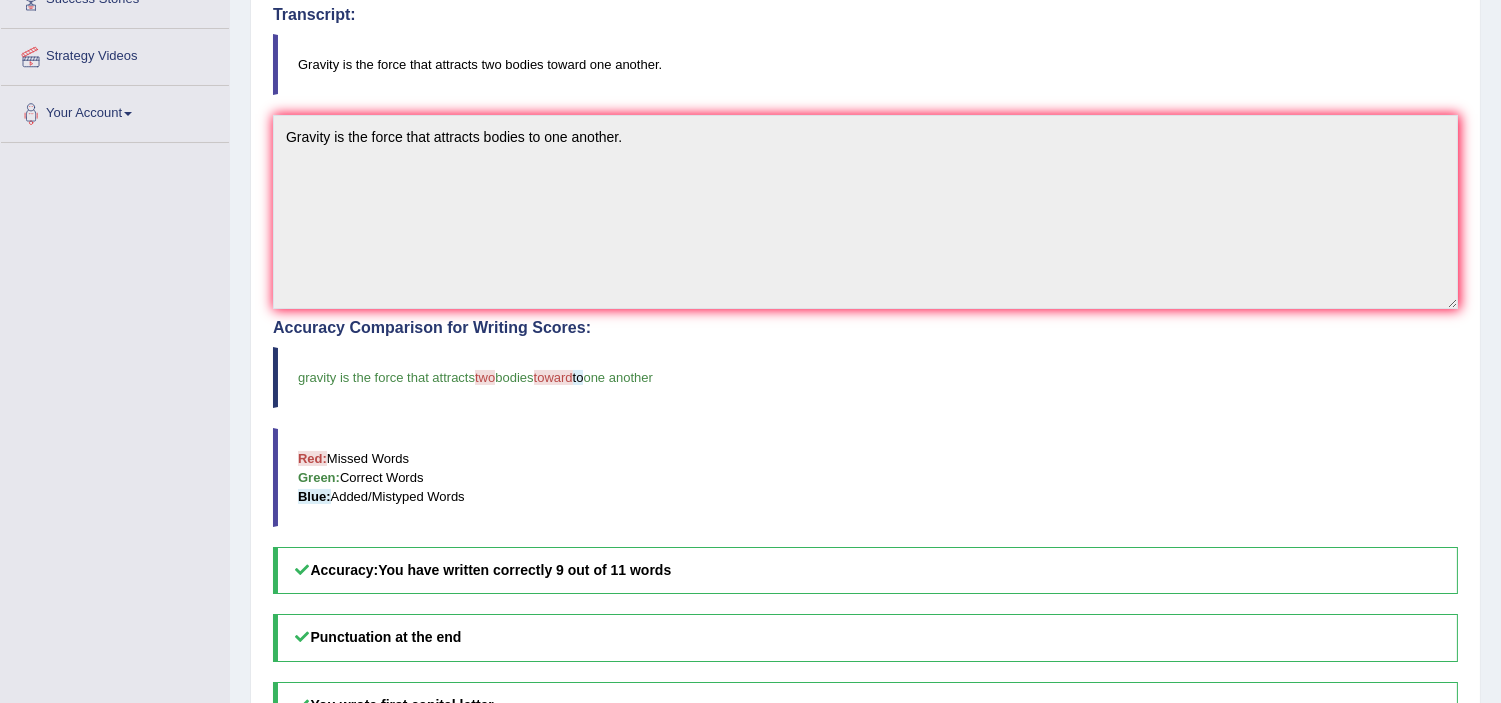 scroll, scrollTop: 37, scrollLeft: 0, axis: vertical 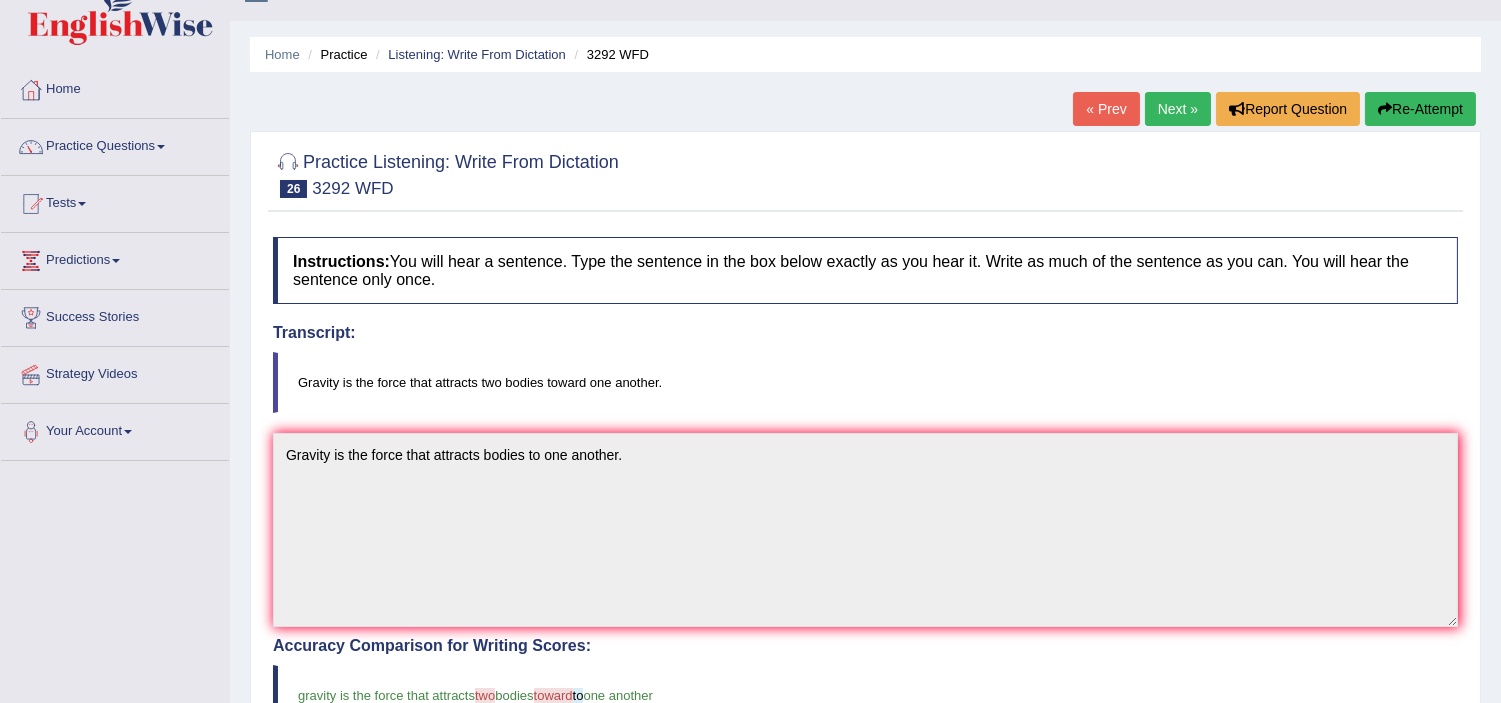 click on "Re-Attempt" at bounding box center (1420, 109) 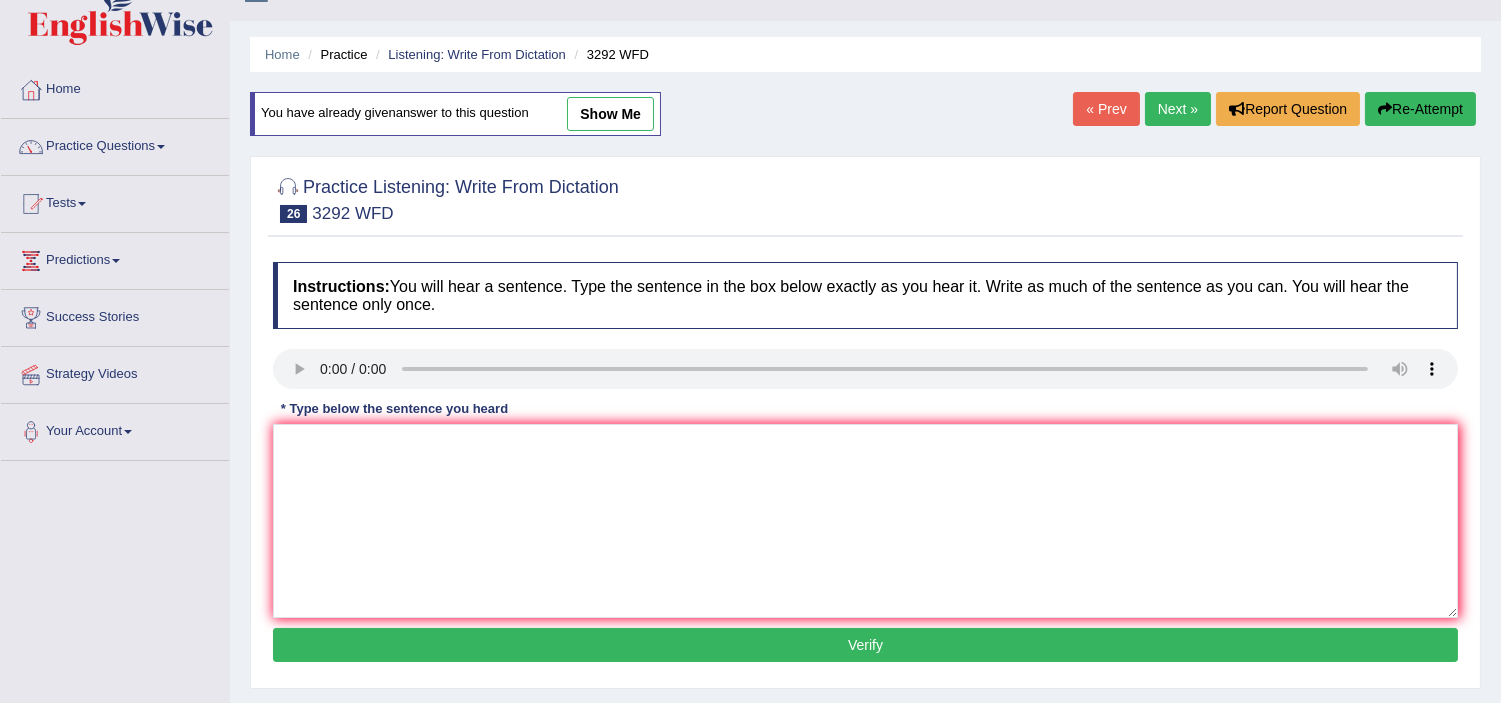 scroll, scrollTop: 37, scrollLeft: 0, axis: vertical 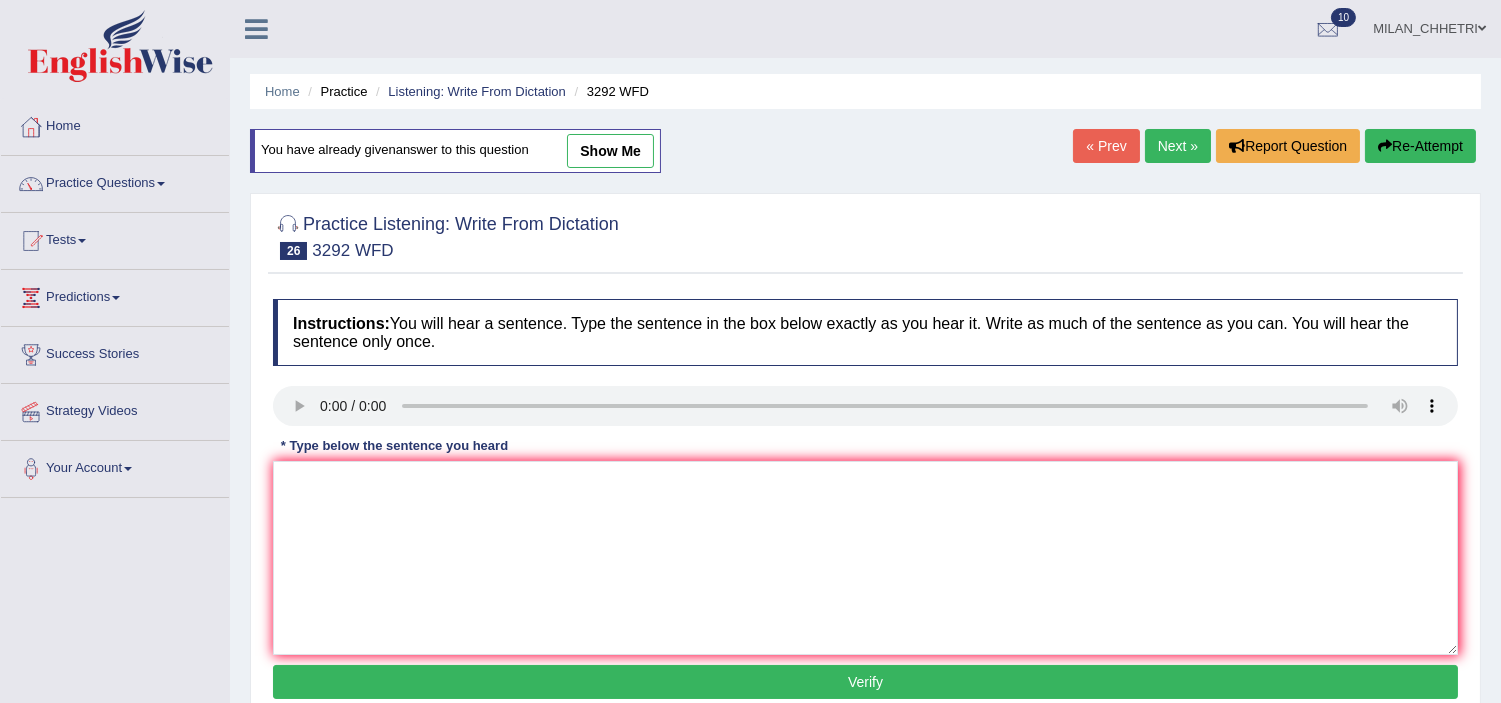 click on "Next »" at bounding box center (1178, 146) 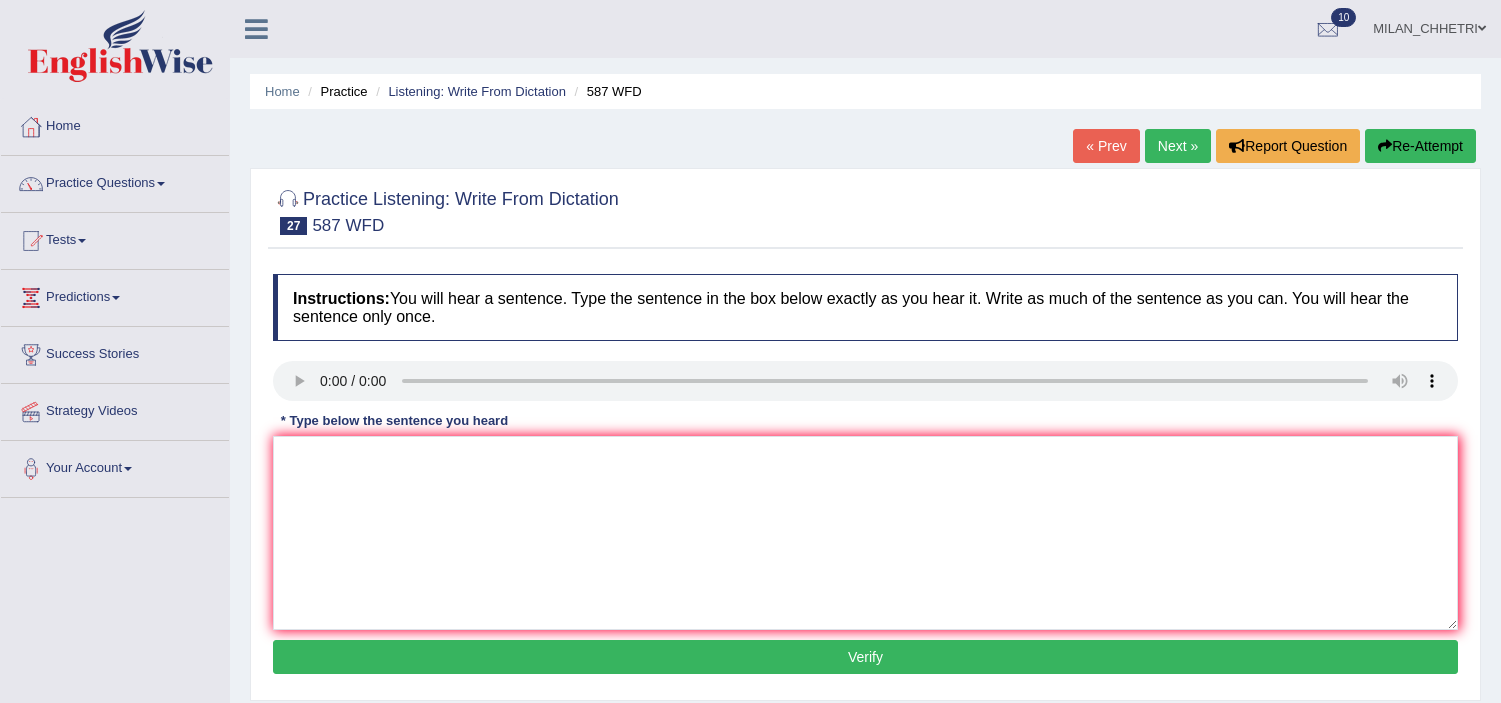 scroll, scrollTop: 0, scrollLeft: 0, axis: both 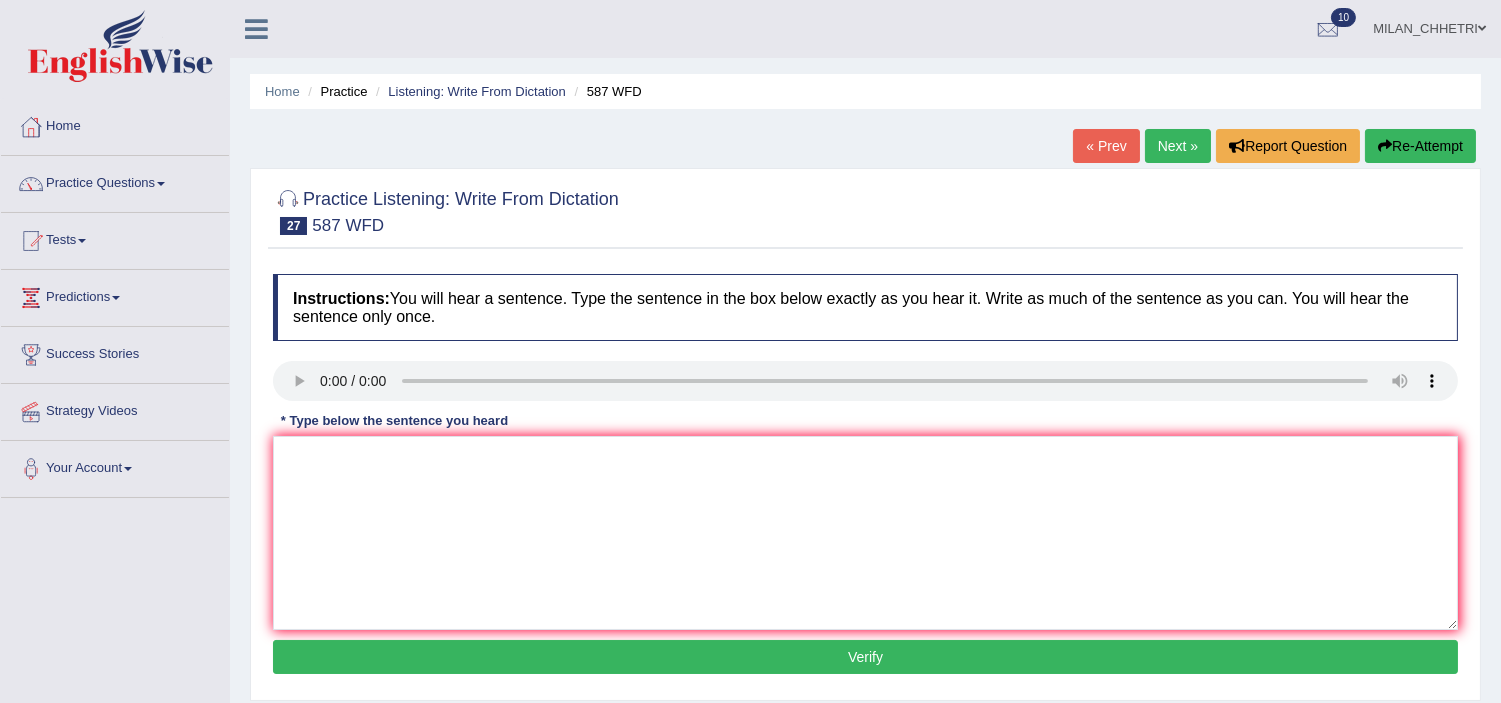 click on "Next »" at bounding box center (1178, 146) 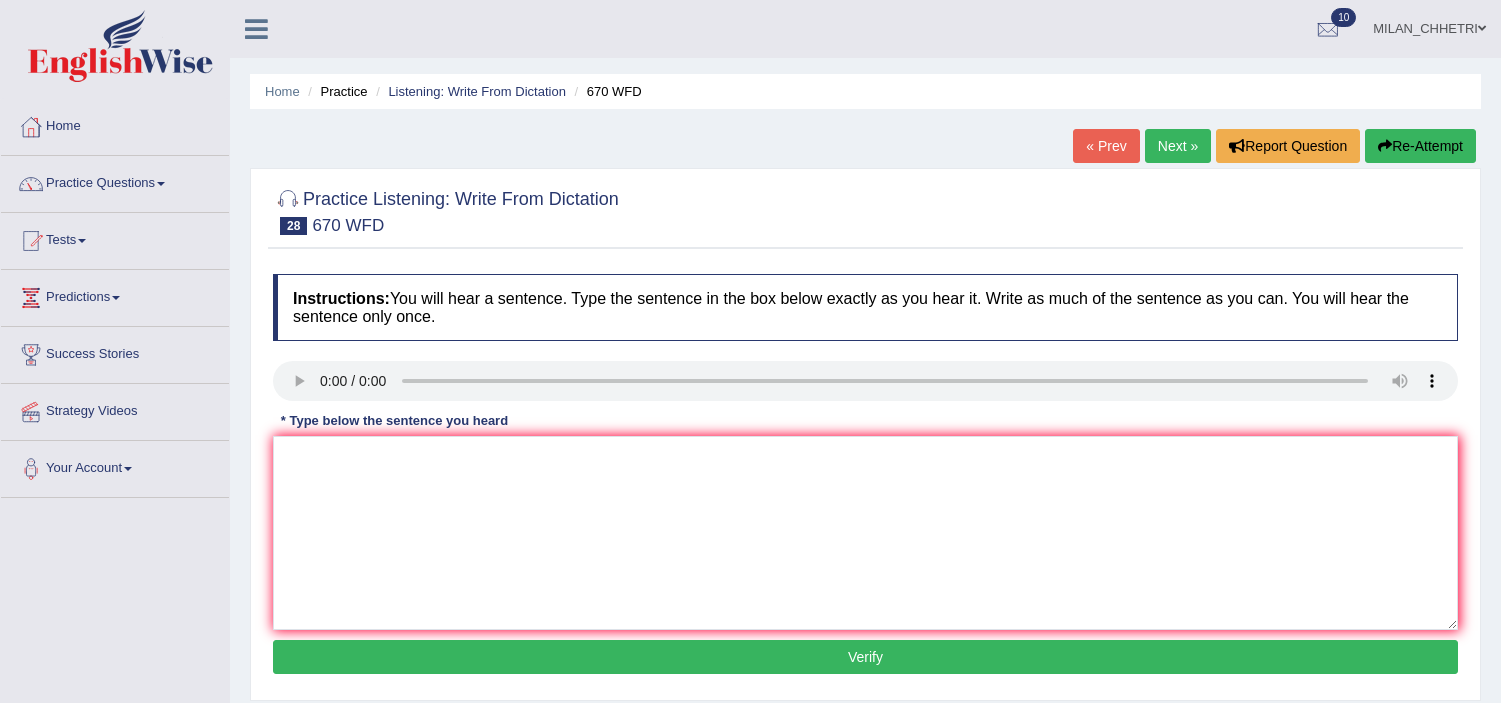 scroll, scrollTop: 0, scrollLeft: 0, axis: both 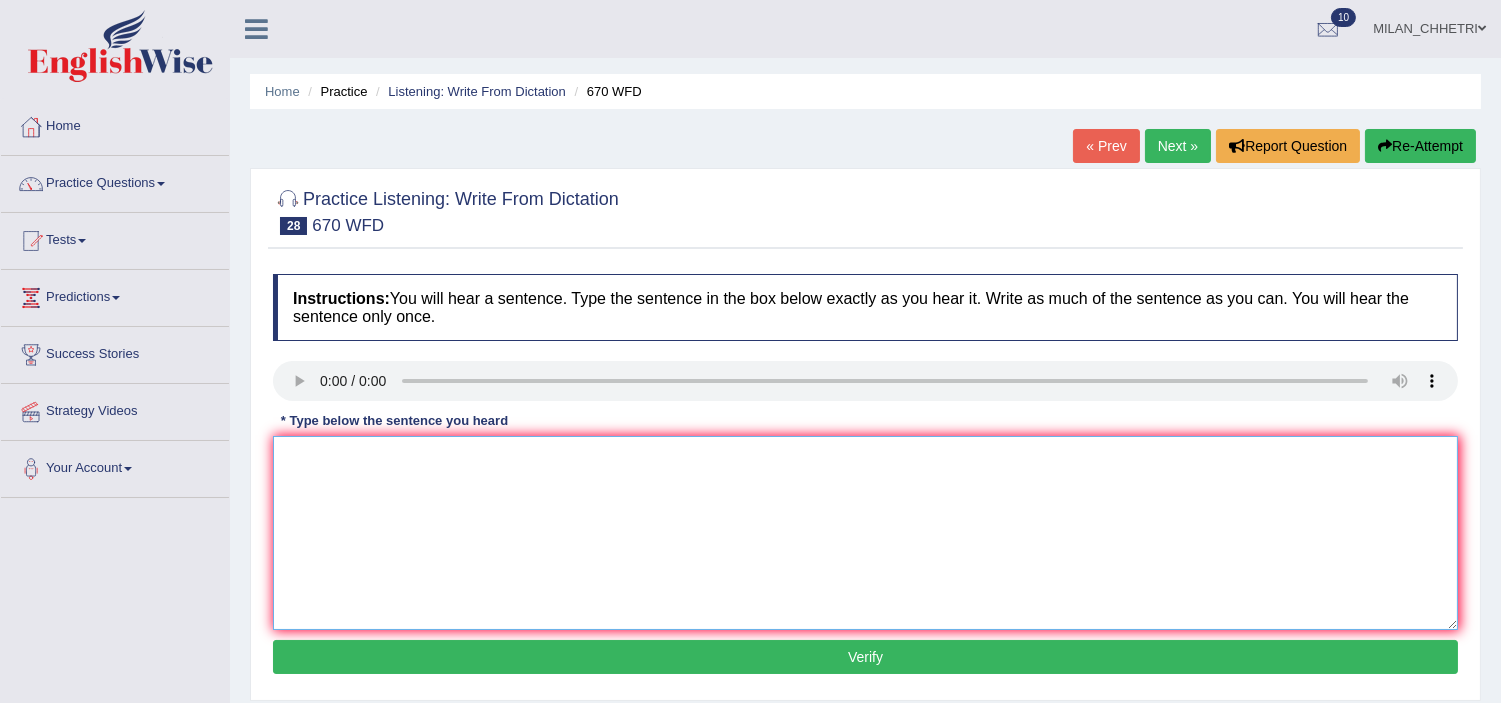 click at bounding box center (865, 533) 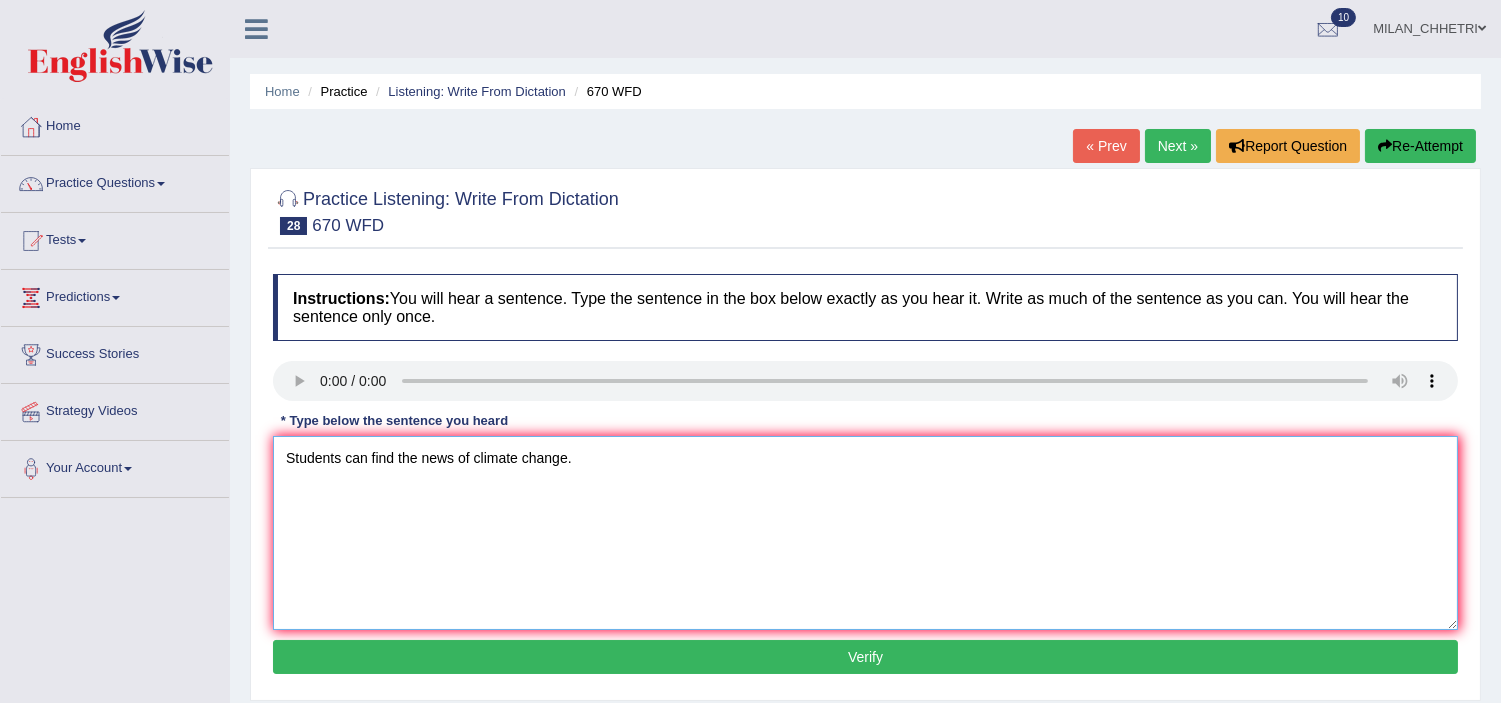 type on "Students can find the news of climate change." 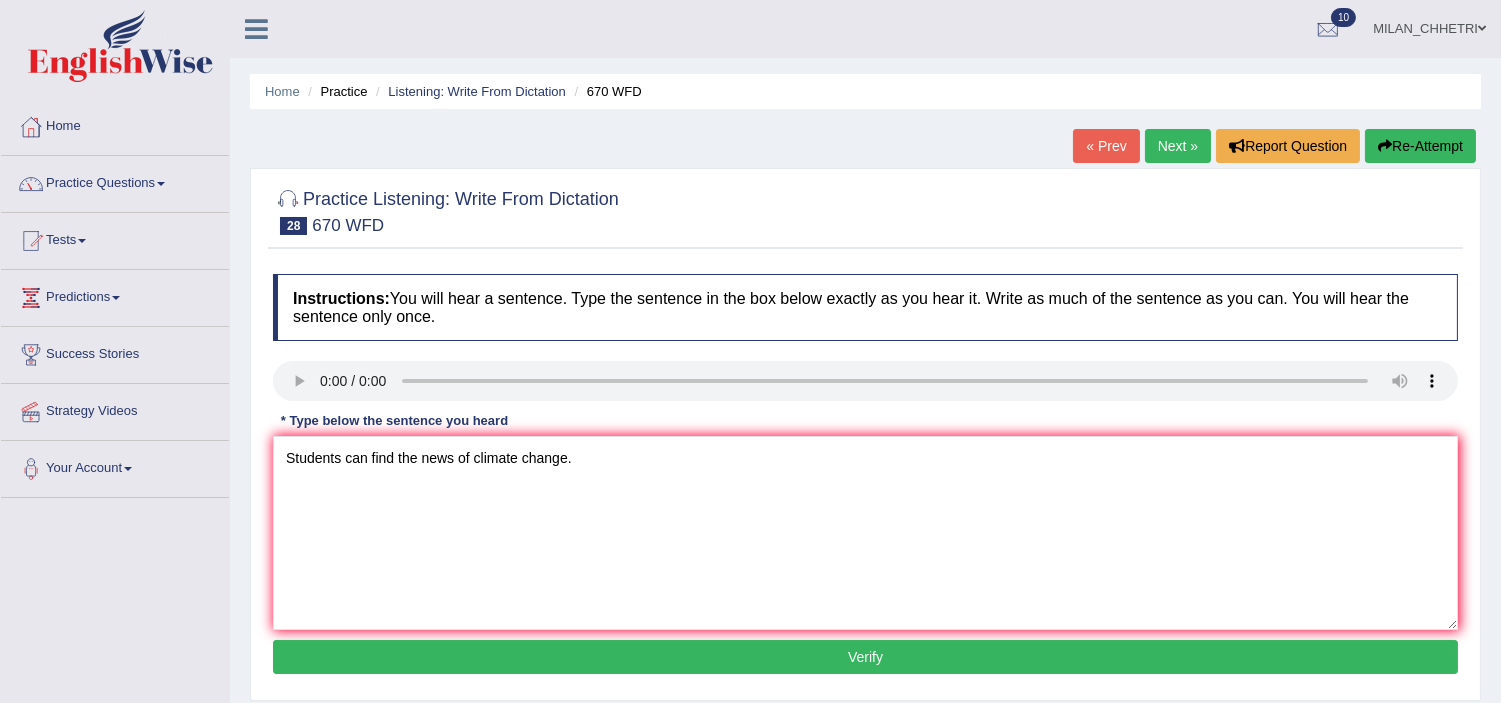 click on "Verify" at bounding box center (865, 657) 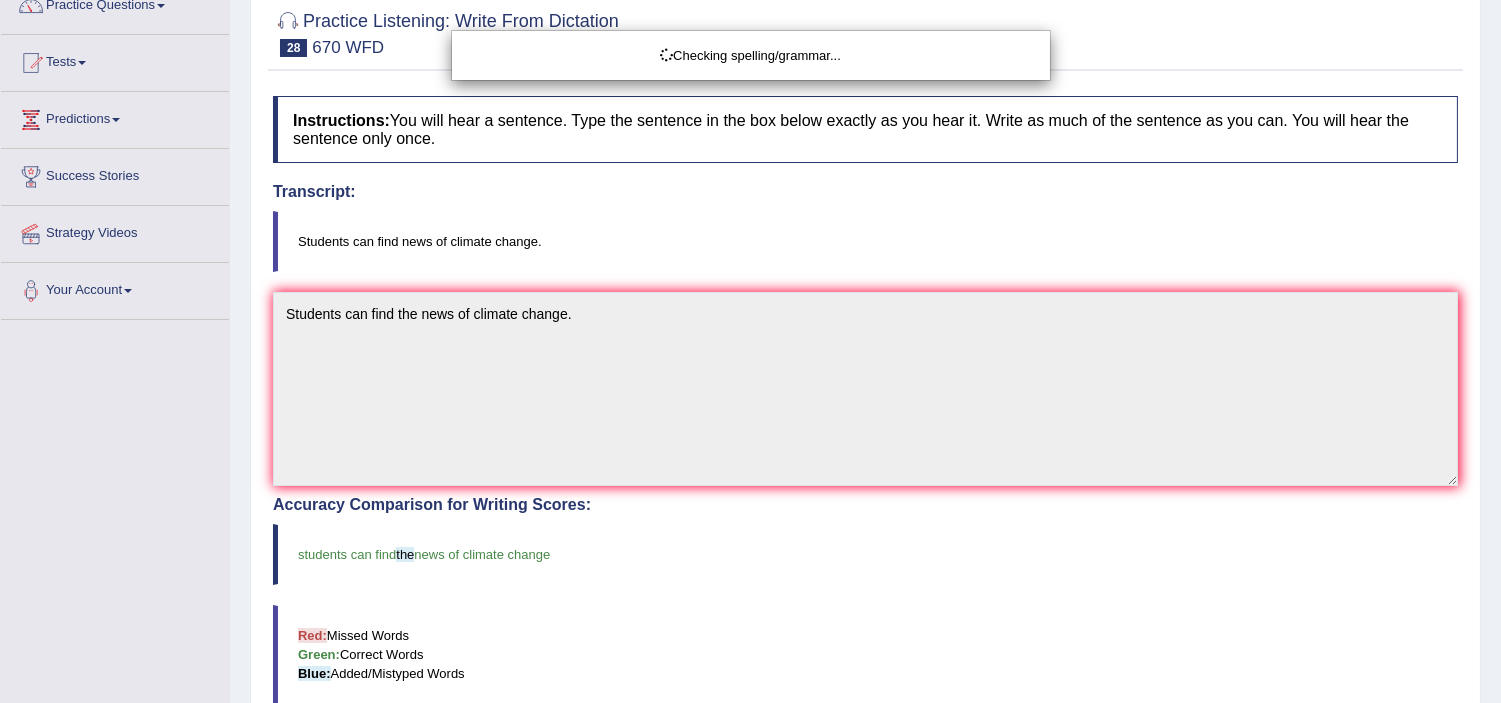 scroll, scrollTop: 222, scrollLeft: 0, axis: vertical 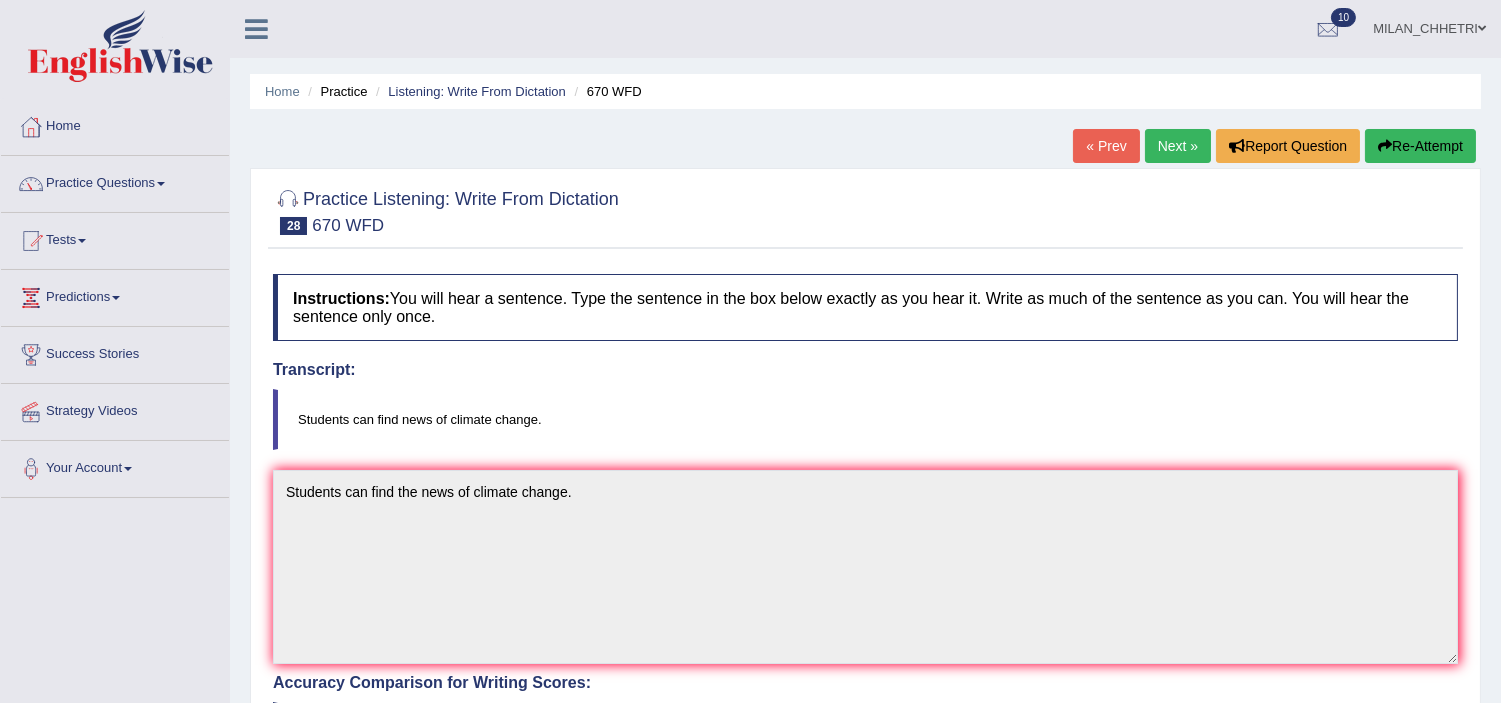 click on "Next »" at bounding box center (1178, 146) 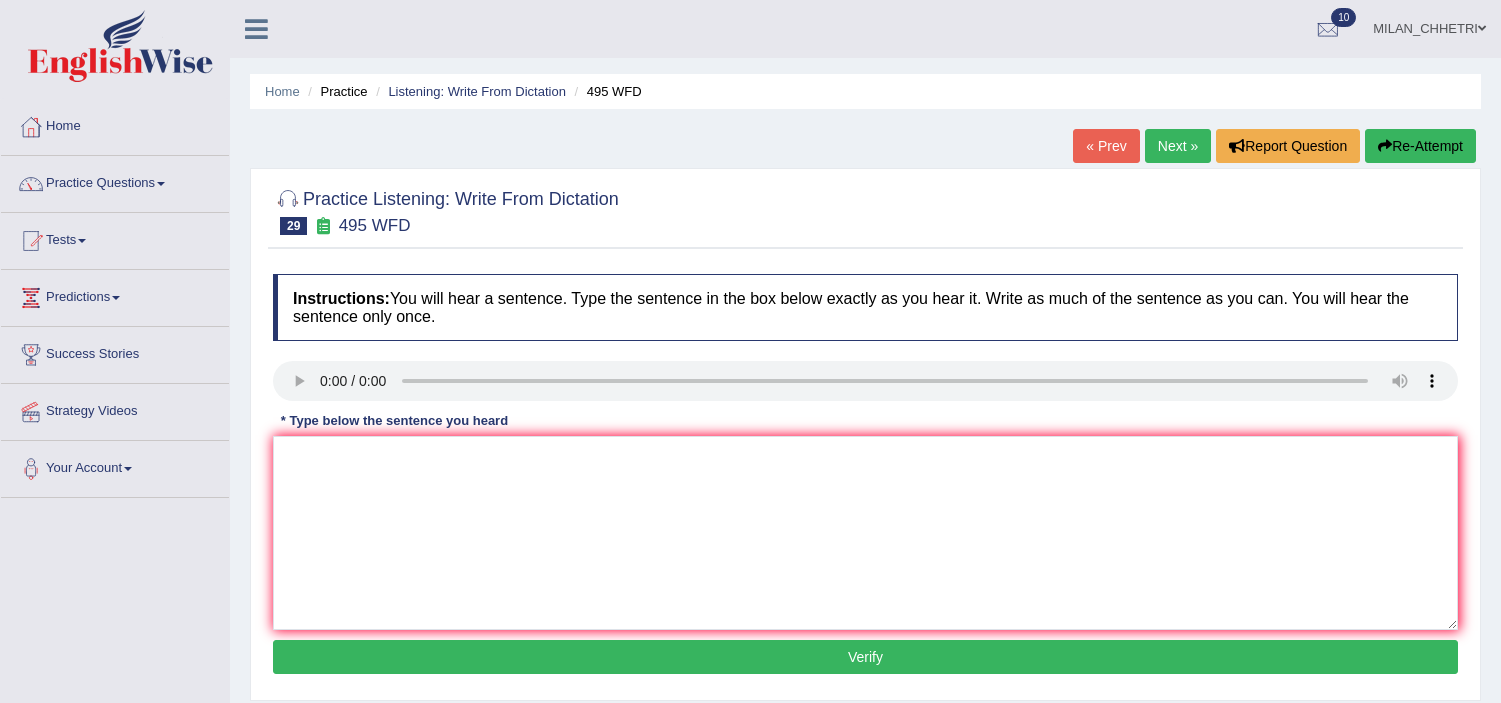 scroll, scrollTop: 0, scrollLeft: 0, axis: both 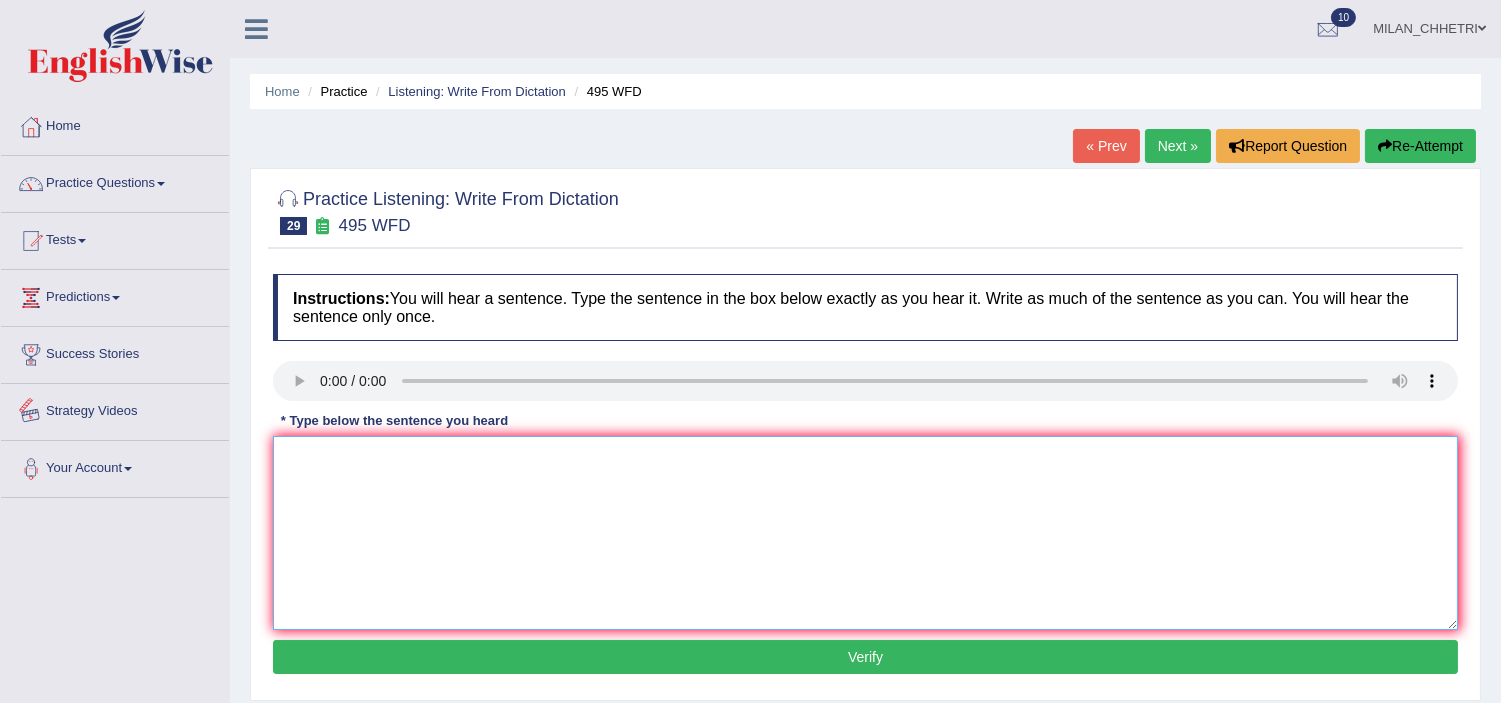 click at bounding box center [865, 533] 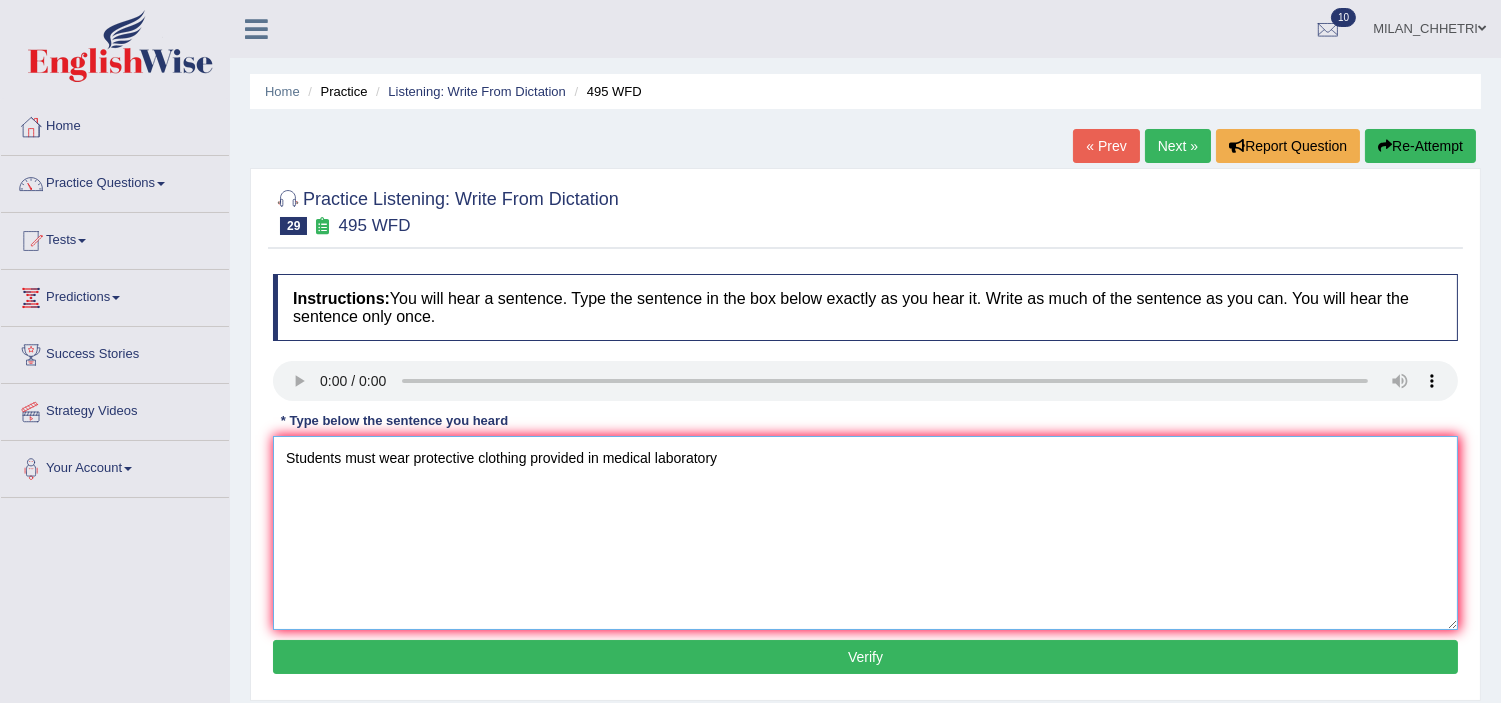 click on "Students must wear protective clothing provided in medical laboratory" at bounding box center (865, 533) 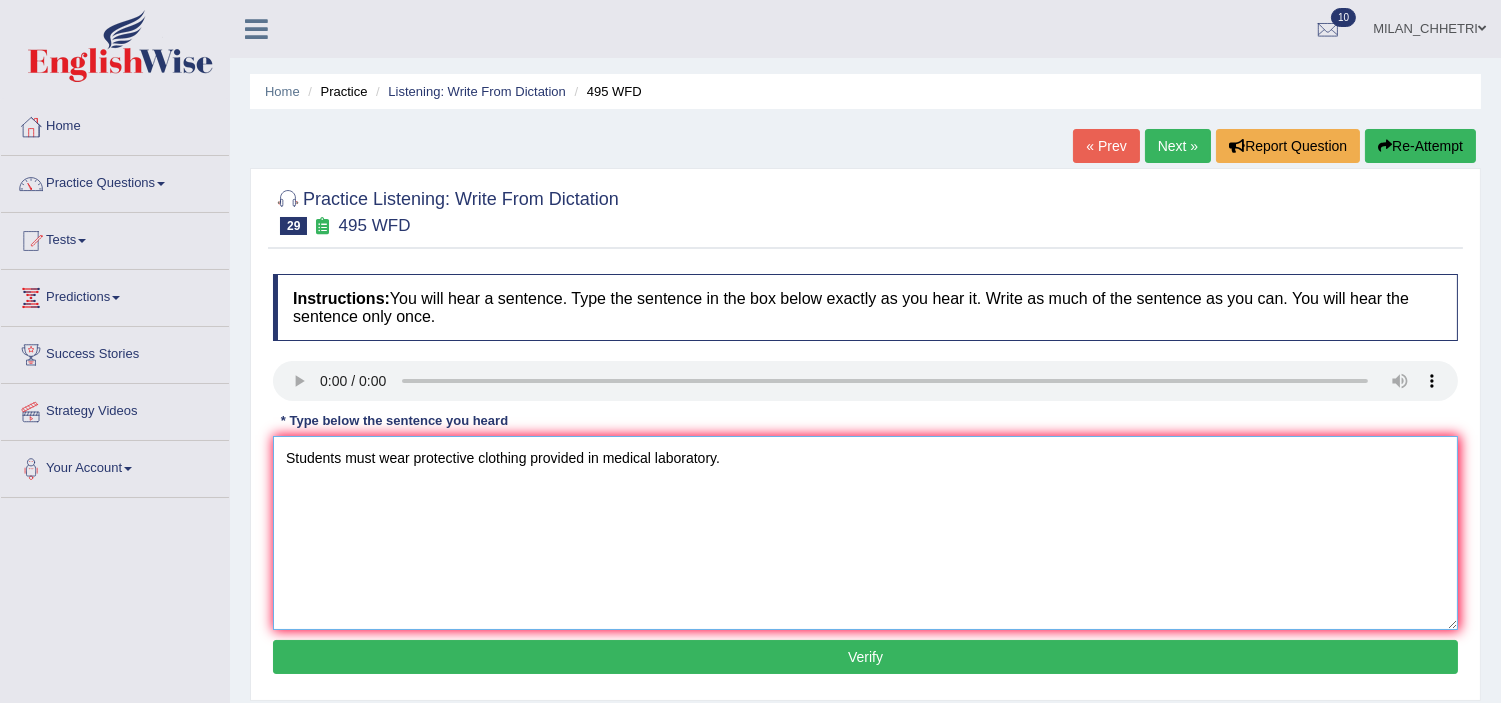type on "Students must wear protective clothing provided in medical laboratory." 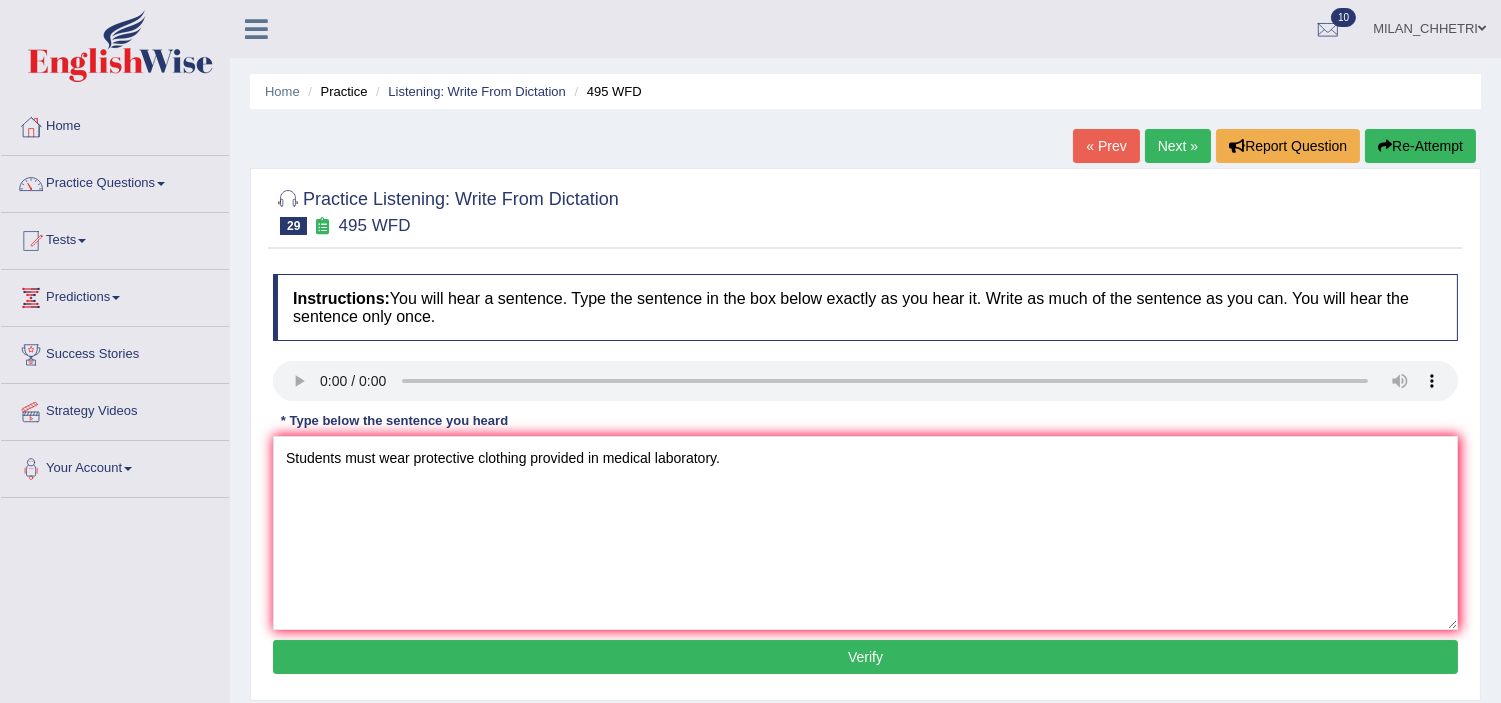 click on "Verify" at bounding box center (865, 657) 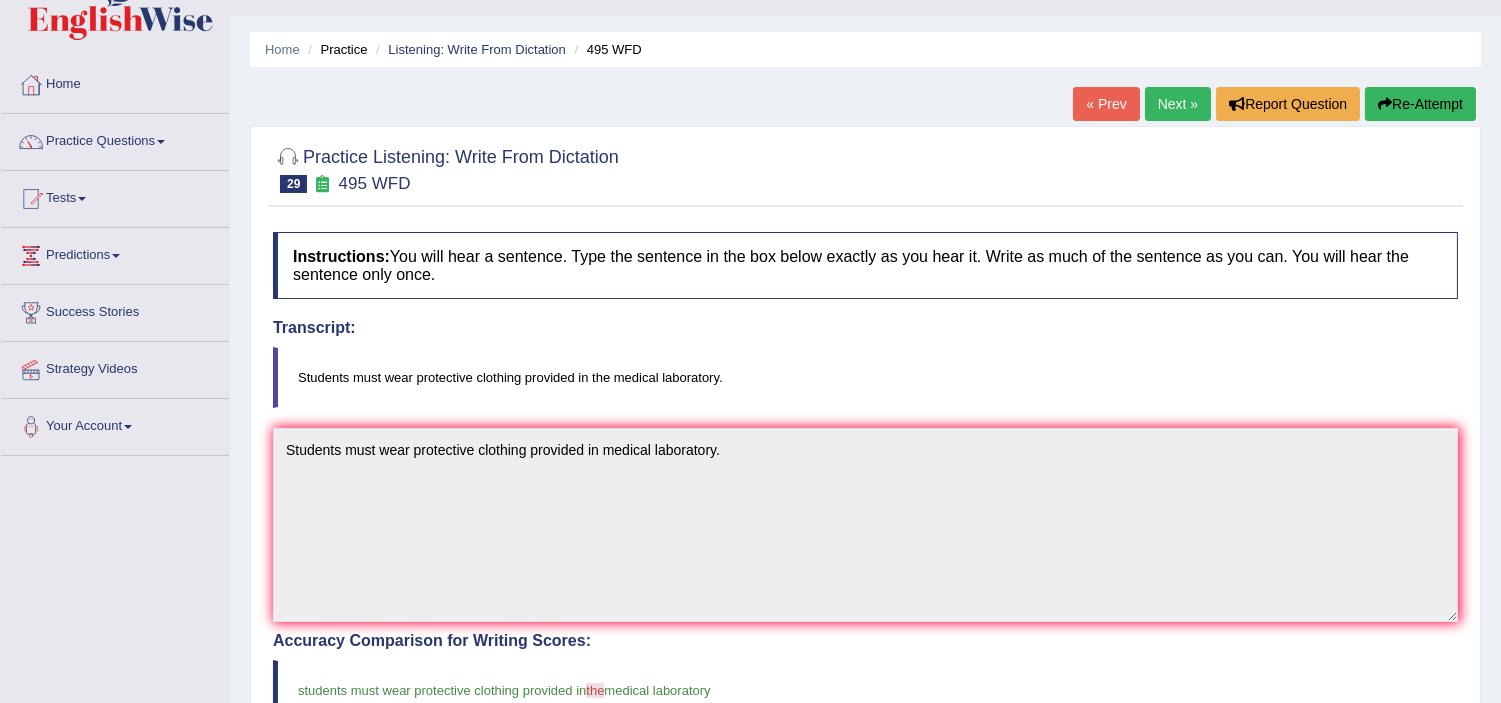 scroll, scrollTop: 0, scrollLeft: 0, axis: both 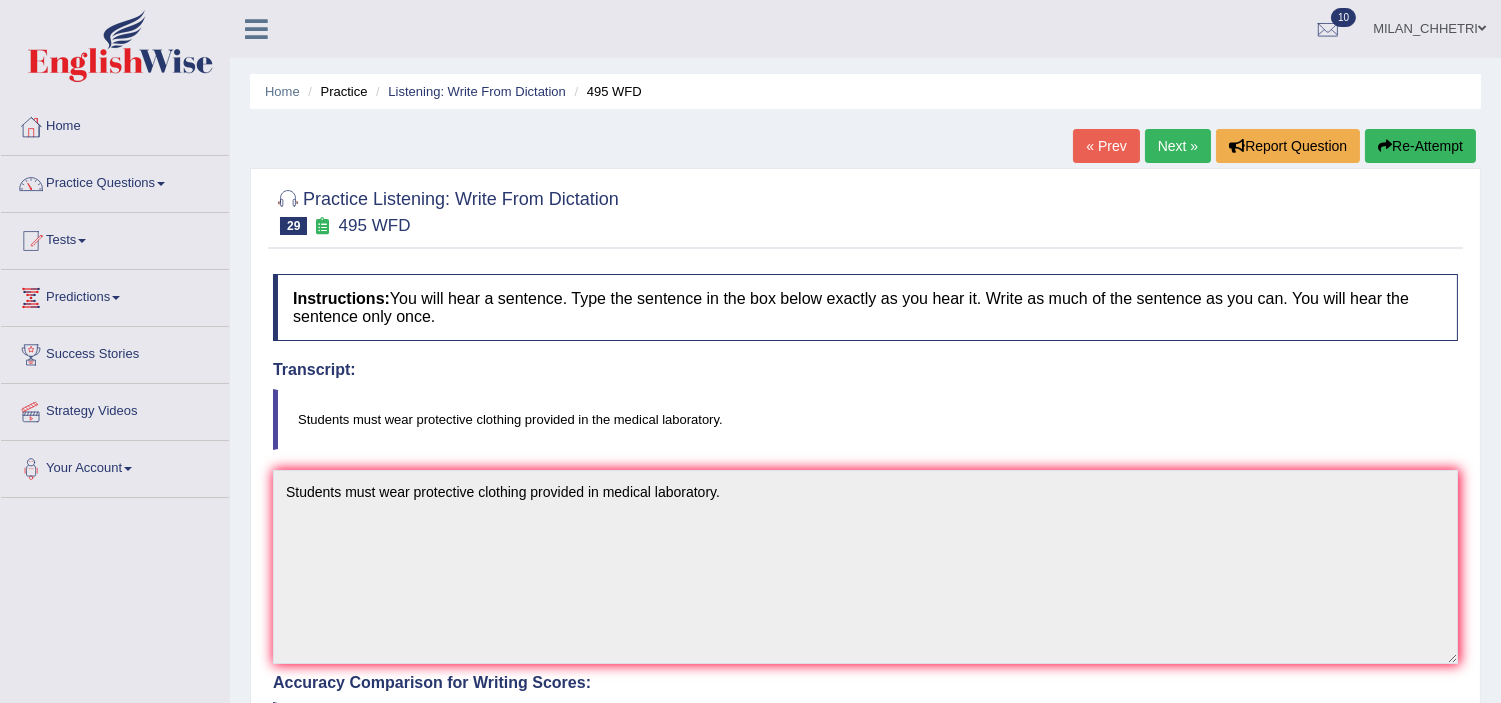 click on "Next »" at bounding box center [1178, 146] 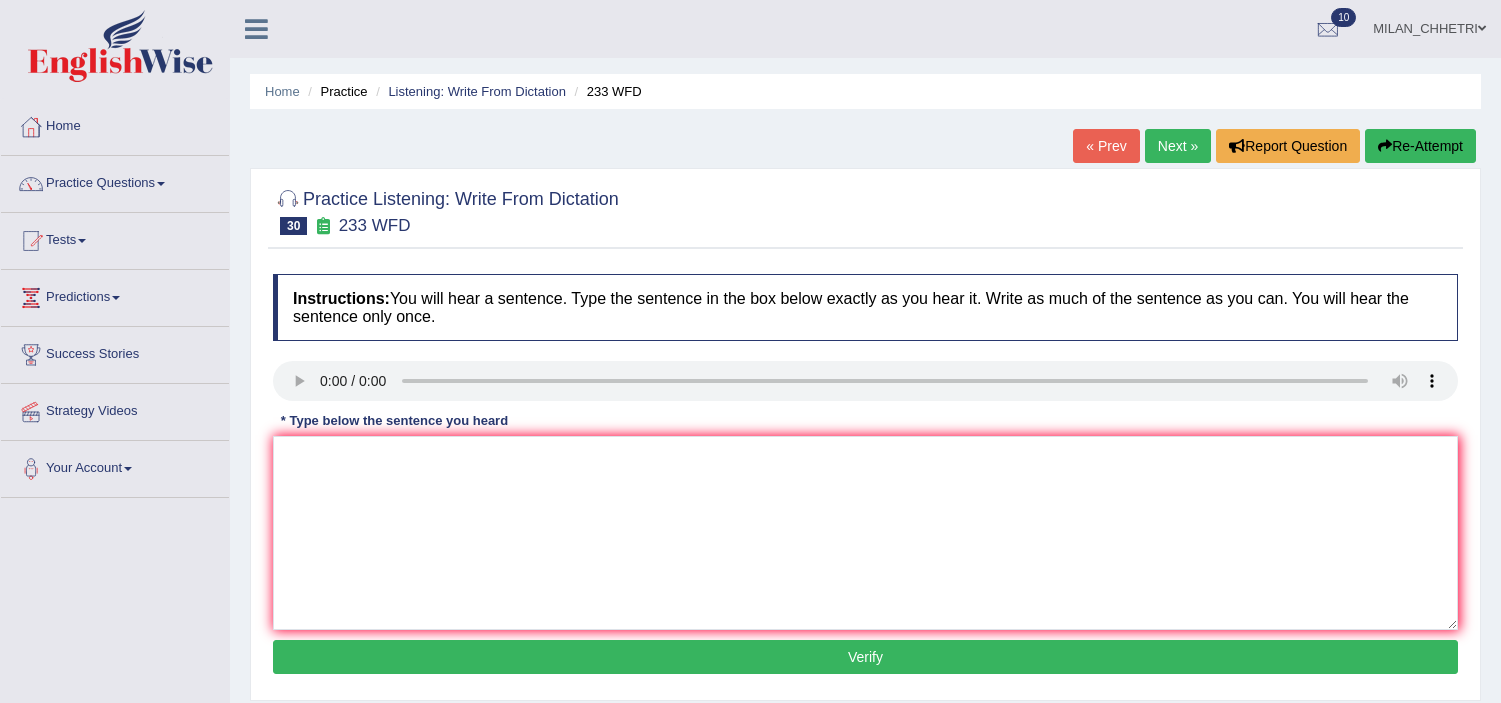 scroll, scrollTop: 0, scrollLeft: 0, axis: both 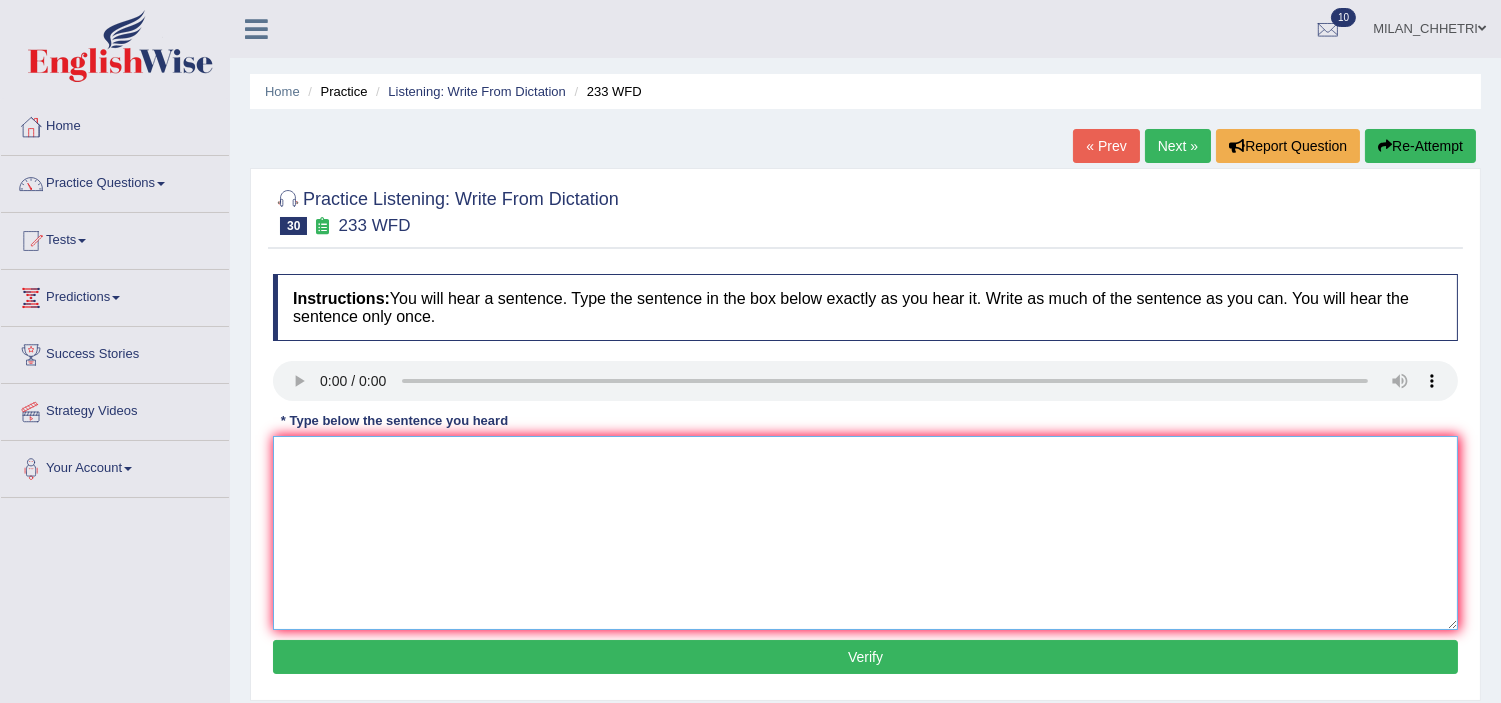 click at bounding box center (865, 533) 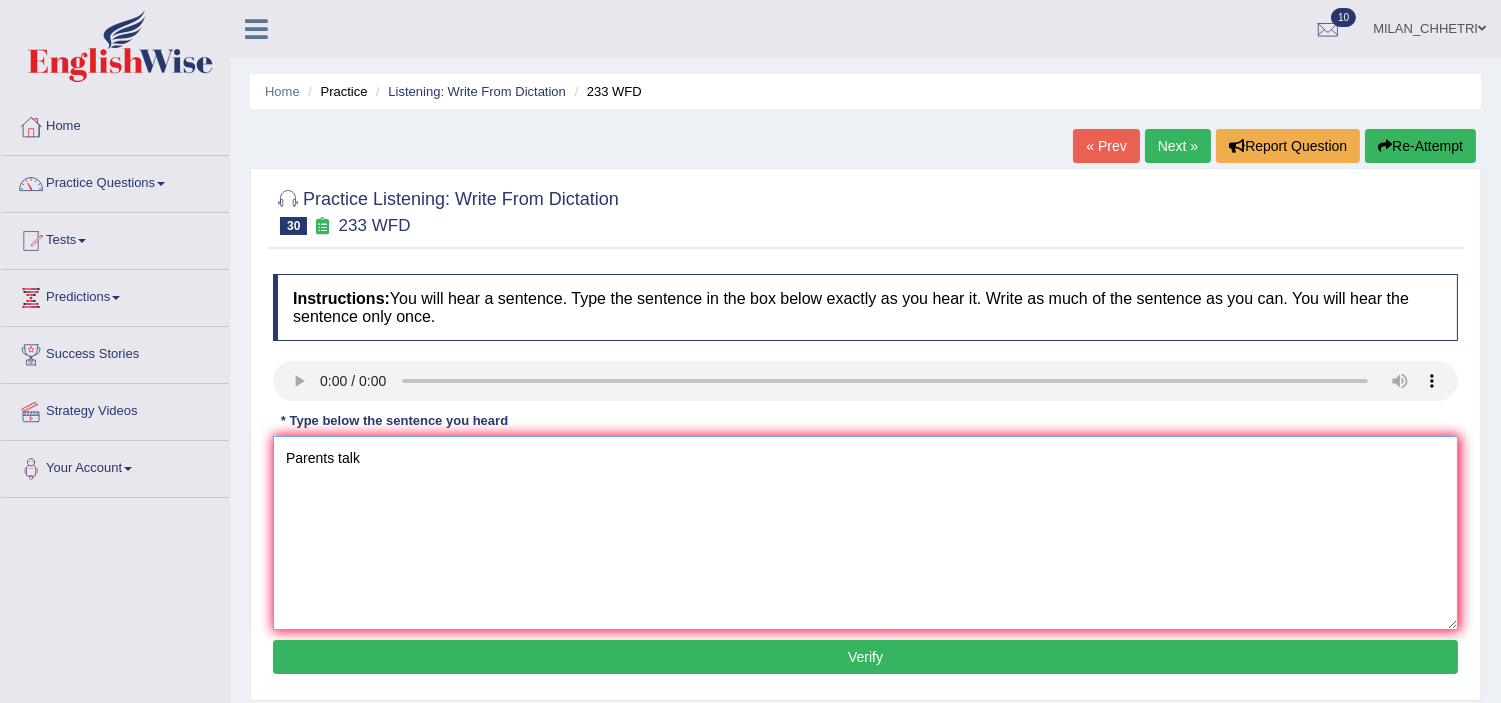 click on "Parents talk" at bounding box center [865, 533] 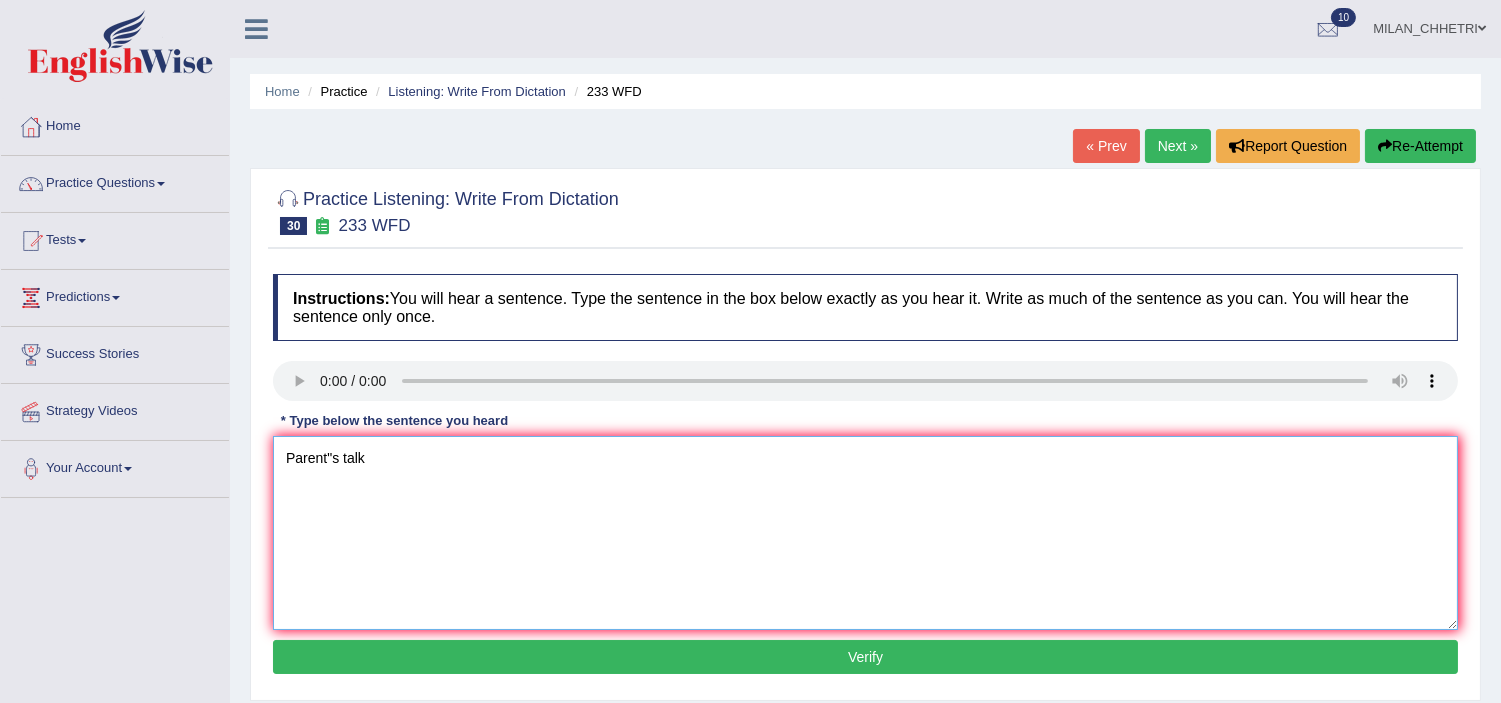 click on "Parent"s talk" at bounding box center (865, 533) 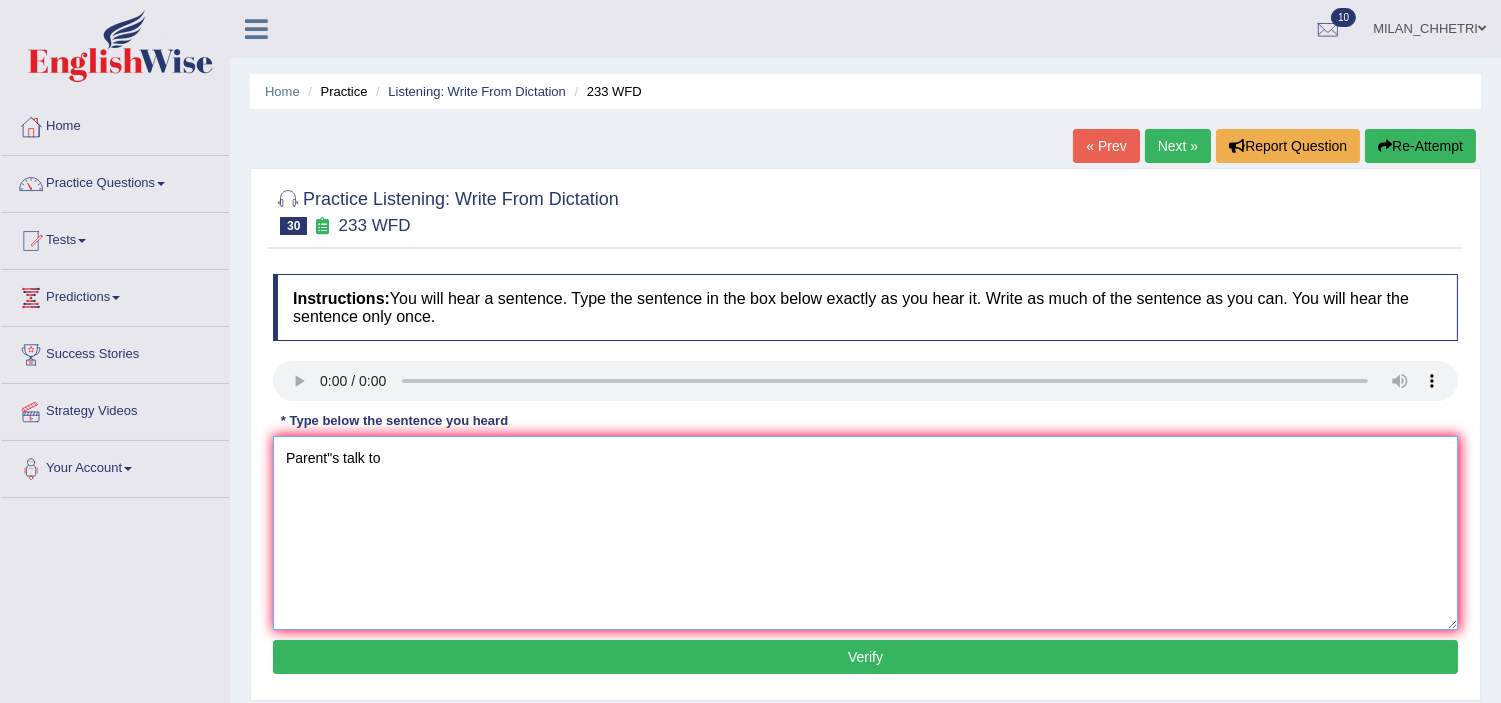 click on "Parent"s talk to" at bounding box center [865, 533] 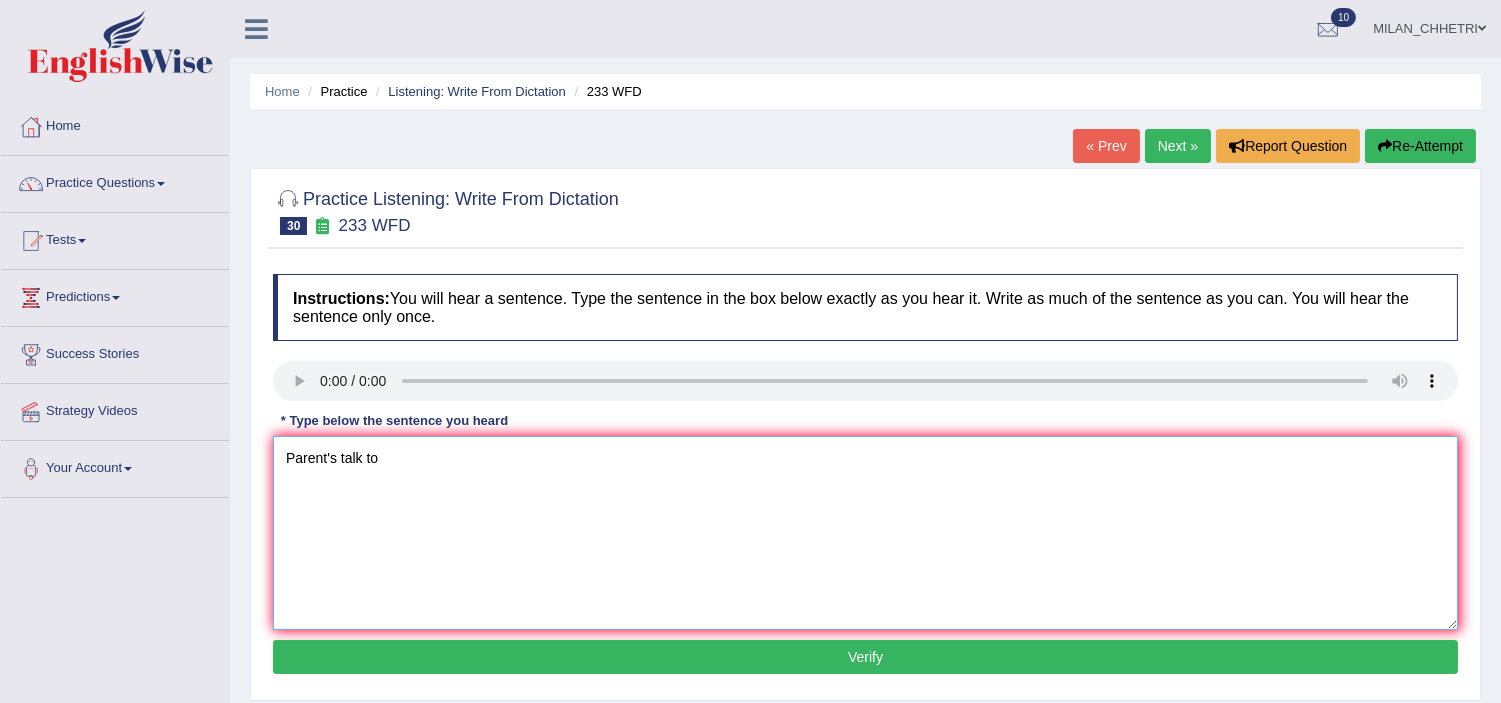click on "Parent's talk to" at bounding box center (865, 533) 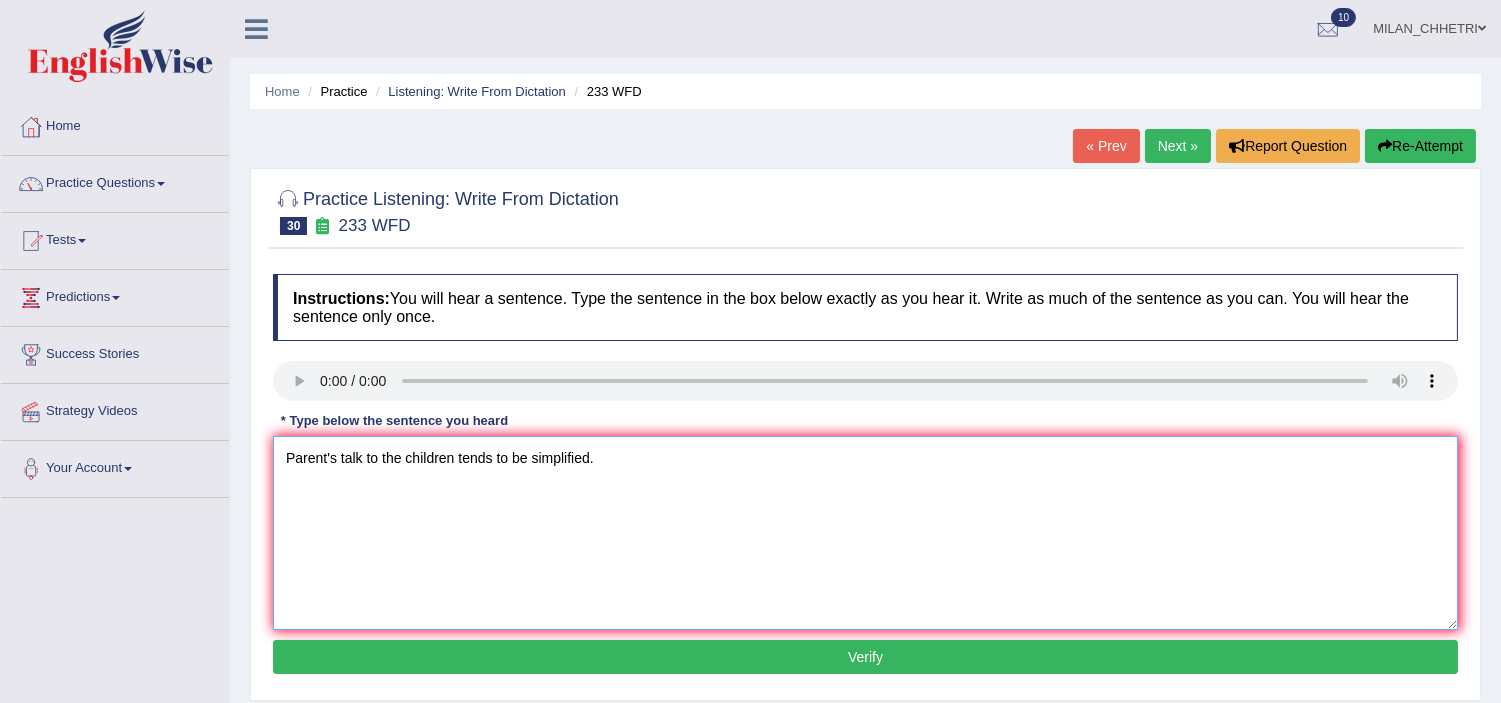click on "Parent's talk to the children tends to be simplified." at bounding box center [865, 533] 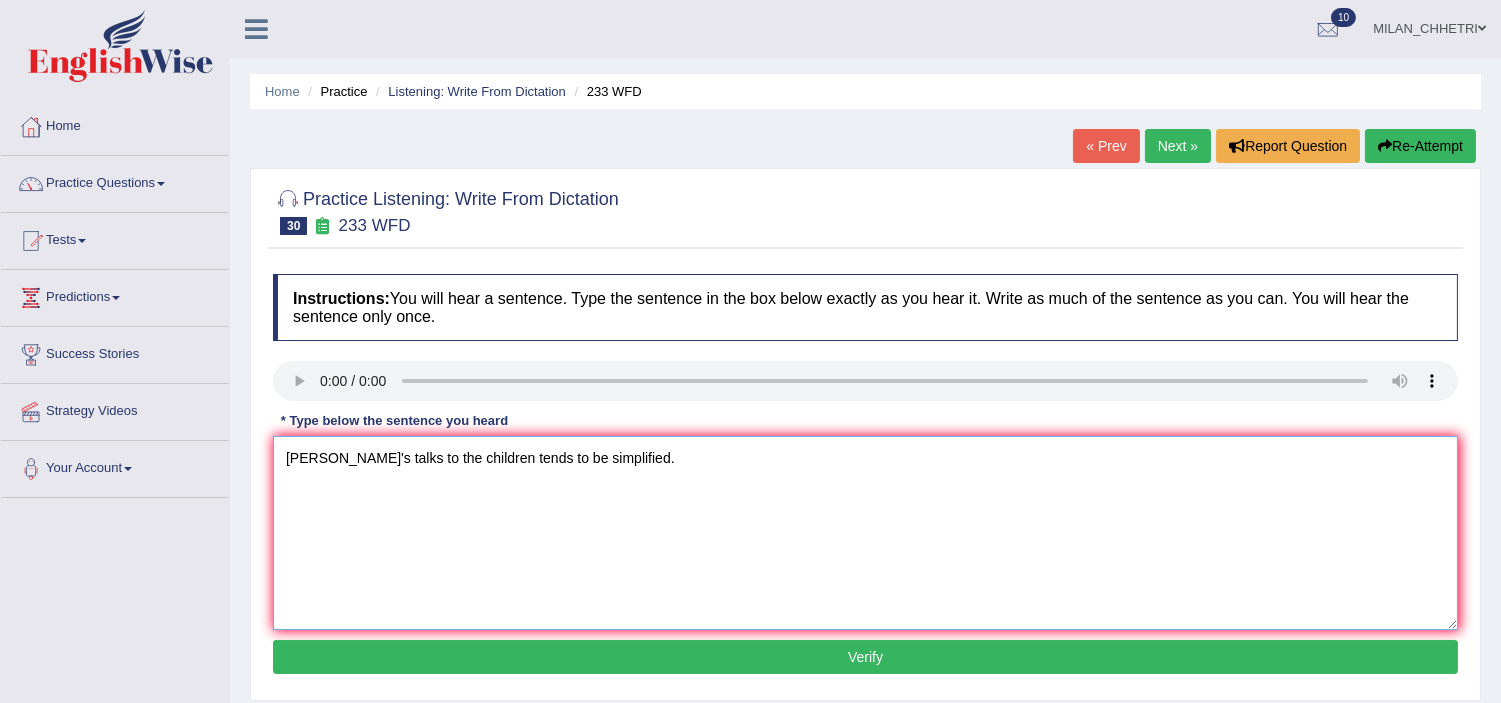 type on "Parent's talks to the children tends to be simplified." 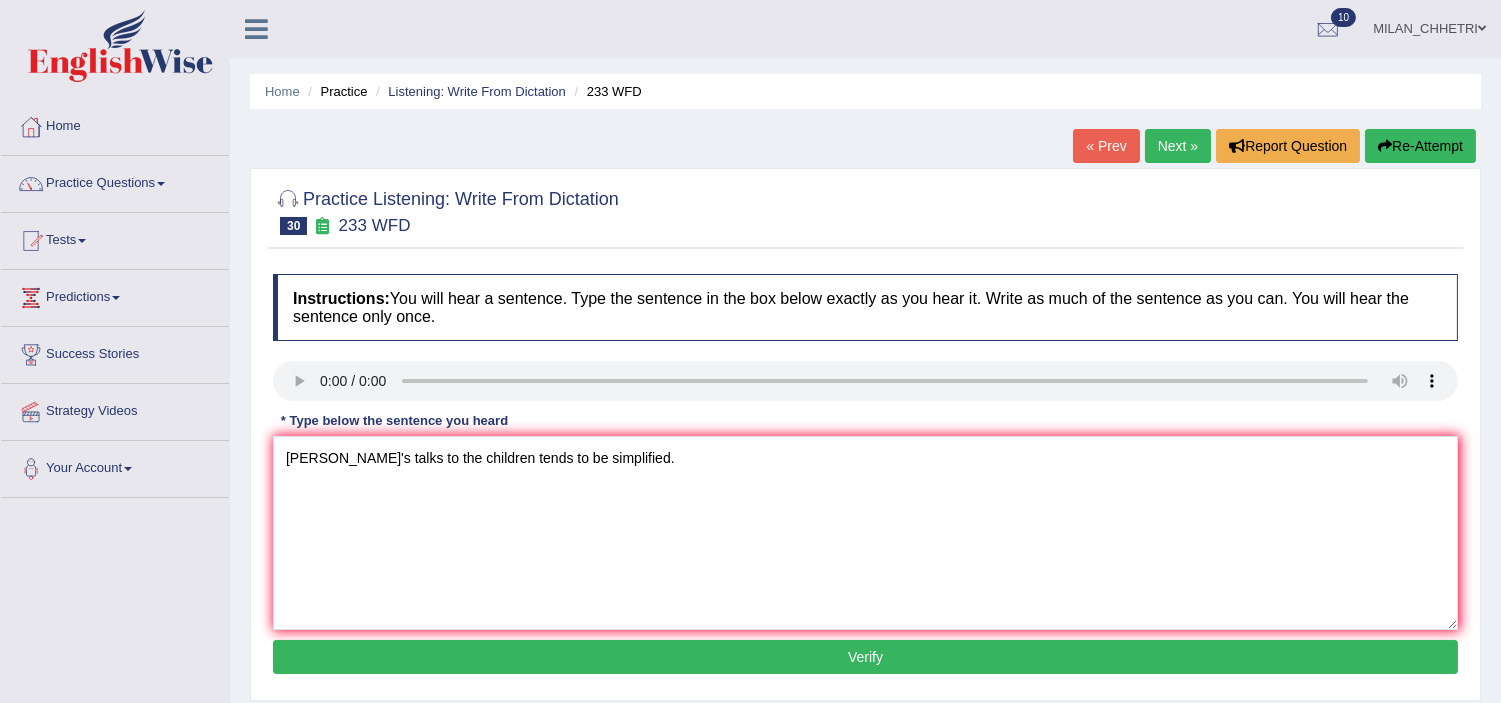 click on "Verify" at bounding box center (865, 657) 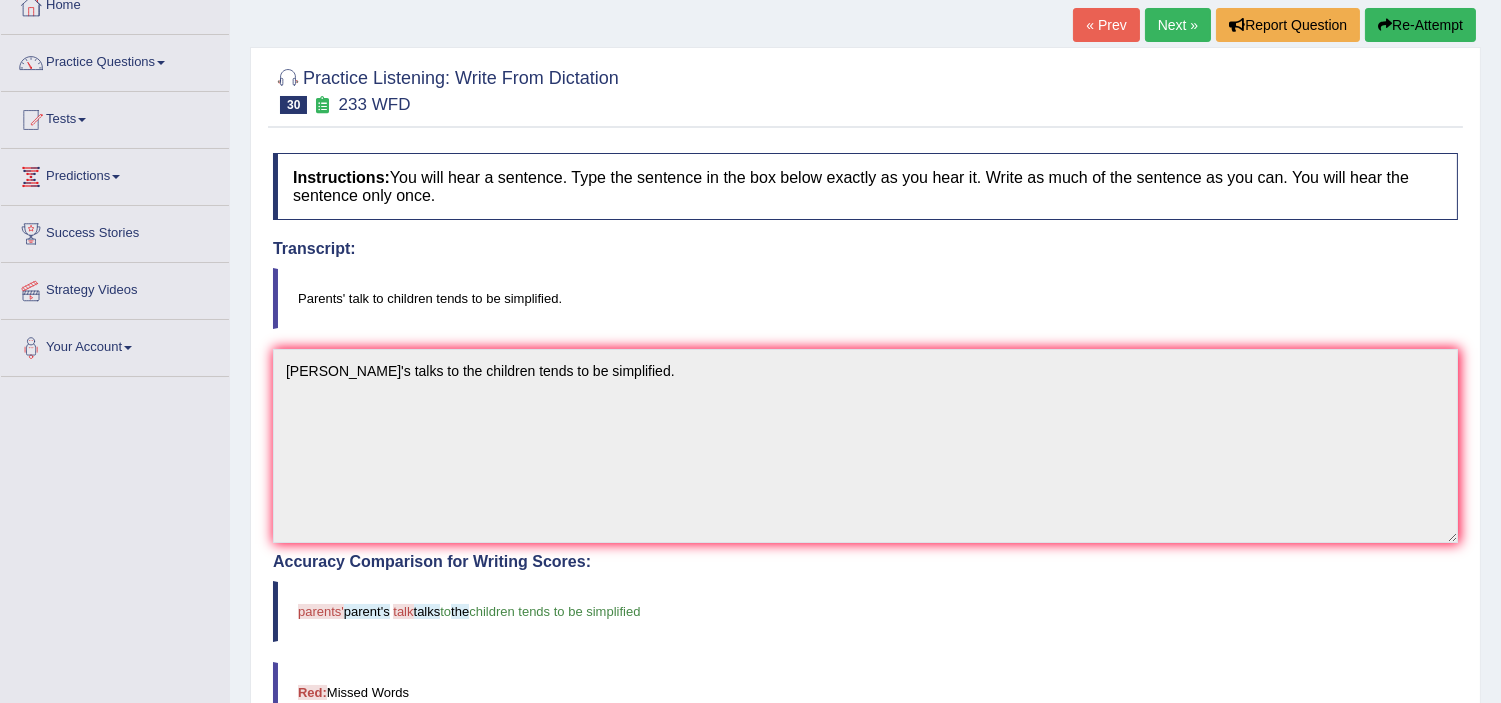 scroll, scrollTop: 111, scrollLeft: 0, axis: vertical 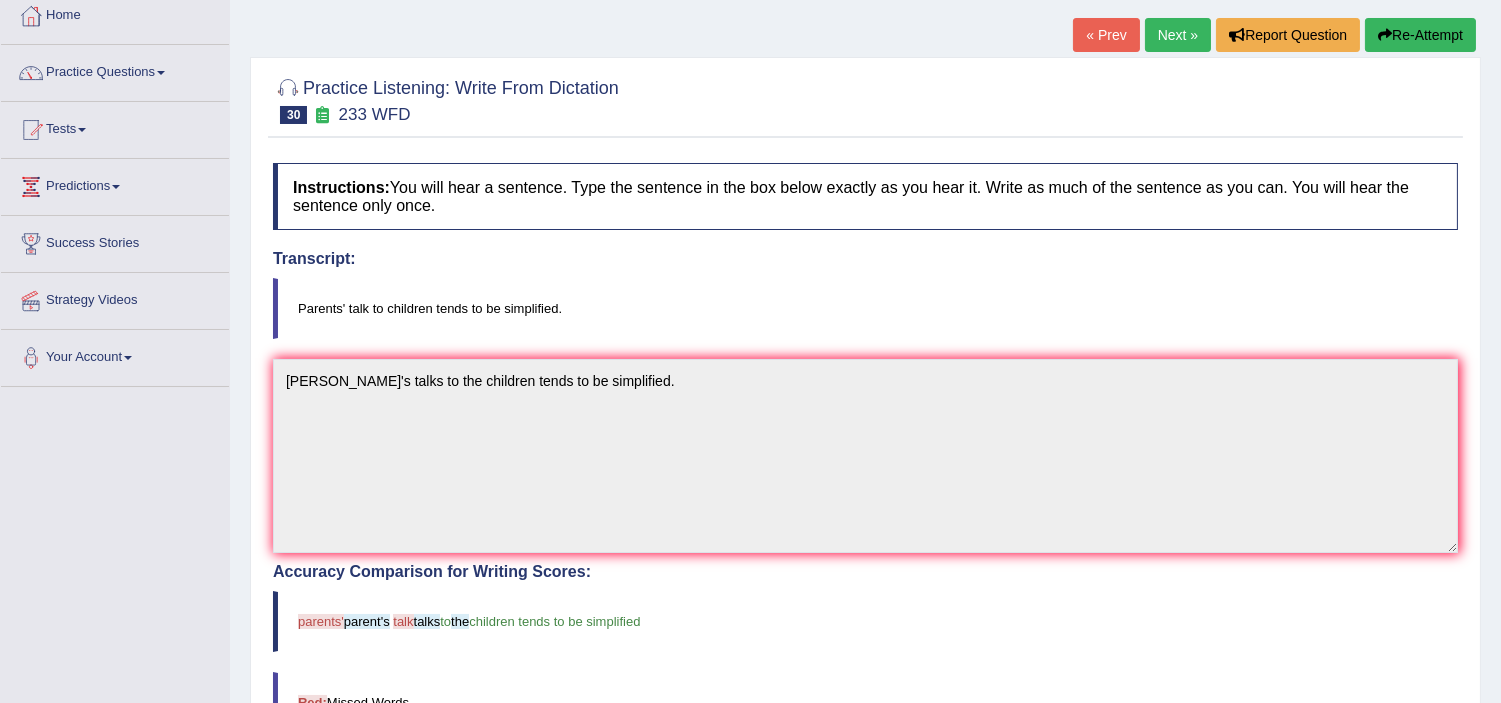 click on "Next »" at bounding box center [1178, 35] 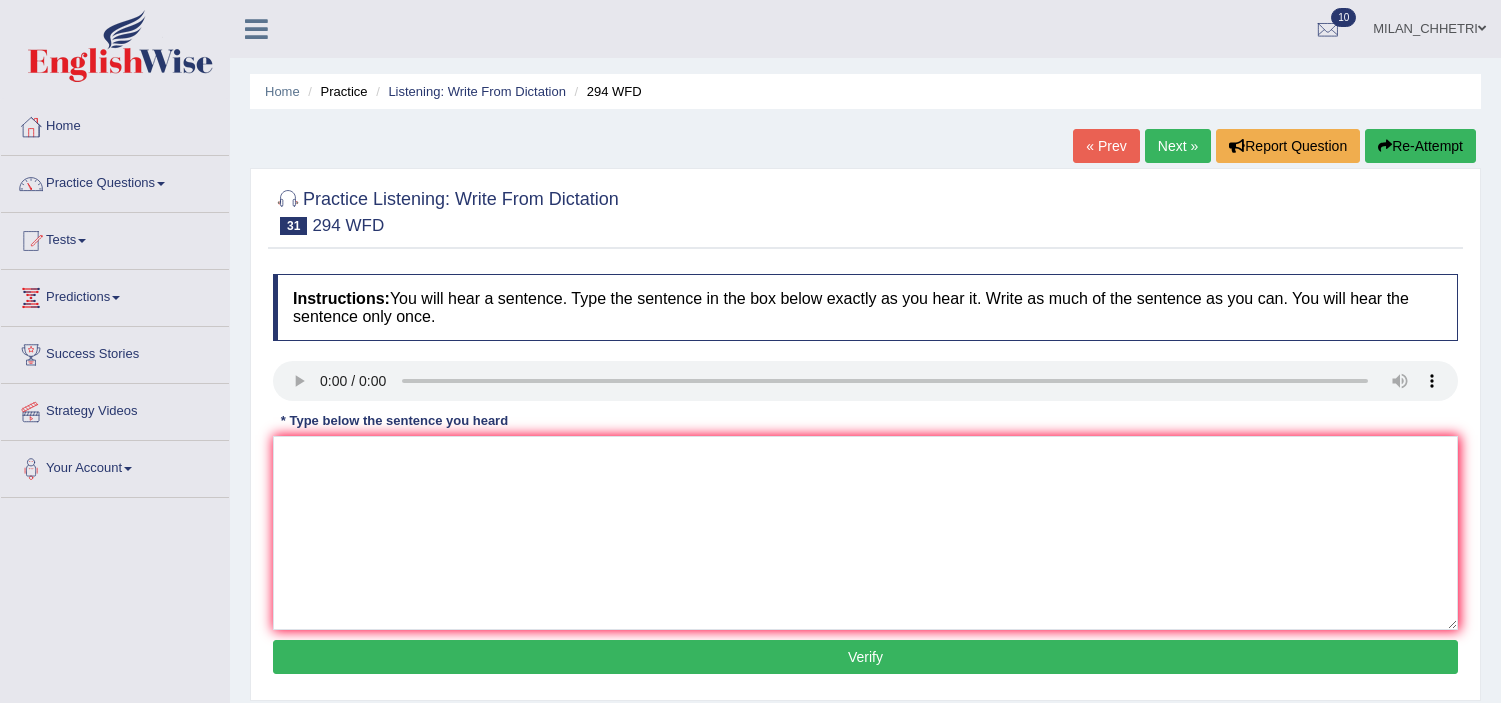 scroll, scrollTop: 0, scrollLeft: 0, axis: both 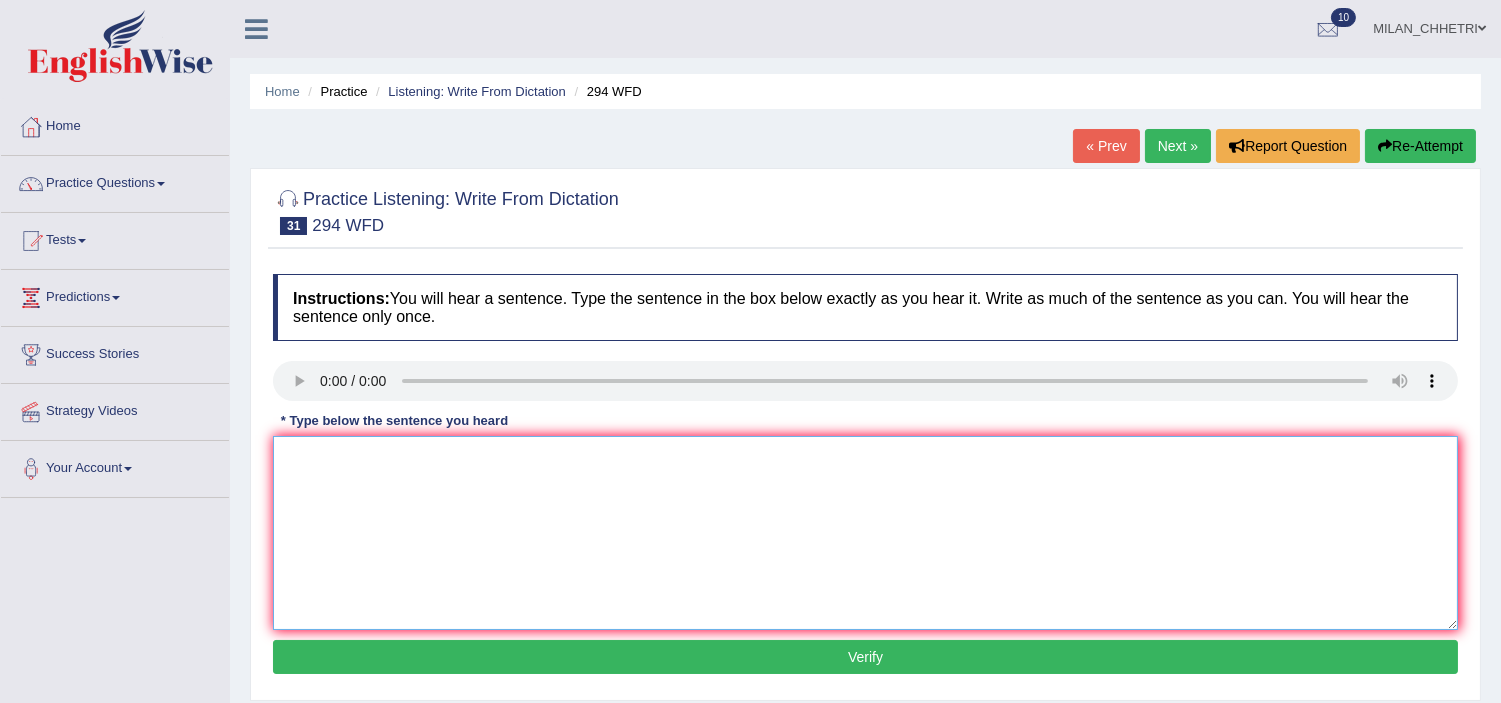 click at bounding box center [865, 533] 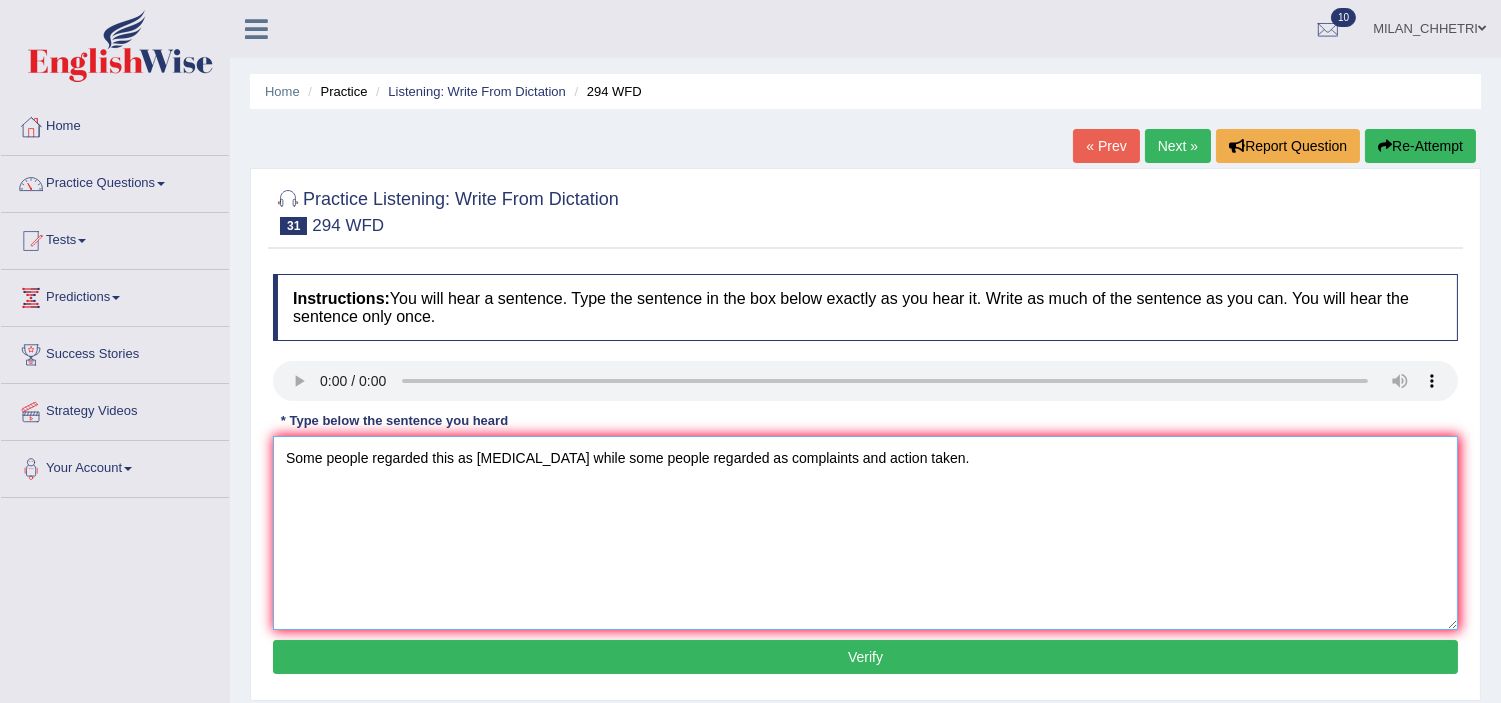 type on "Some people regarded this as eyewash while some people regarded as complaints and action taken." 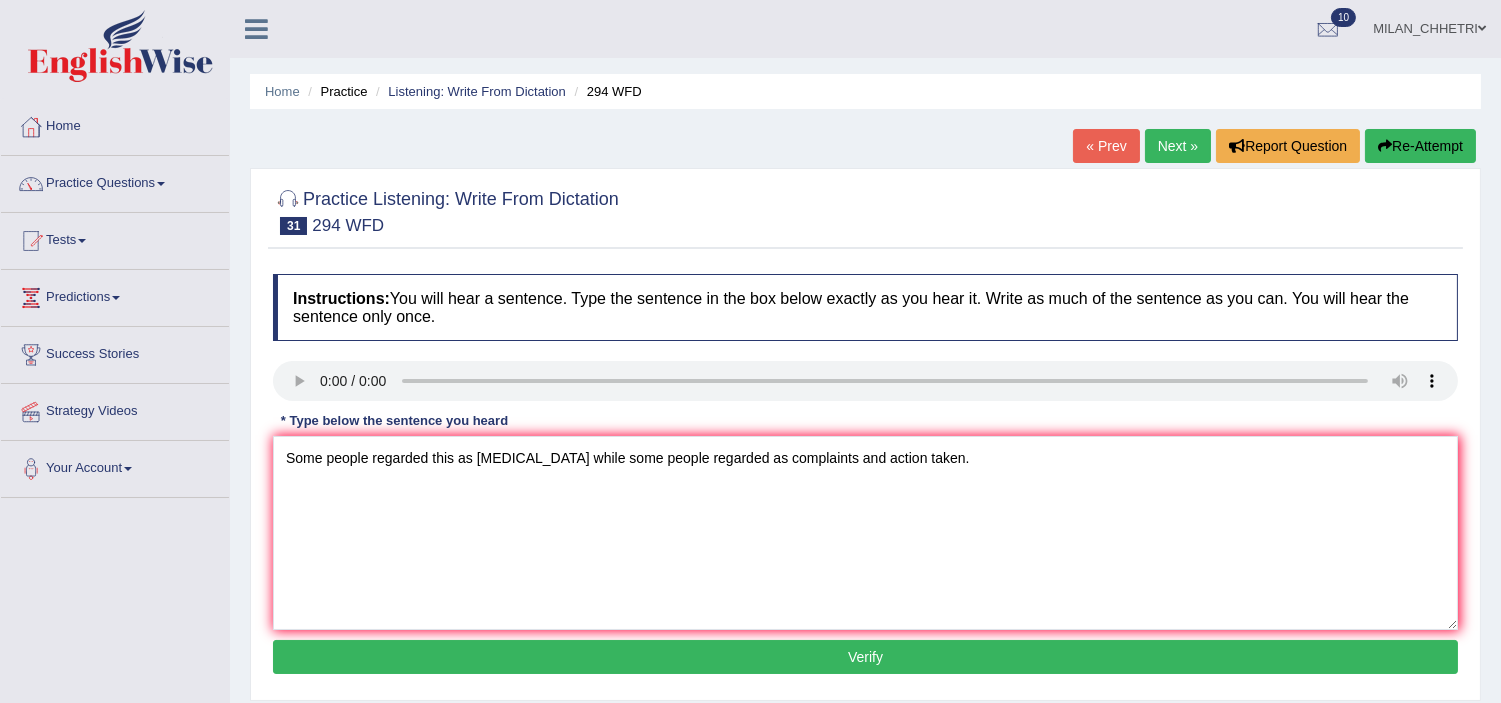 click on "Verify" at bounding box center [865, 657] 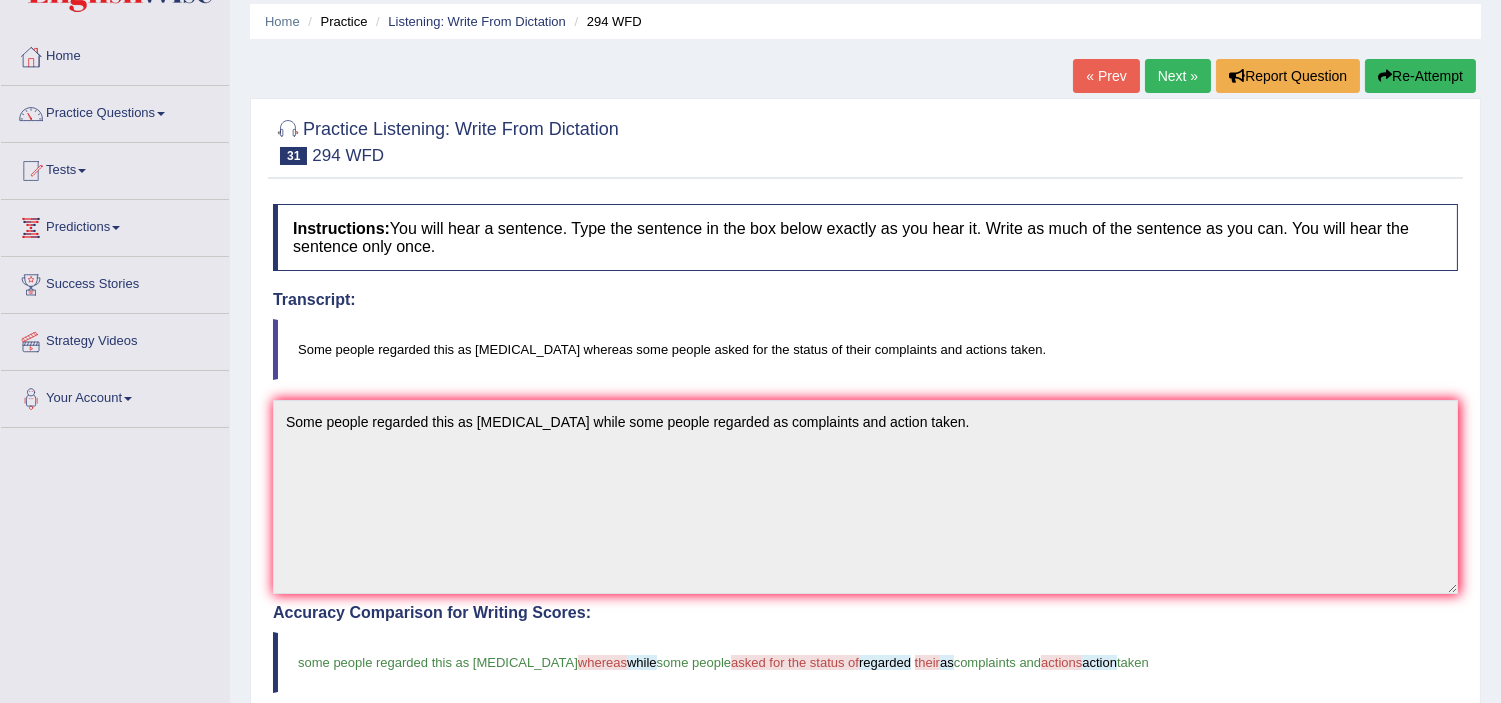 scroll, scrollTop: 37, scrollLeft: 0, axis: vertical 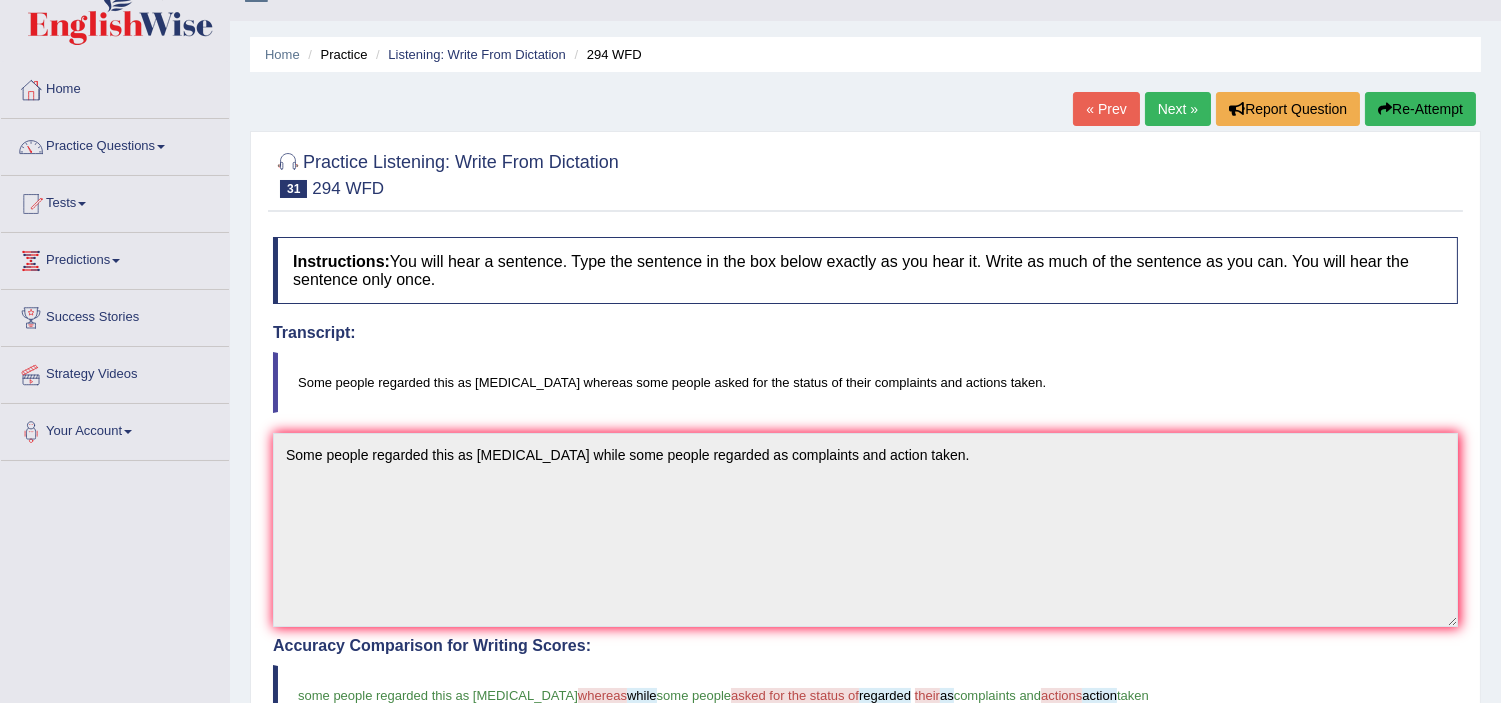 click on "Next »" at bounding box center [1178, 109] 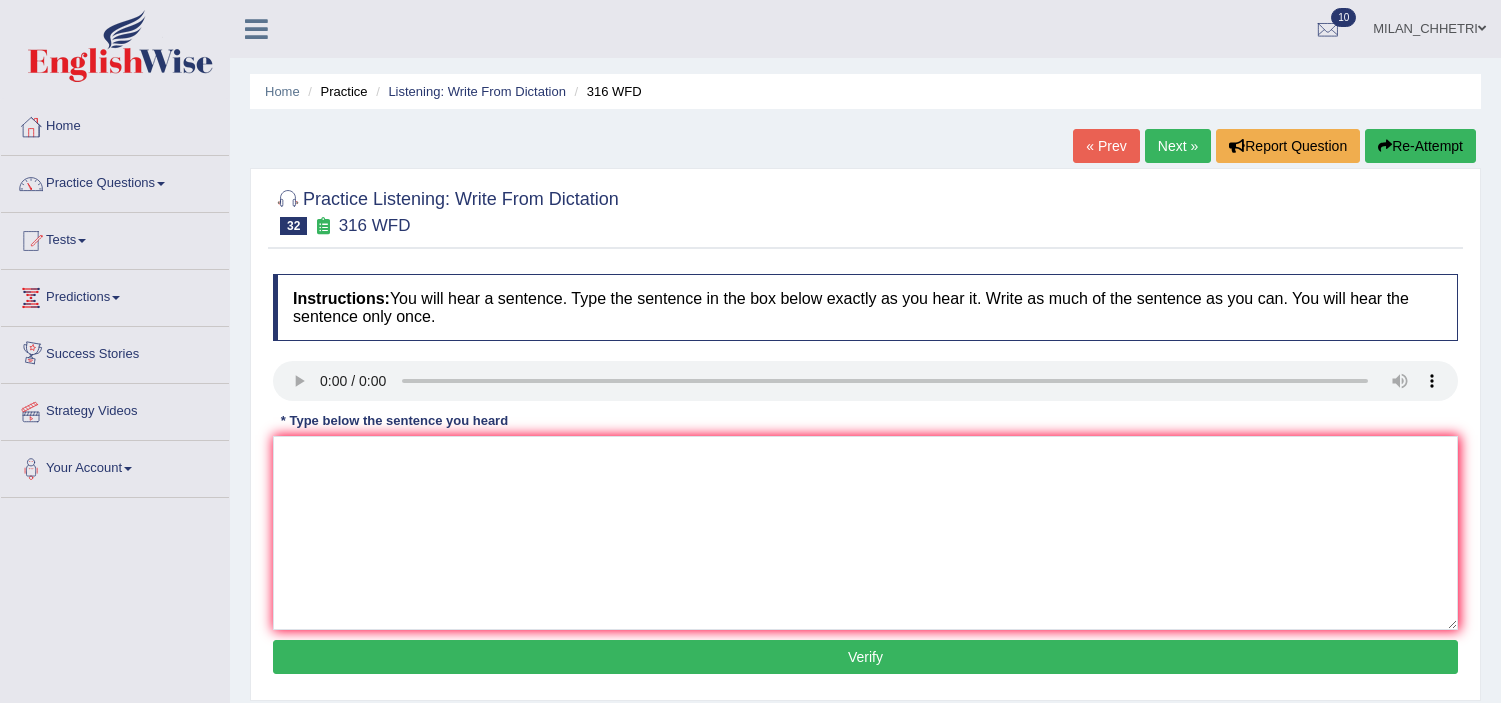 scroll, scrollTop: 0, scrollLeft: 0, axis: both 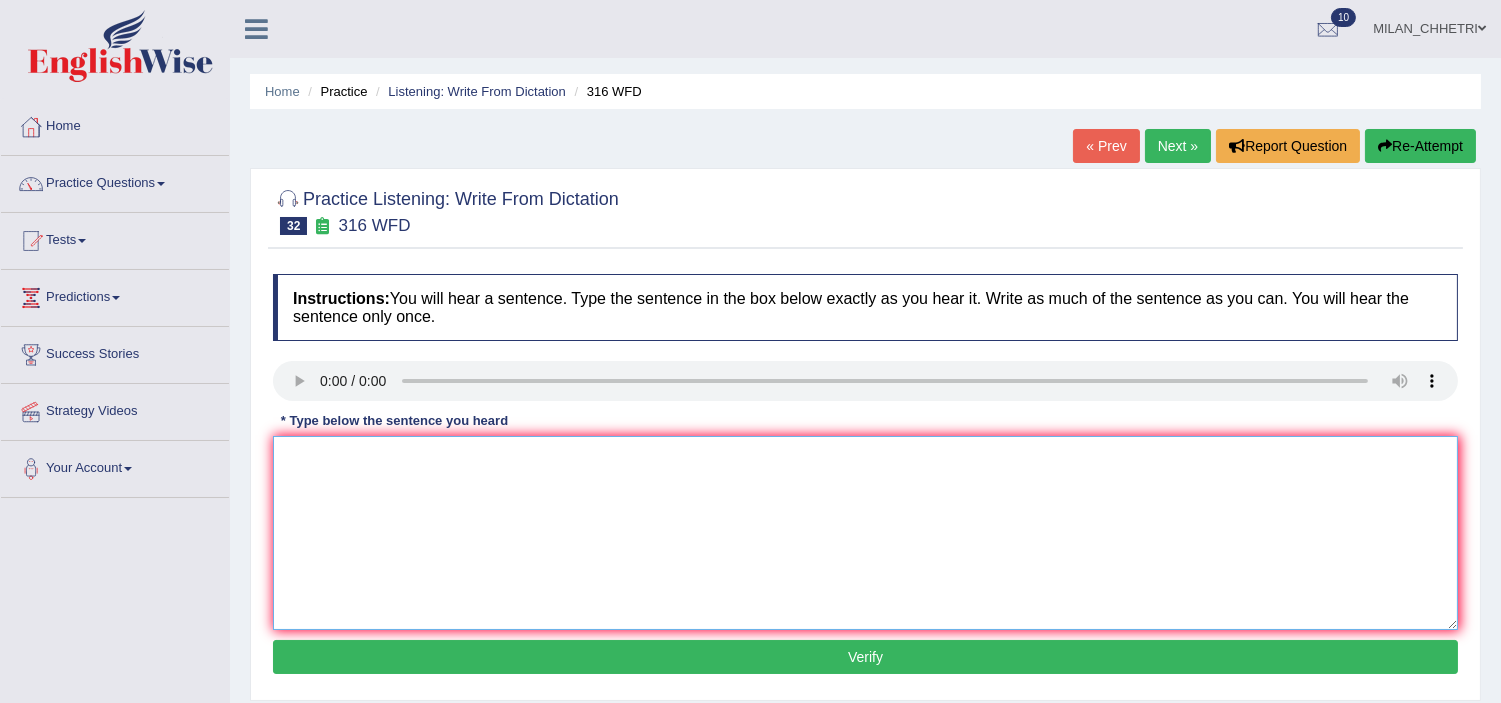 click at bounding box center (865, 533) 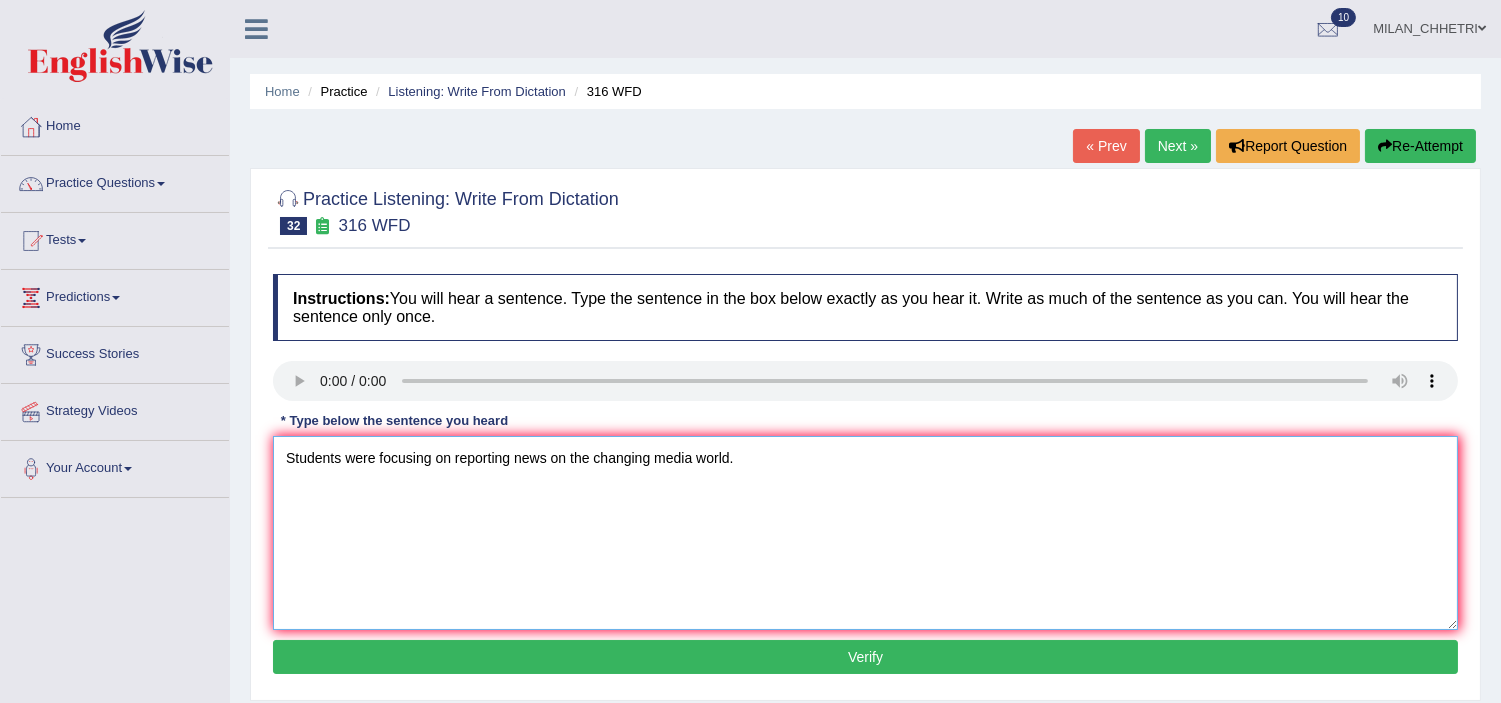 type on "Students were focusing on reporting news on the changing media world." 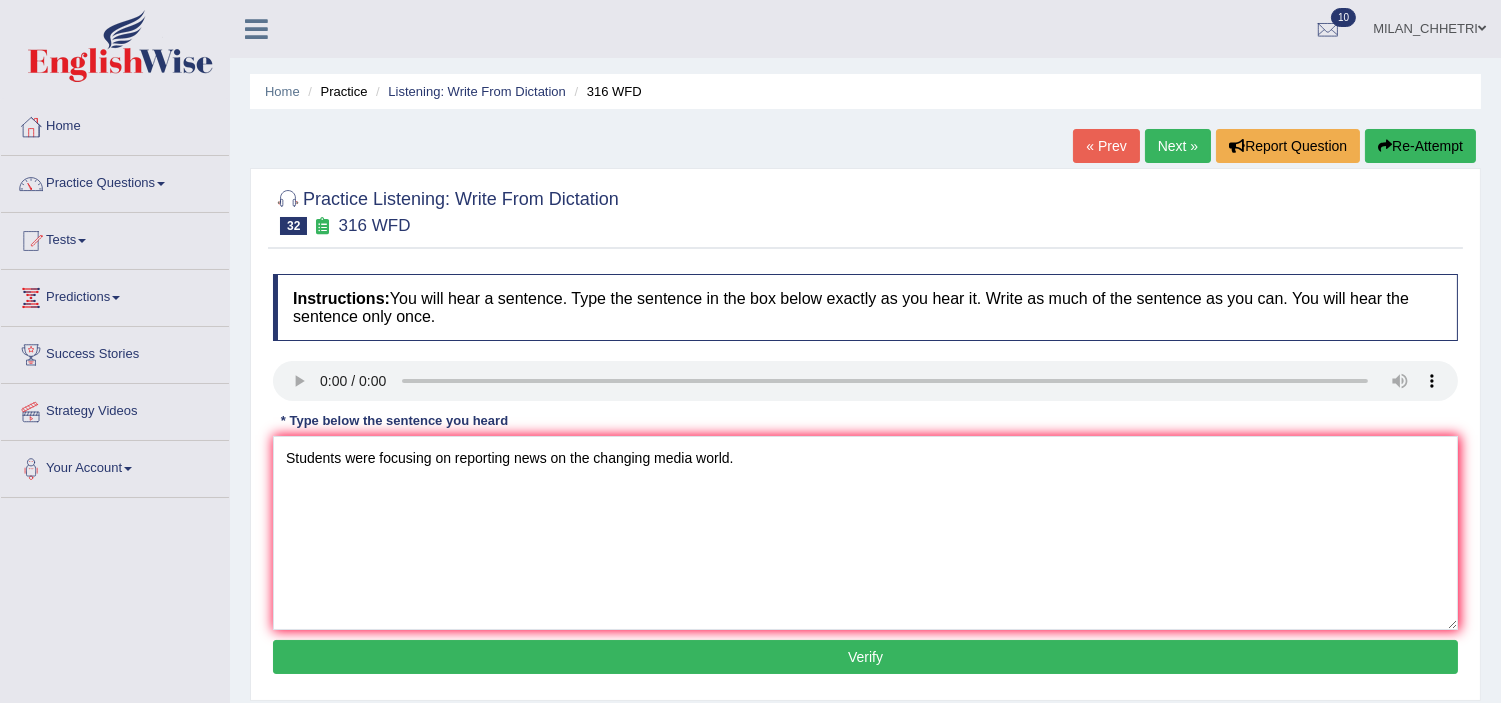 click on "Verify" at bounding box center [865, 657] 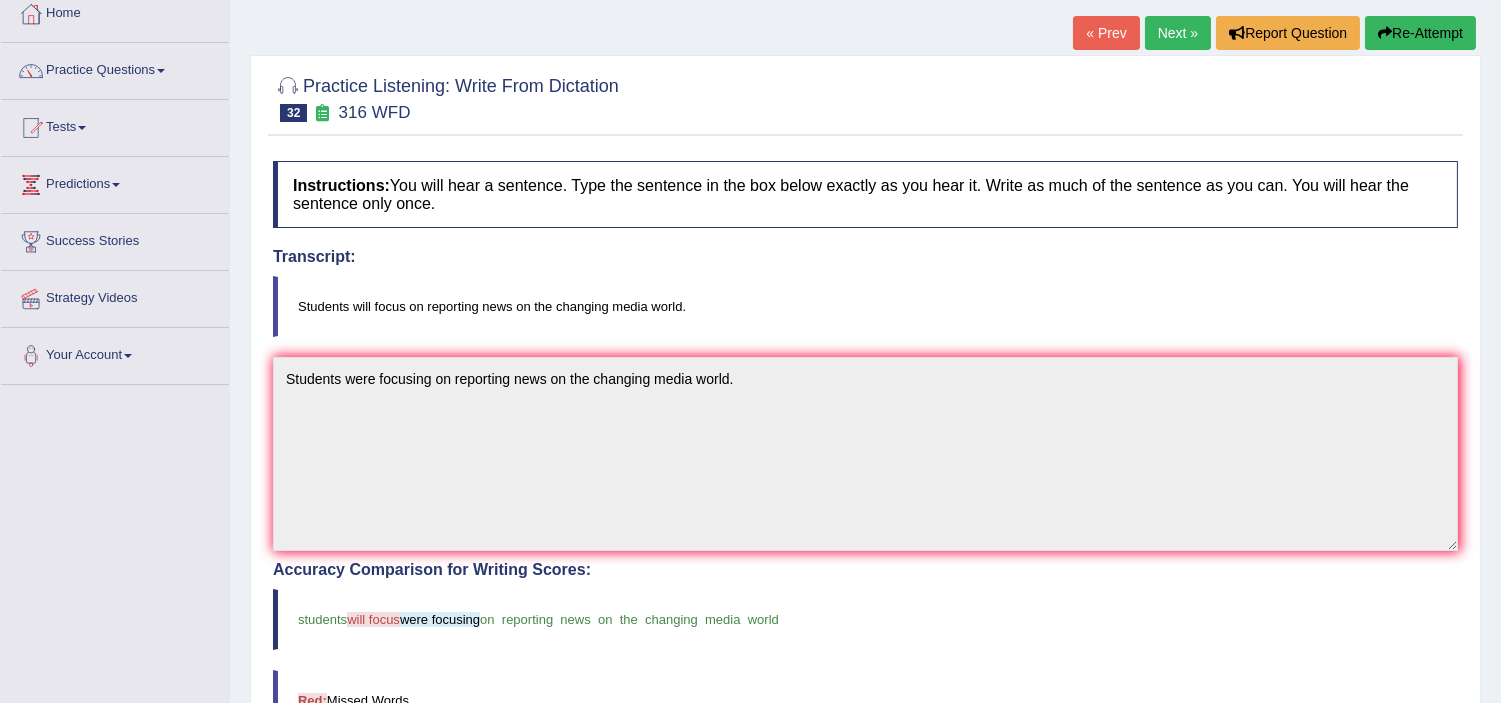 scroll, scrollTop: 111, scrollLeft: 0, axis: vertical 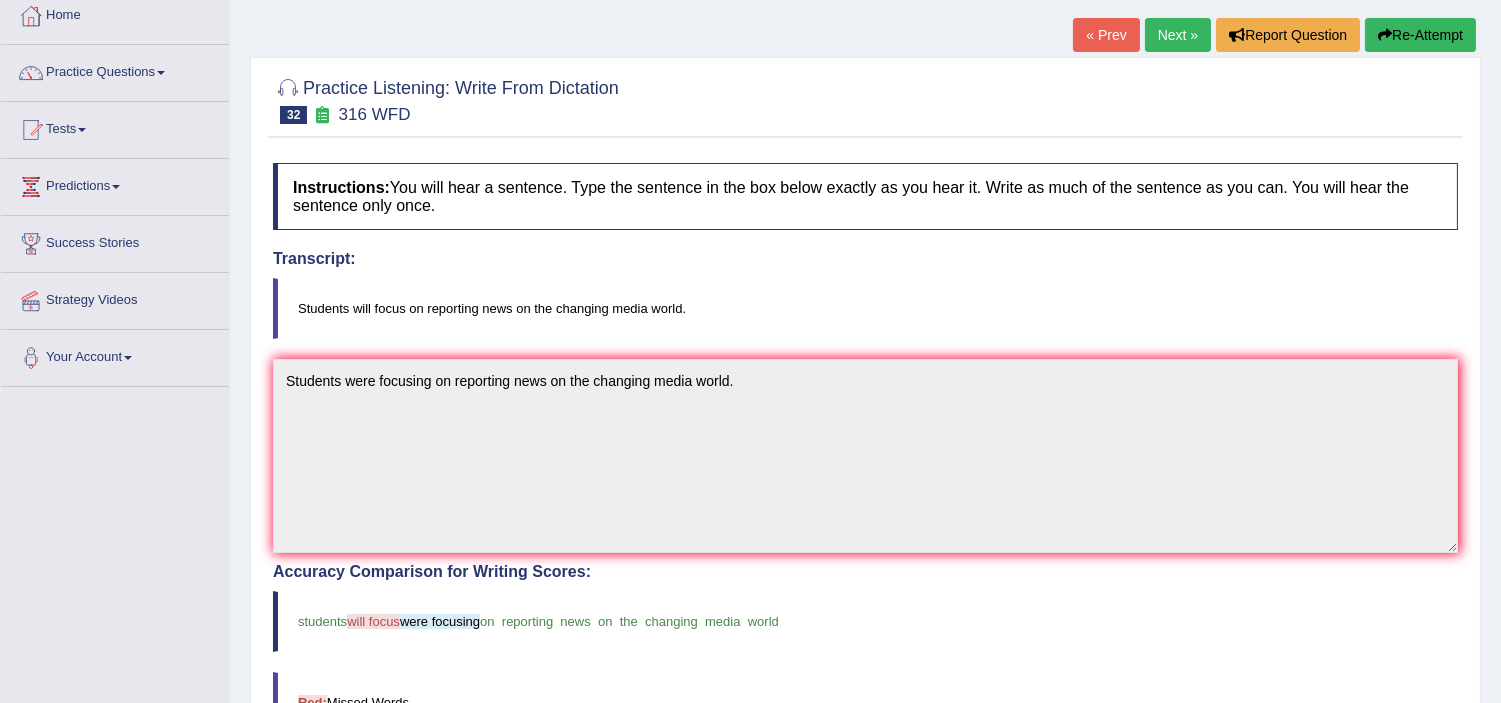 click on "Re-Attempt" at bounding box center [1420, 35] 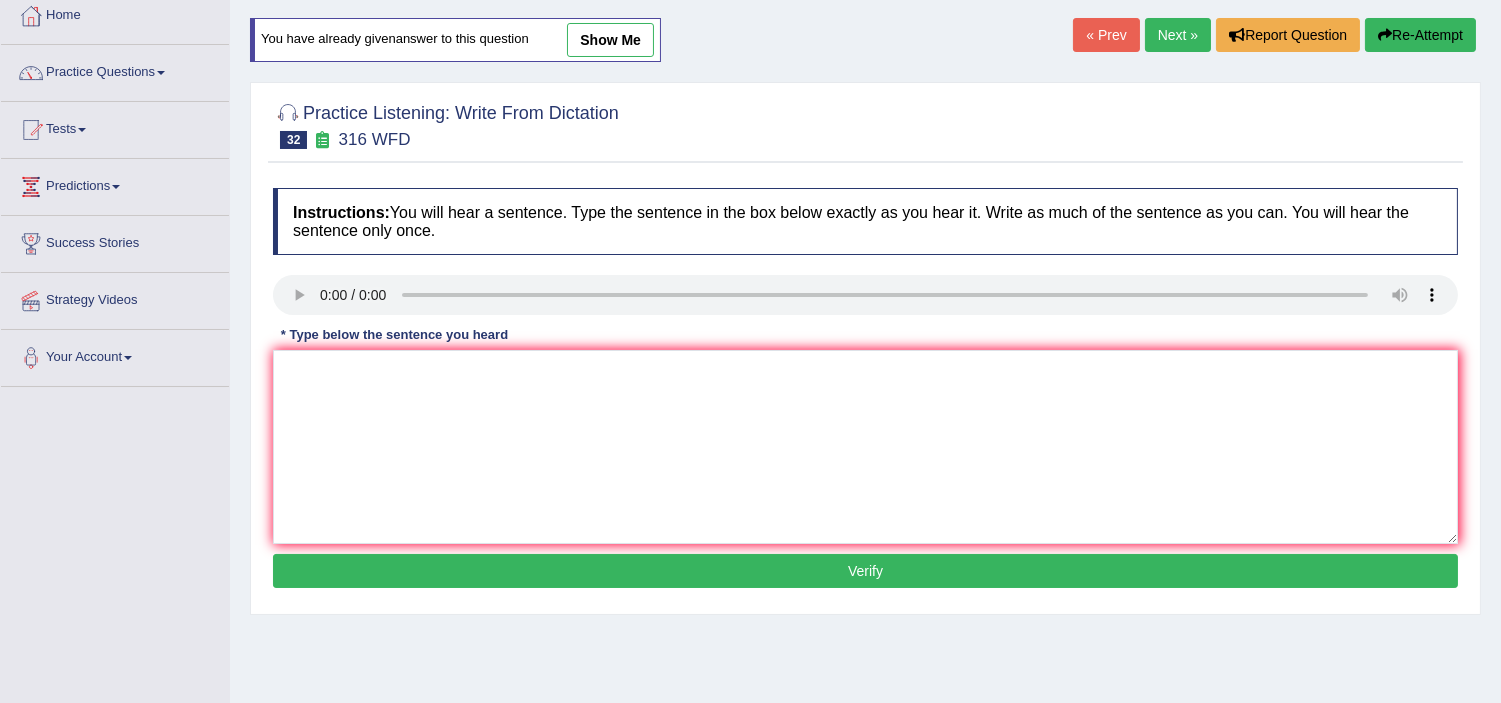 scroll, scrollTop: 0, scrollLeft: 0, axis: both 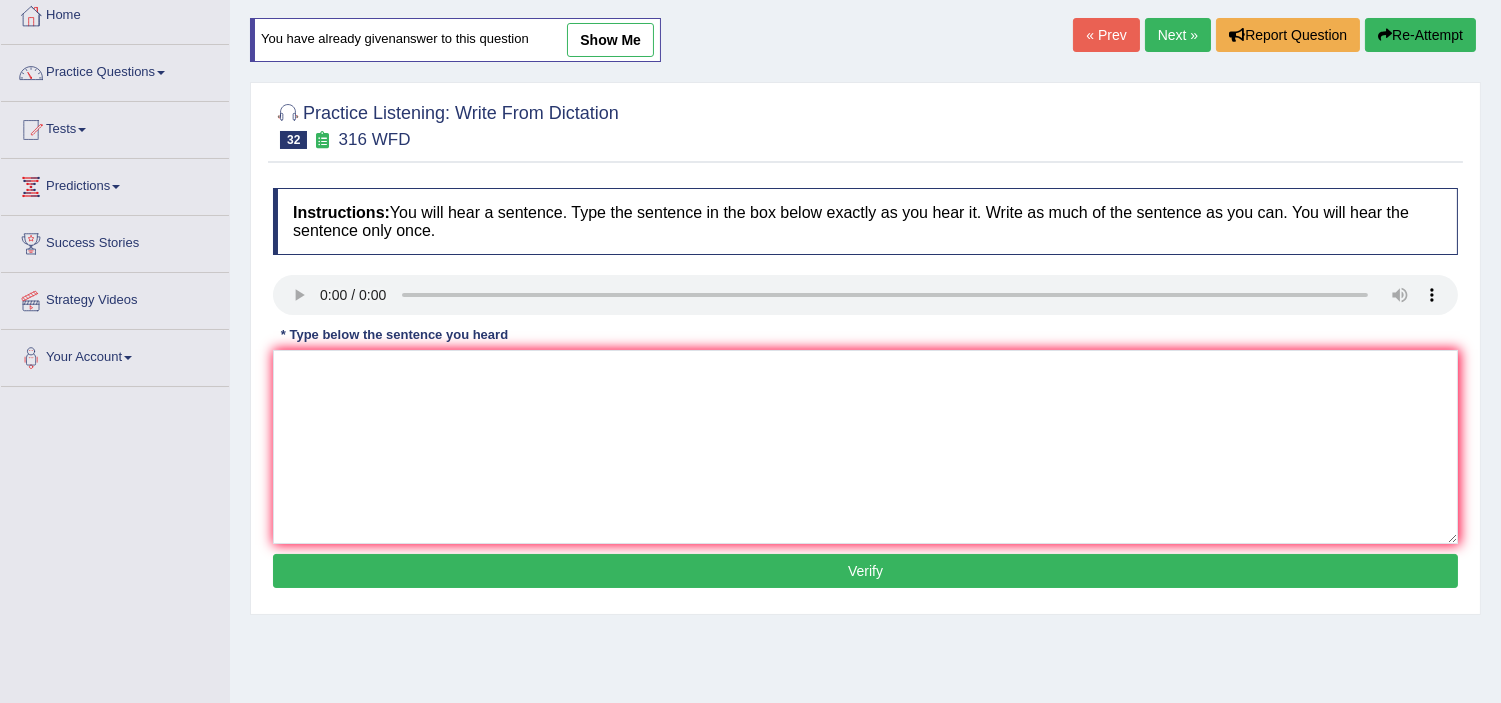 click on "Next »" at bounding box center (1178, 35) 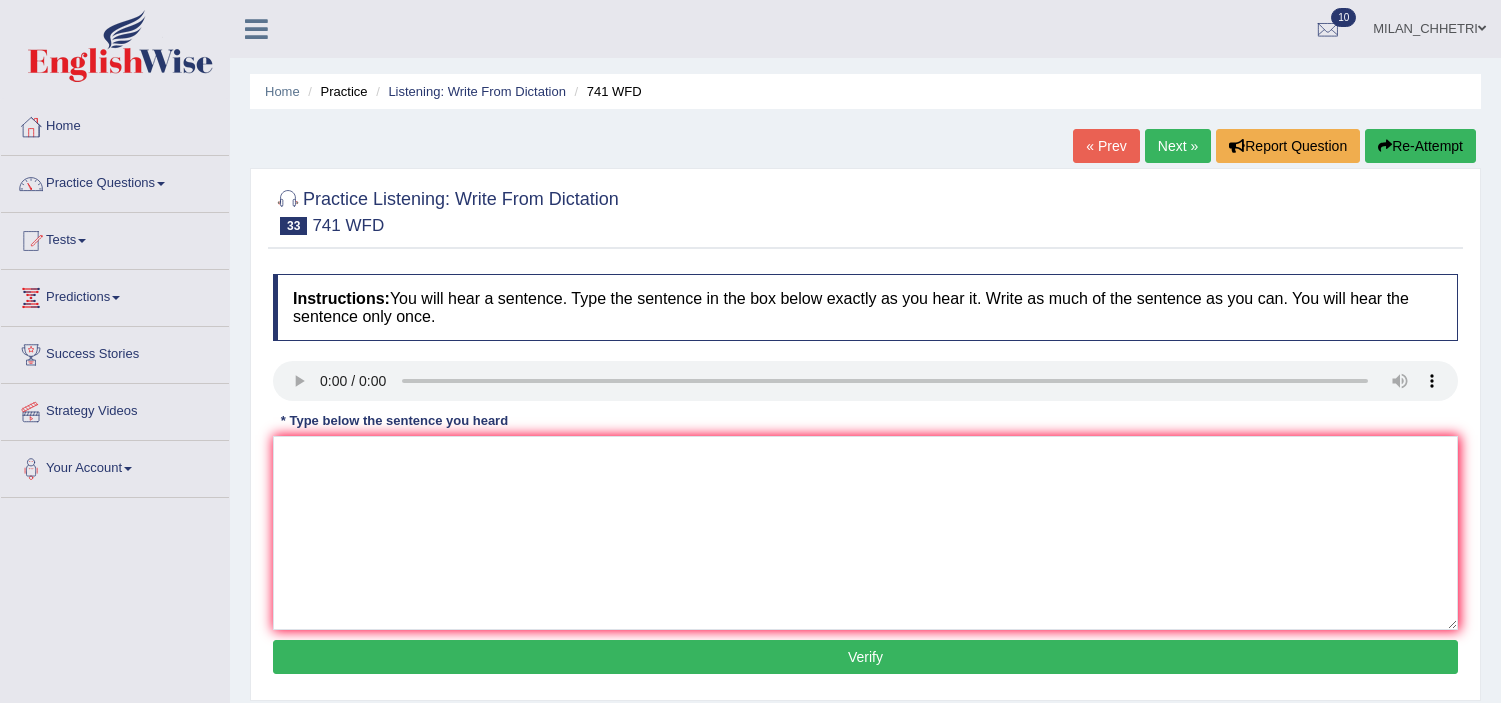 scroll, scrollTop: 0, scrollLeft: 0, axis: both 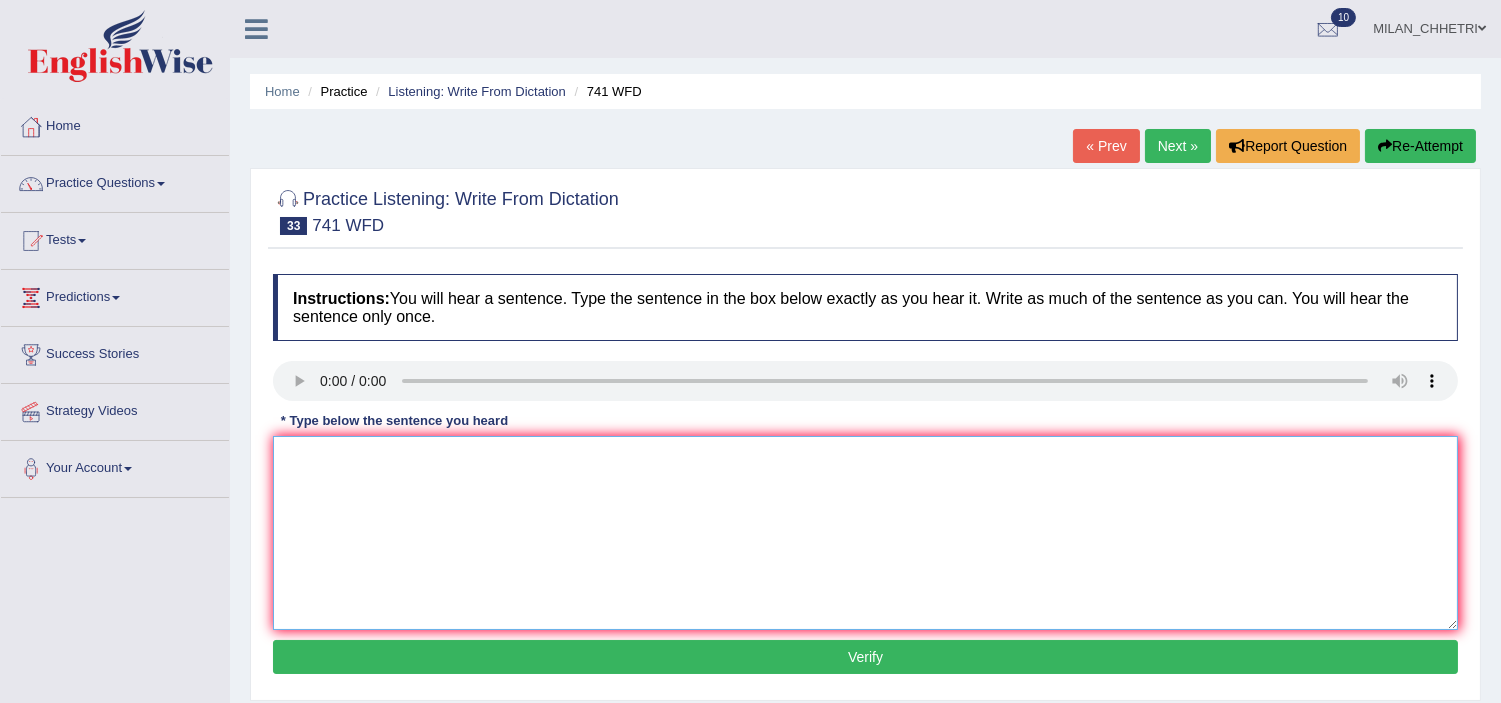 click at bounding box center [865, 533] 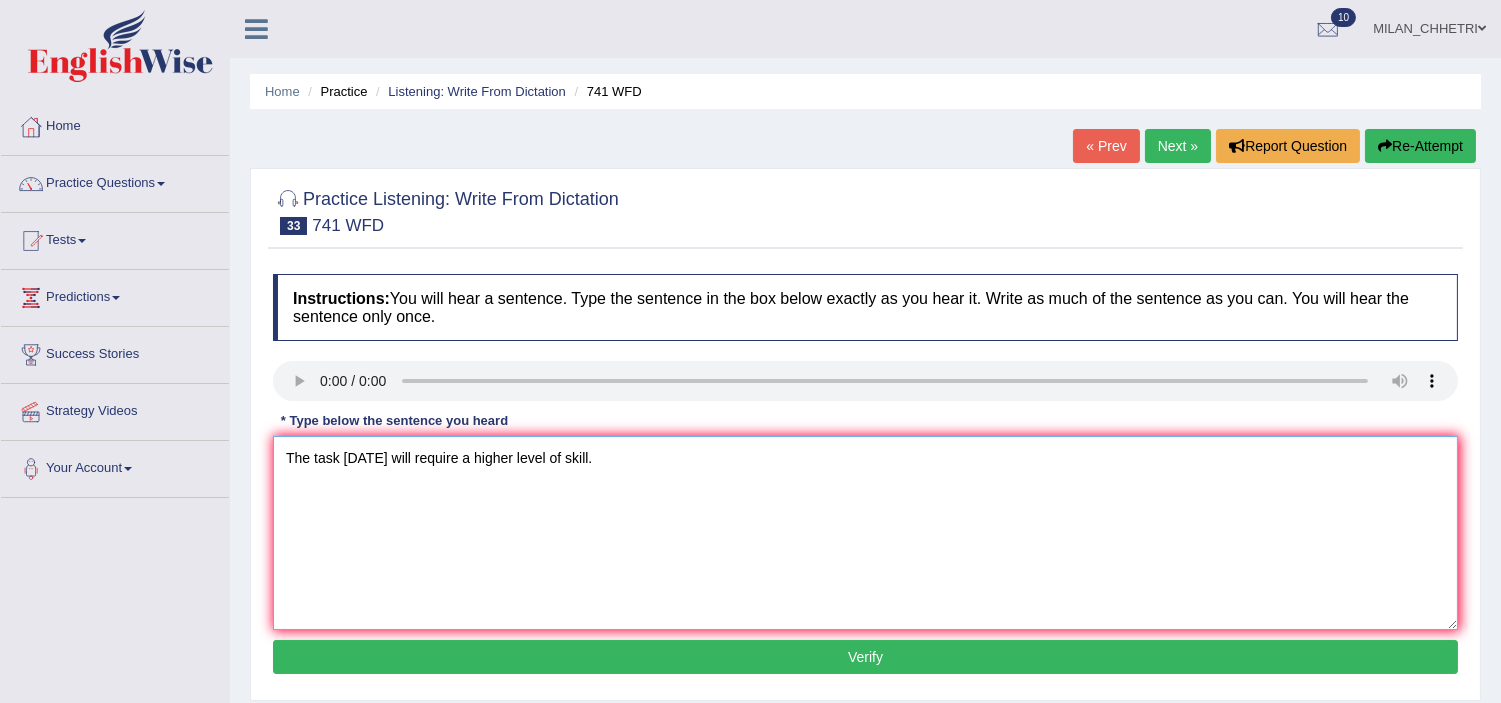 type on "The task tomorrow will require a higher level of skill." 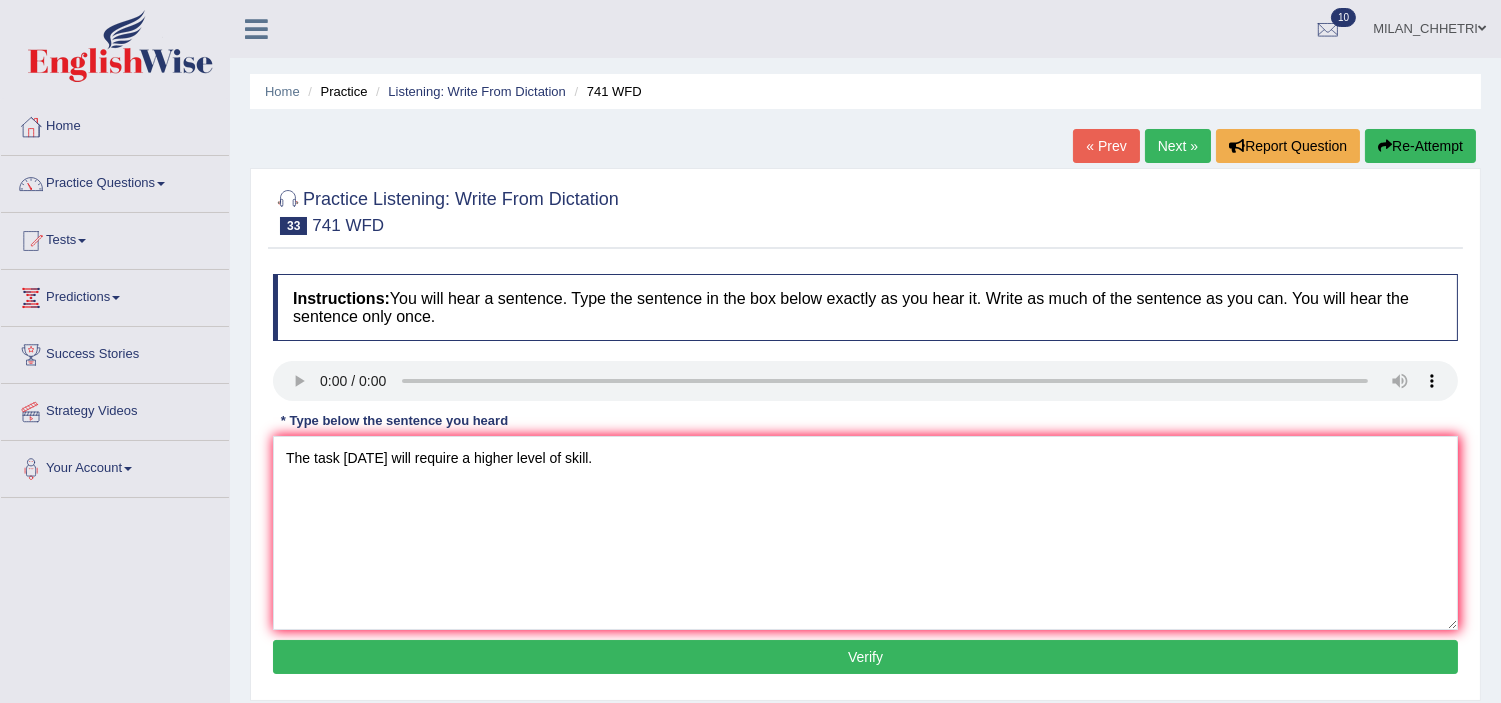 click on "Verify" at bounding box center [865, 657] 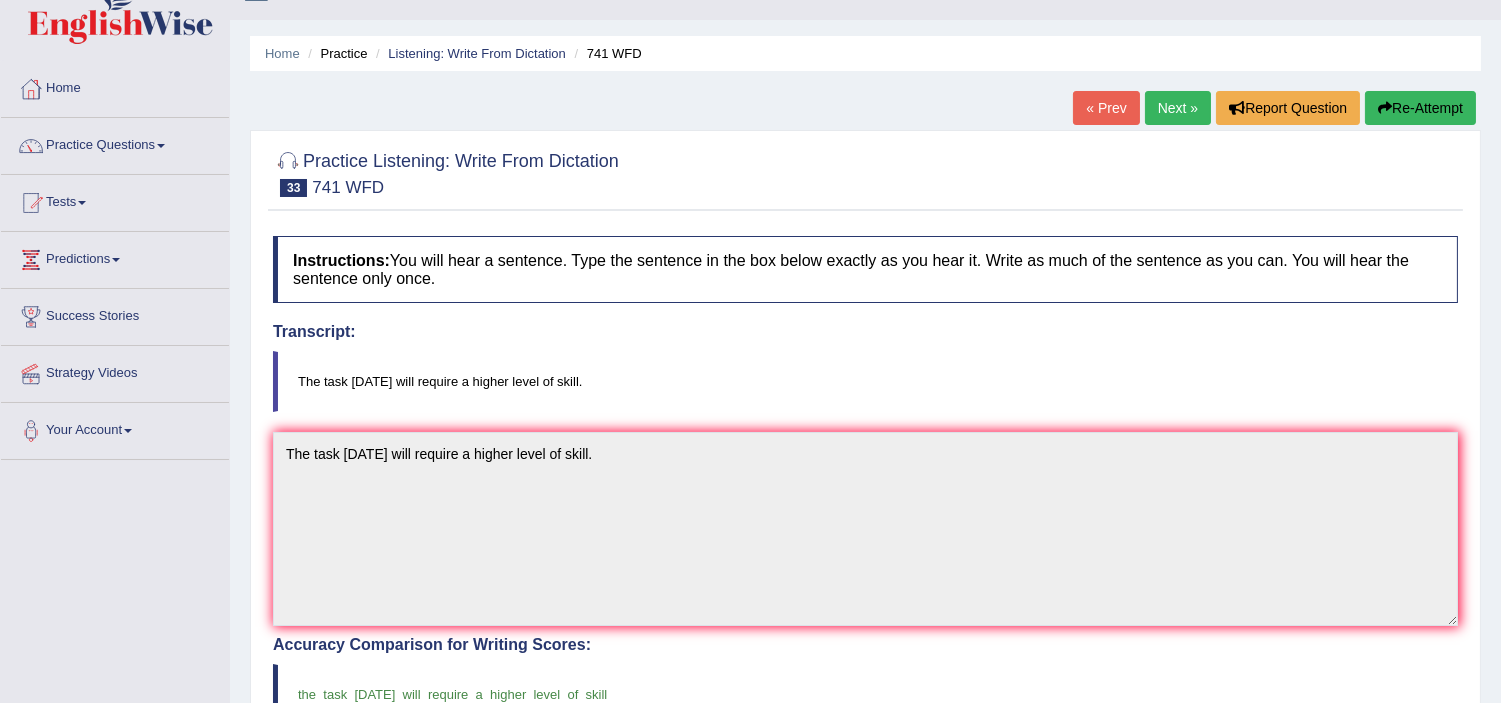 scroll, scrollTop: 0, scrollLeft: 0, axis: both 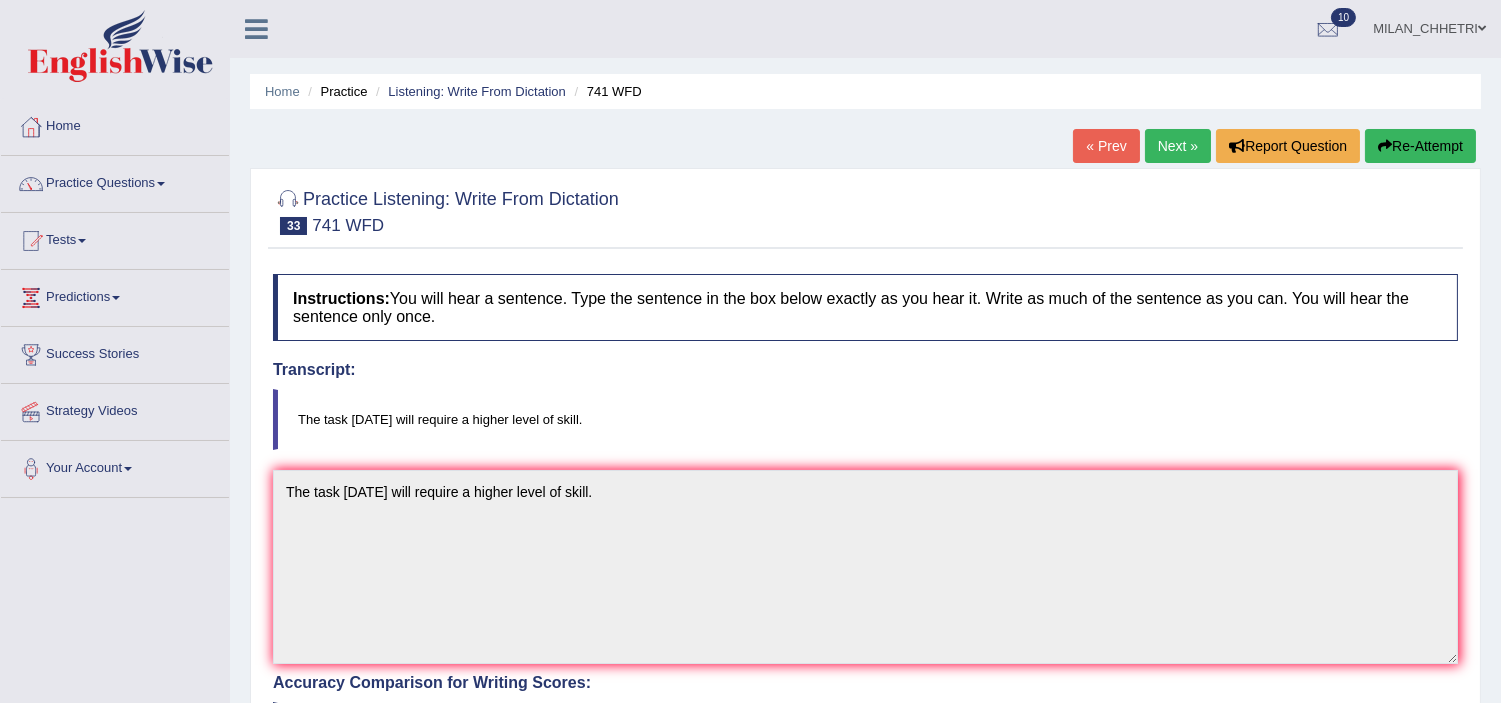 click on "Next »" at bounding box center [1178, 146] 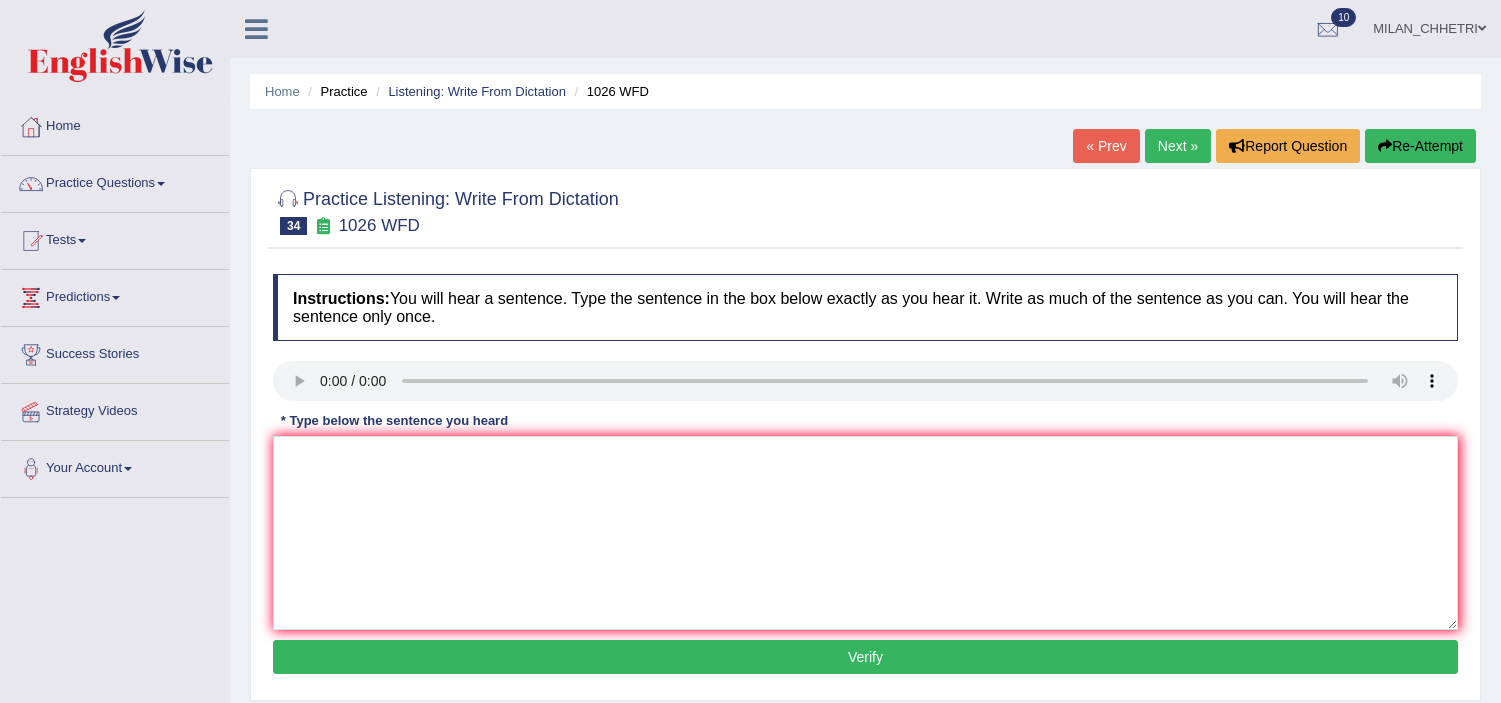 scroll, scrollTop: 0, scrollLeft: 0, axis: both 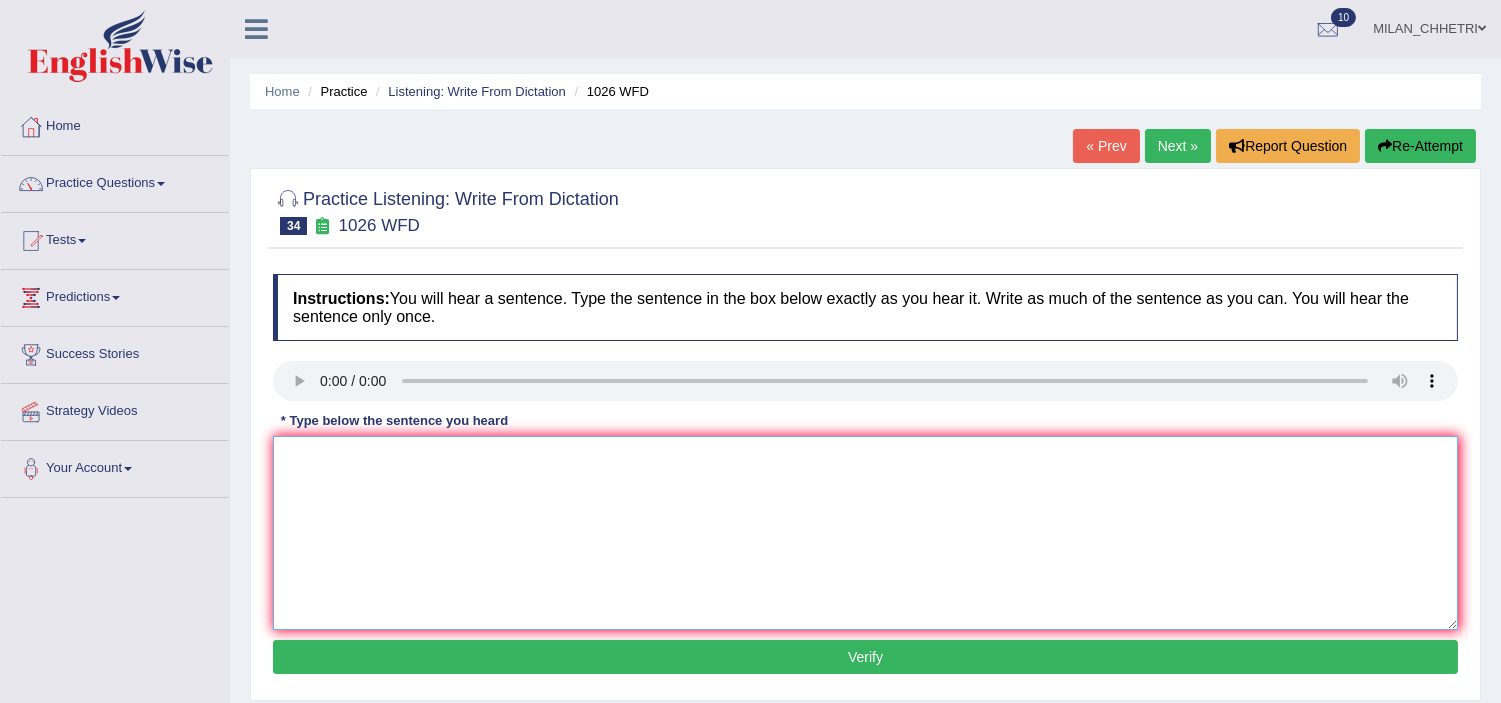 click at bounding box center (865, 533) 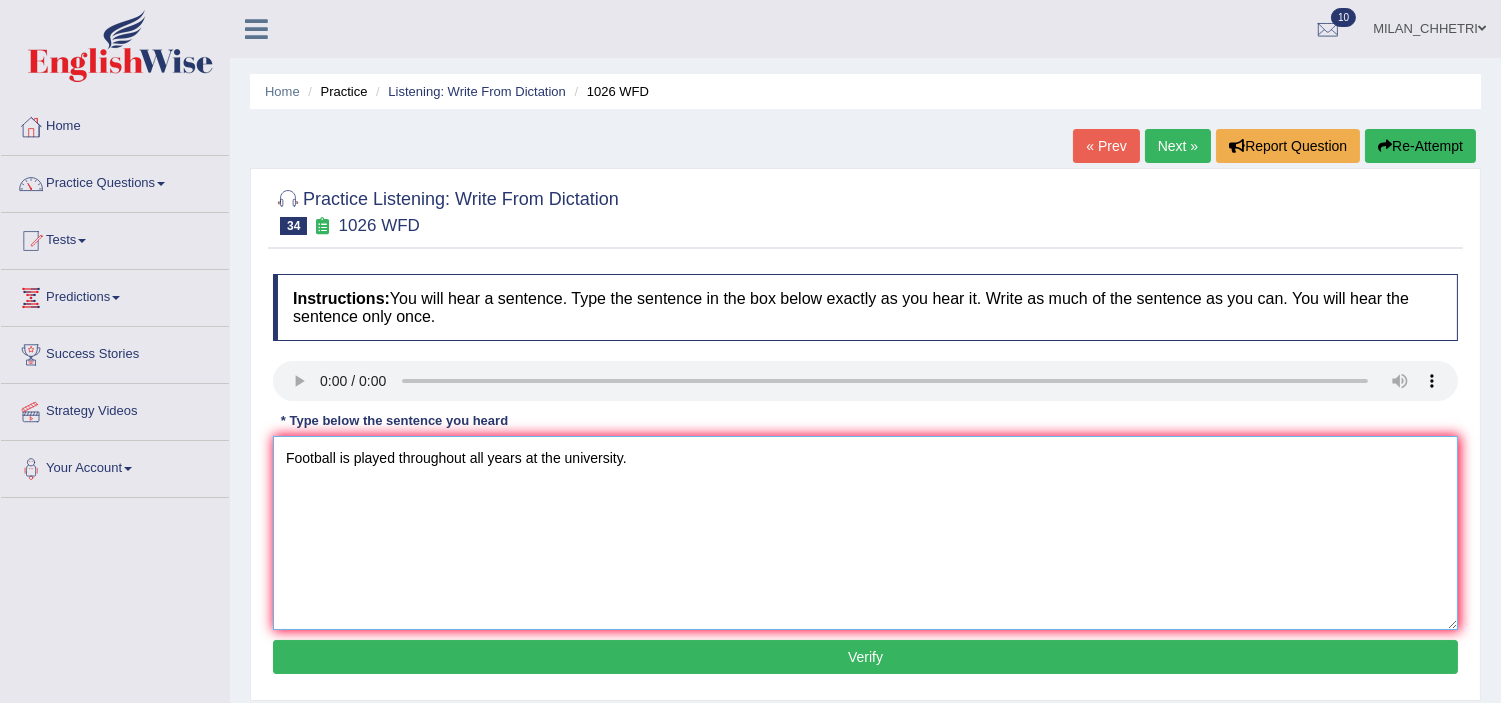 type on "Football is played throughout all years at the university." 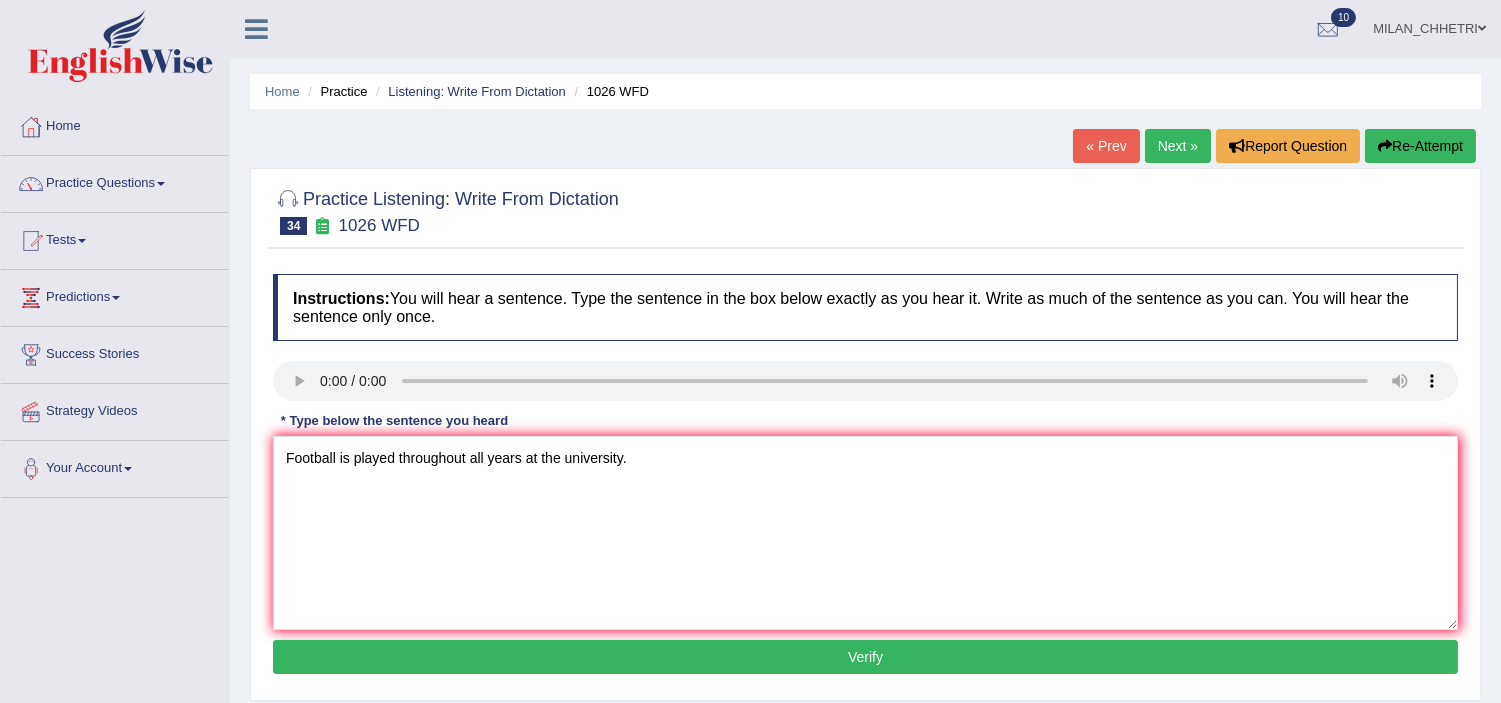 click on "Verify" at bounding box center (865, 657) 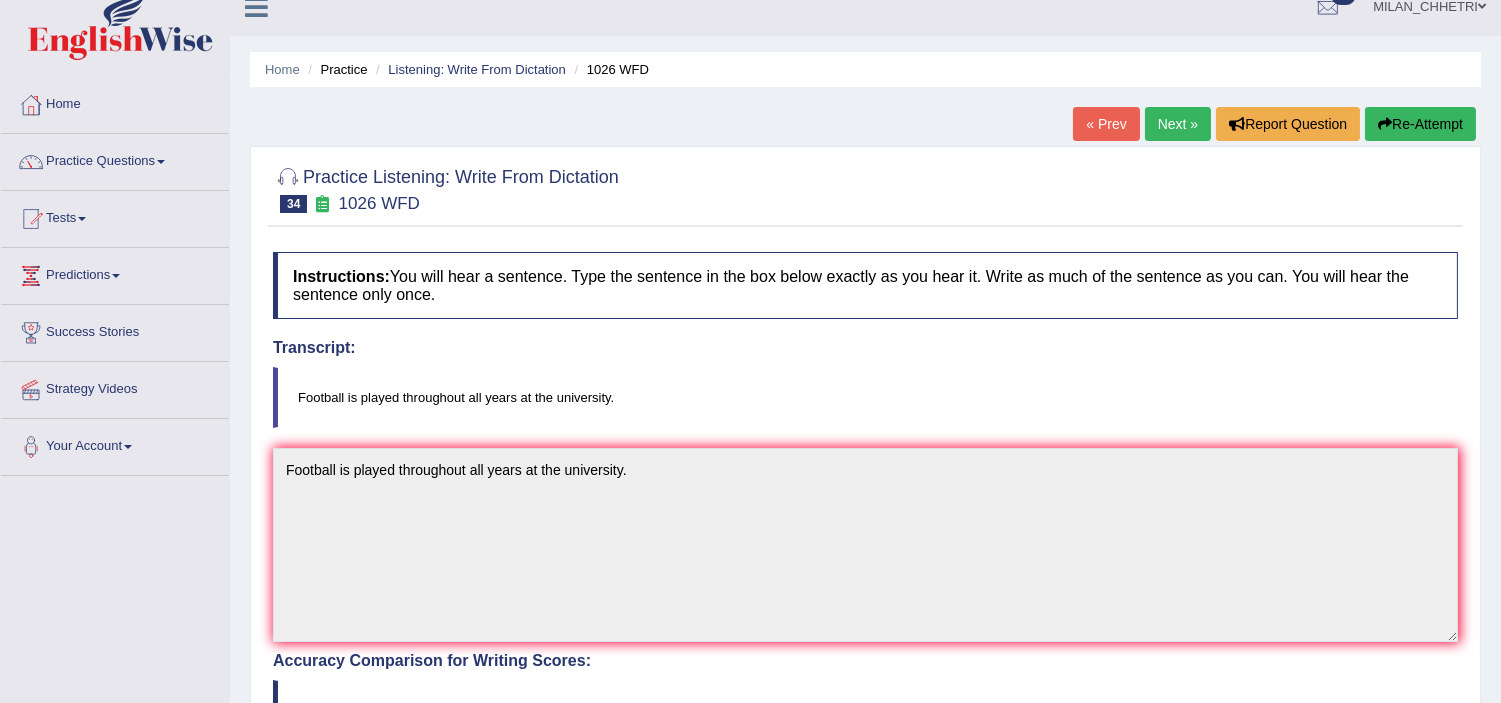 scroll, scrollTop: 0, scrollLeft: 0, axis: both 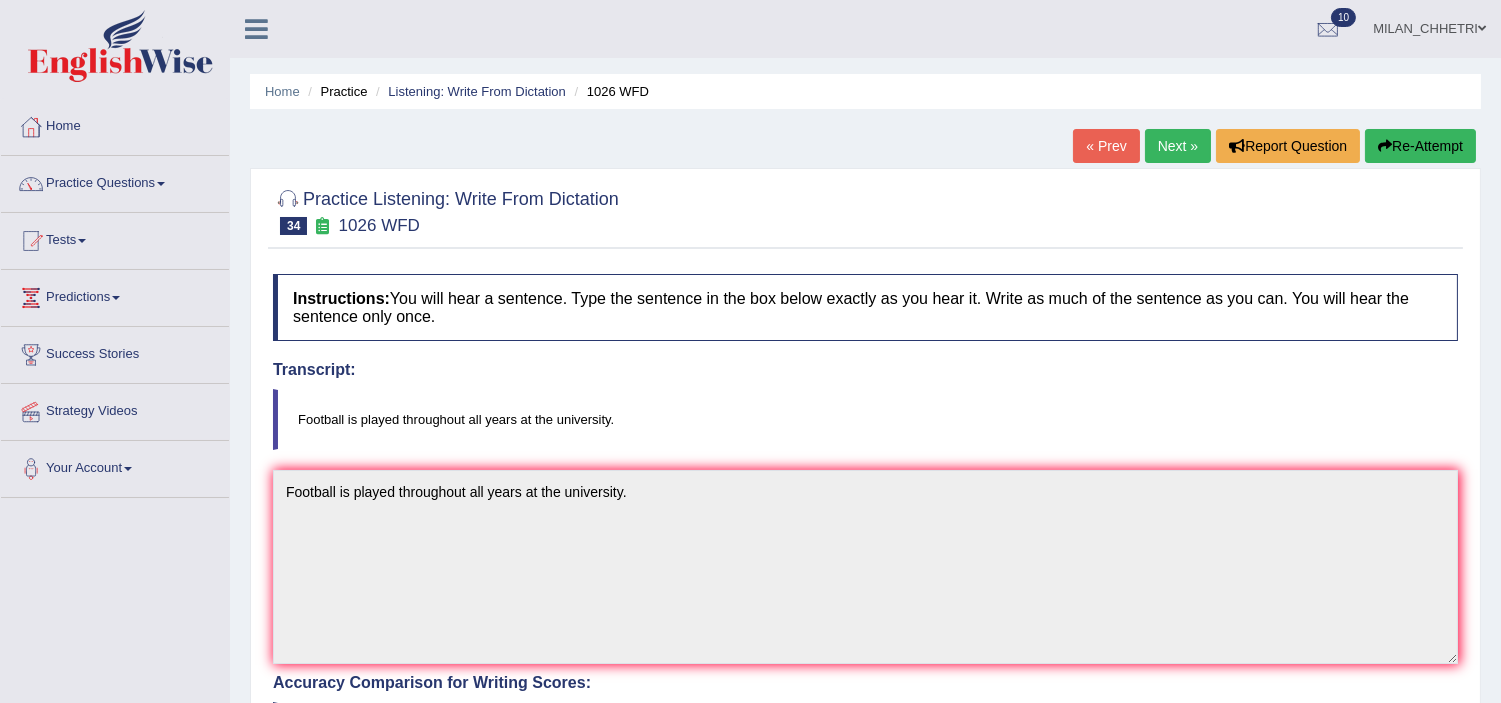 click on "Next »" at bounding box center [1178, 146] 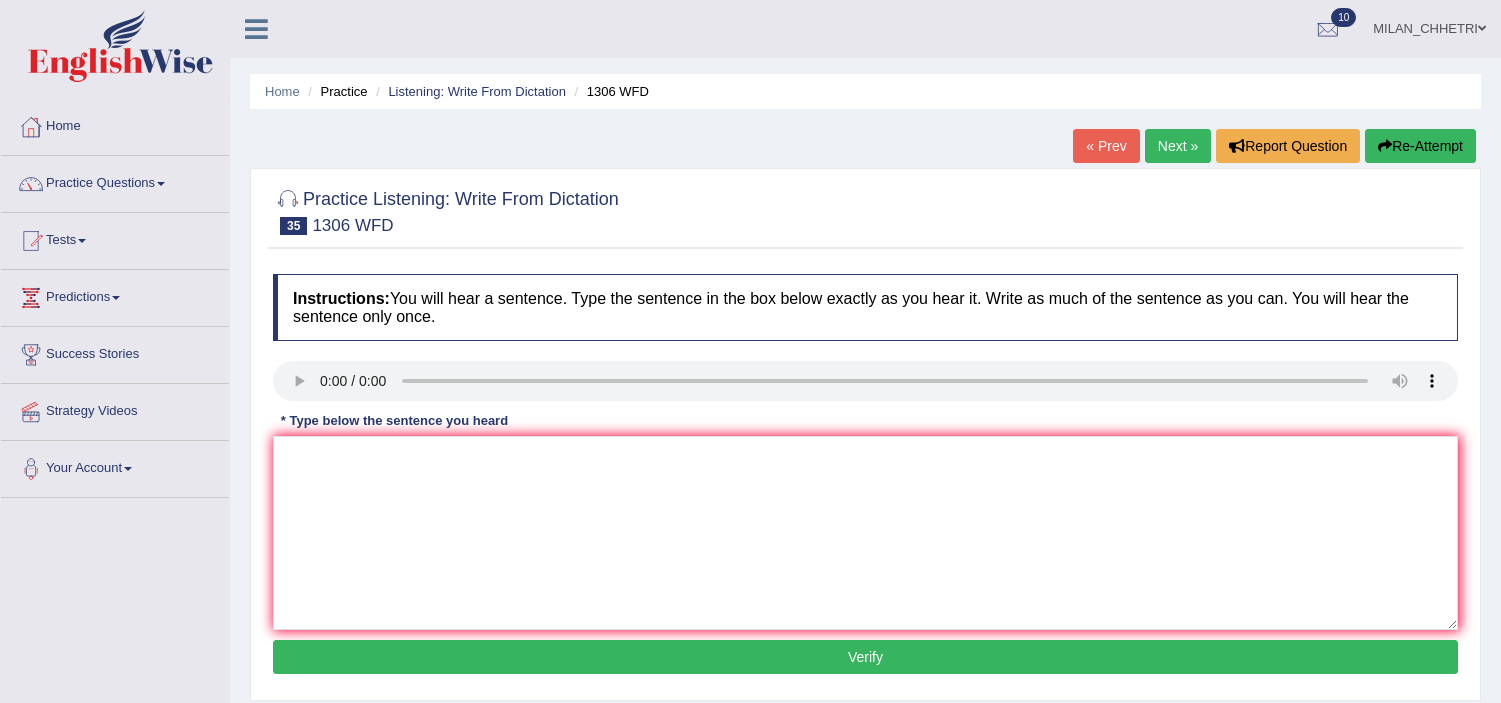 scroll, scrollTop: 0, scrollLeft: 0, axis: both 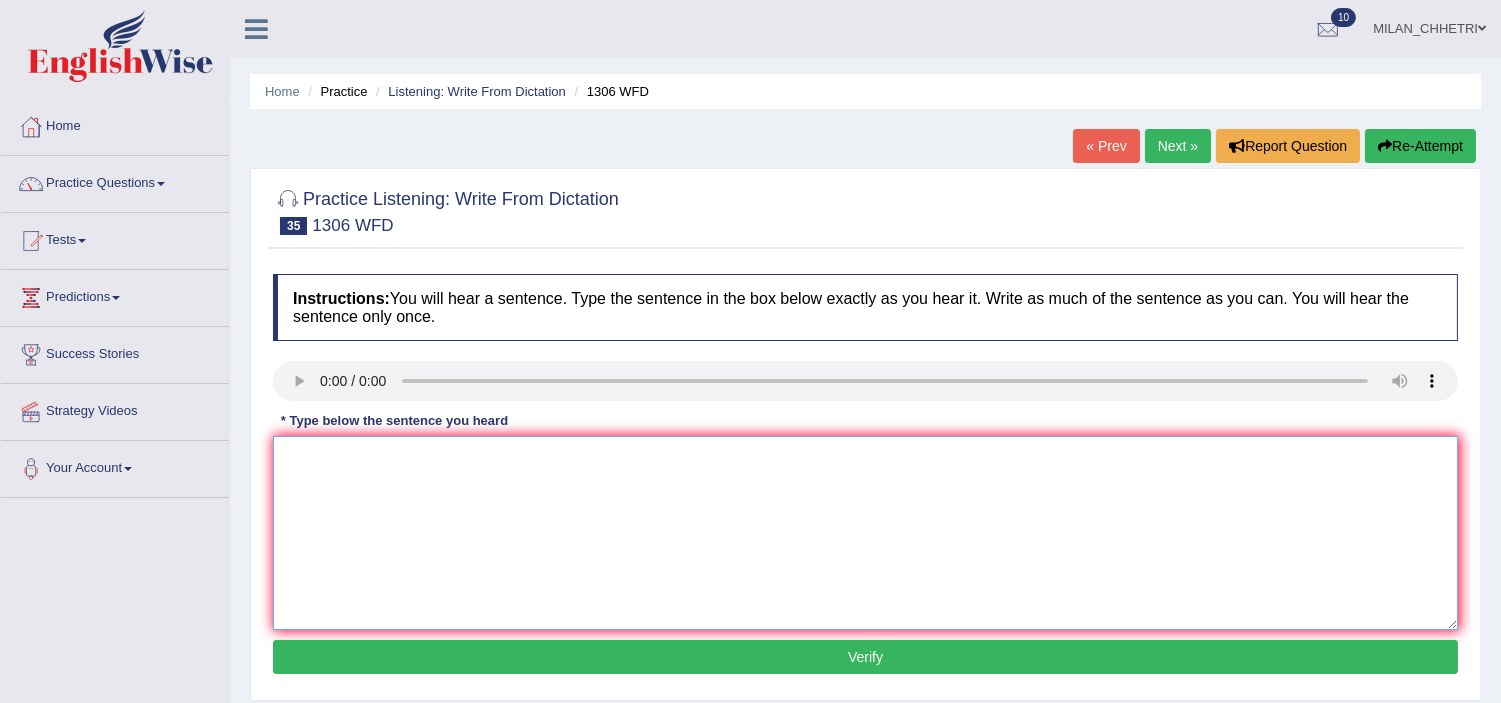 click at bounding box center [865, 533] 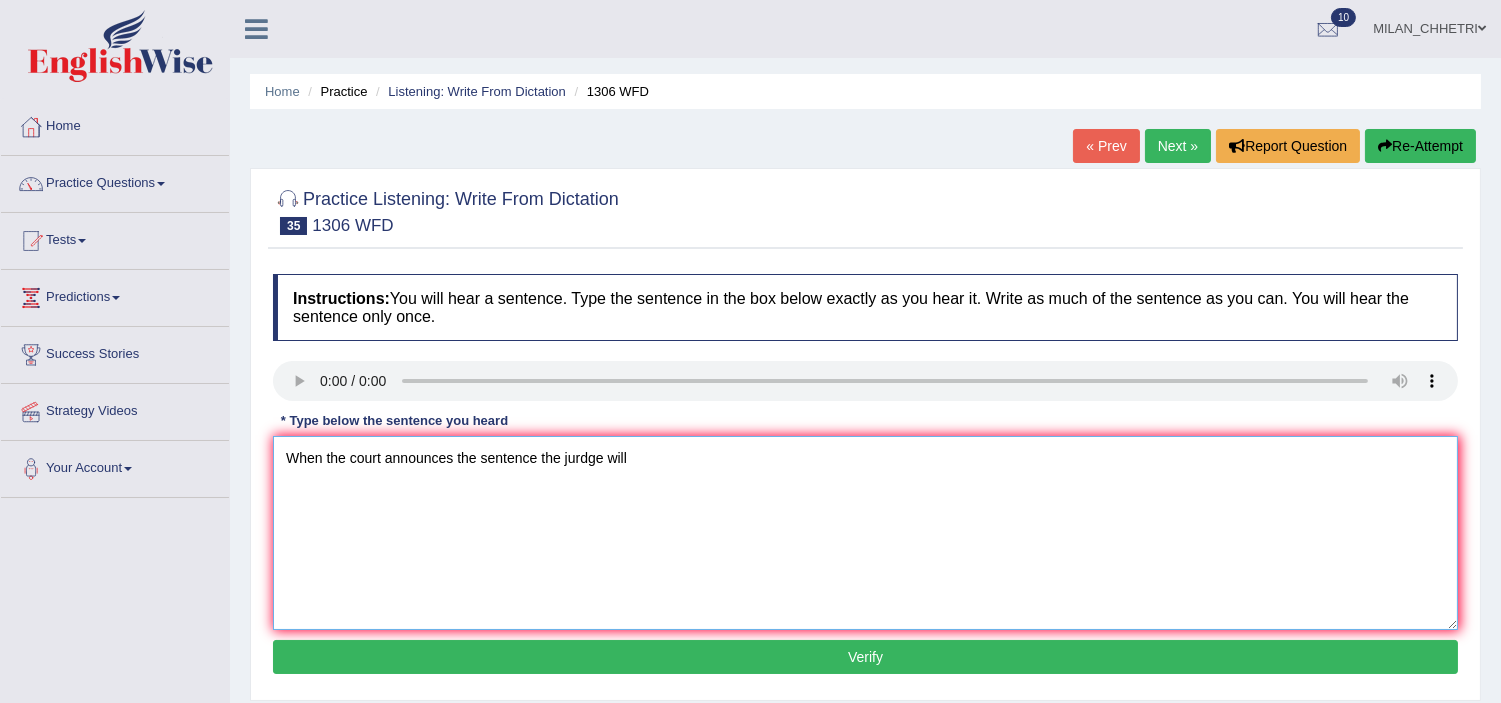 click on "When the court announces the sentence the jurdge will" at bounding box center [865, 533] 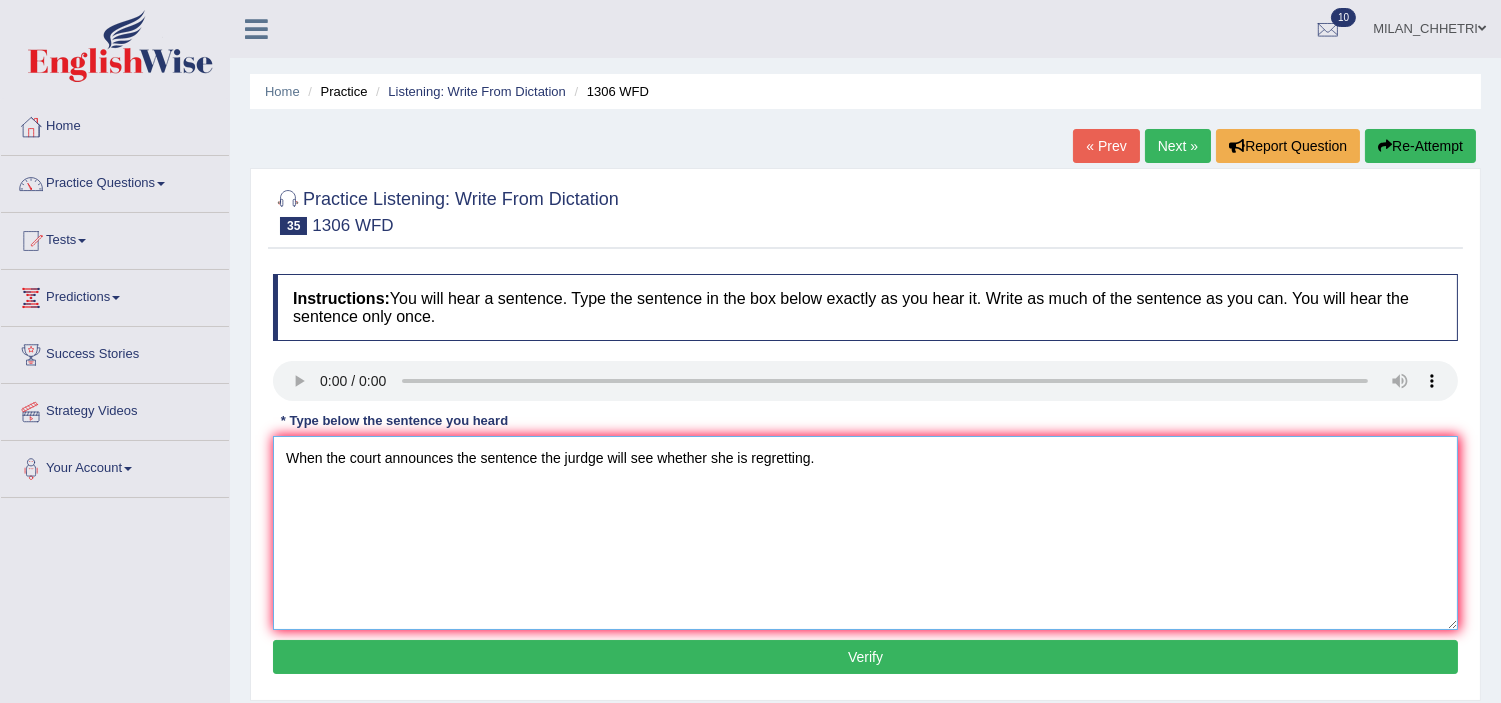 type on "When the court announces the sentence the jurdge will see whether she is regretting." 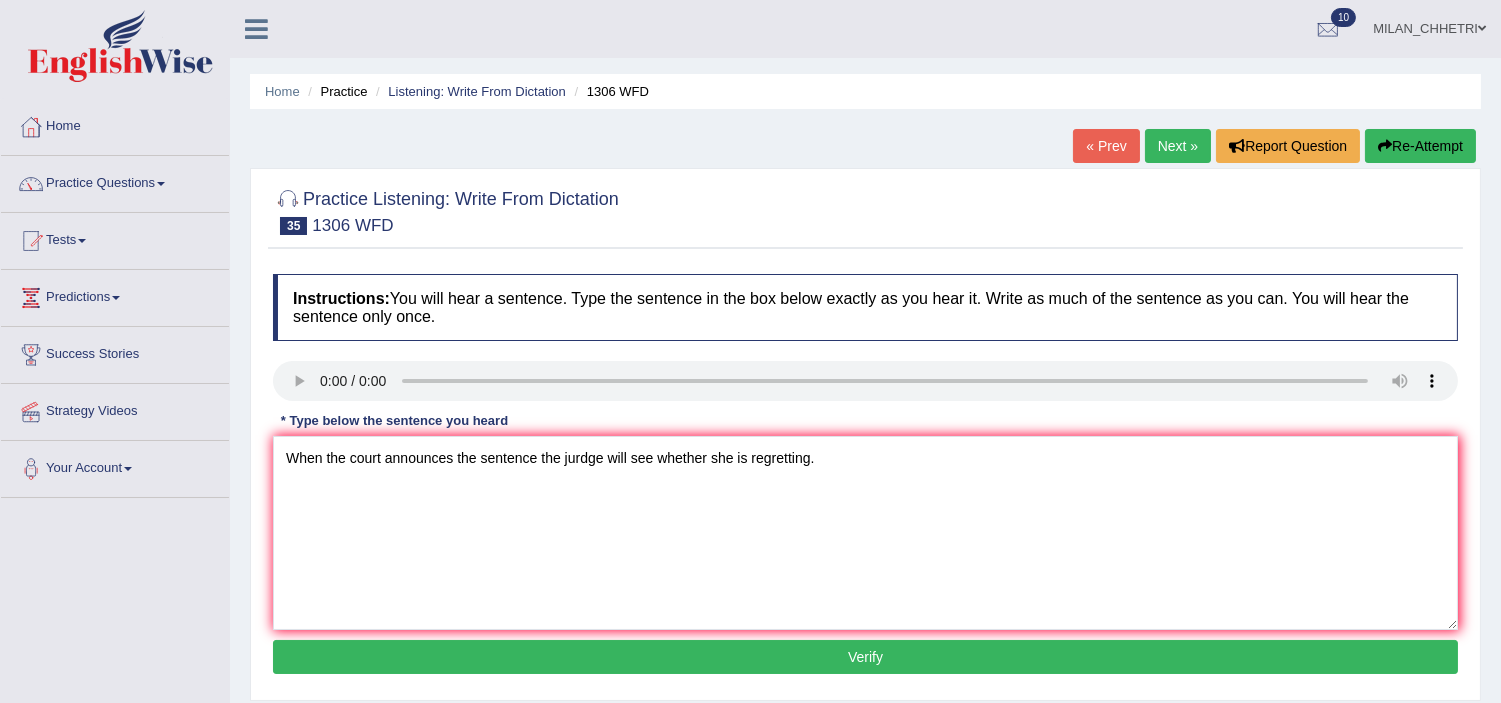 click on "Verify" at bounding box center [865, 657] 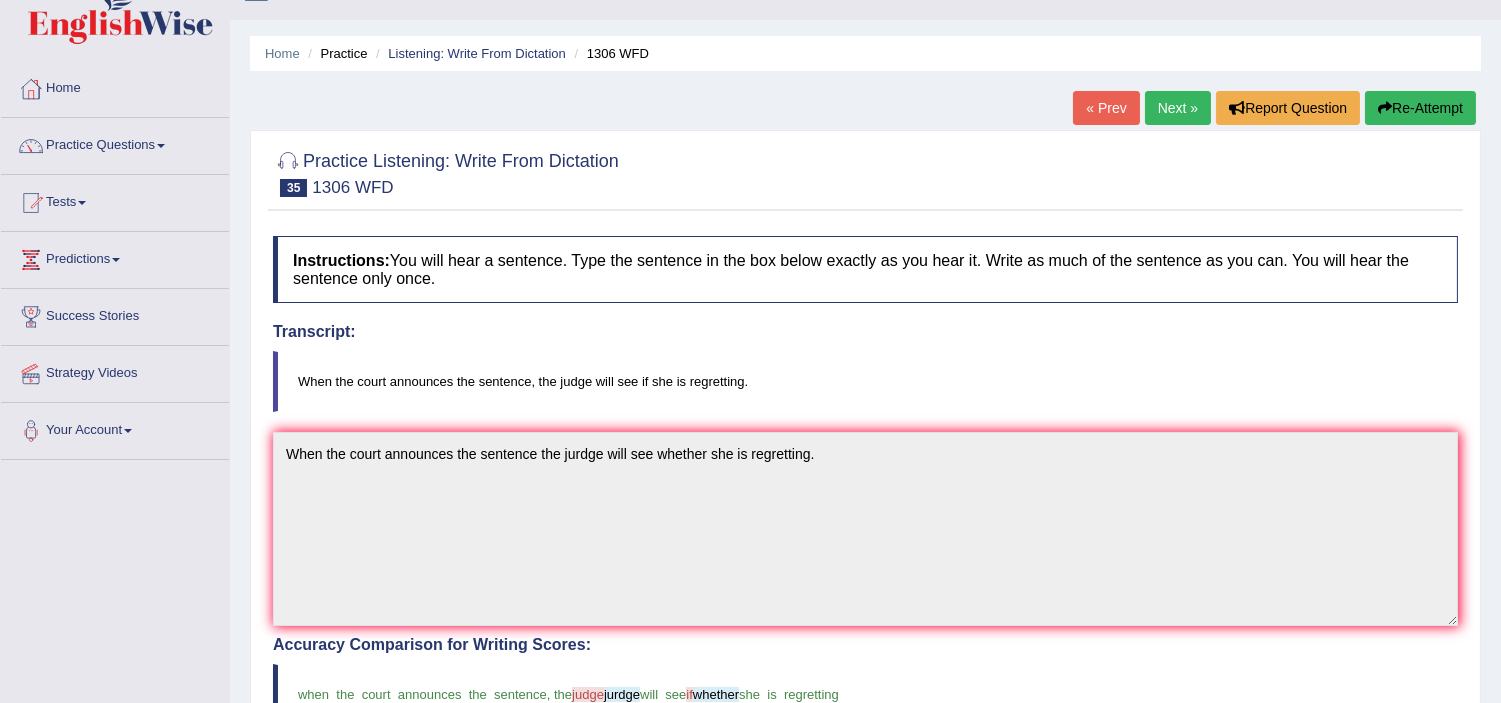 scroll, scrollTop: 37, scrollLeft: 0, axis: vertical 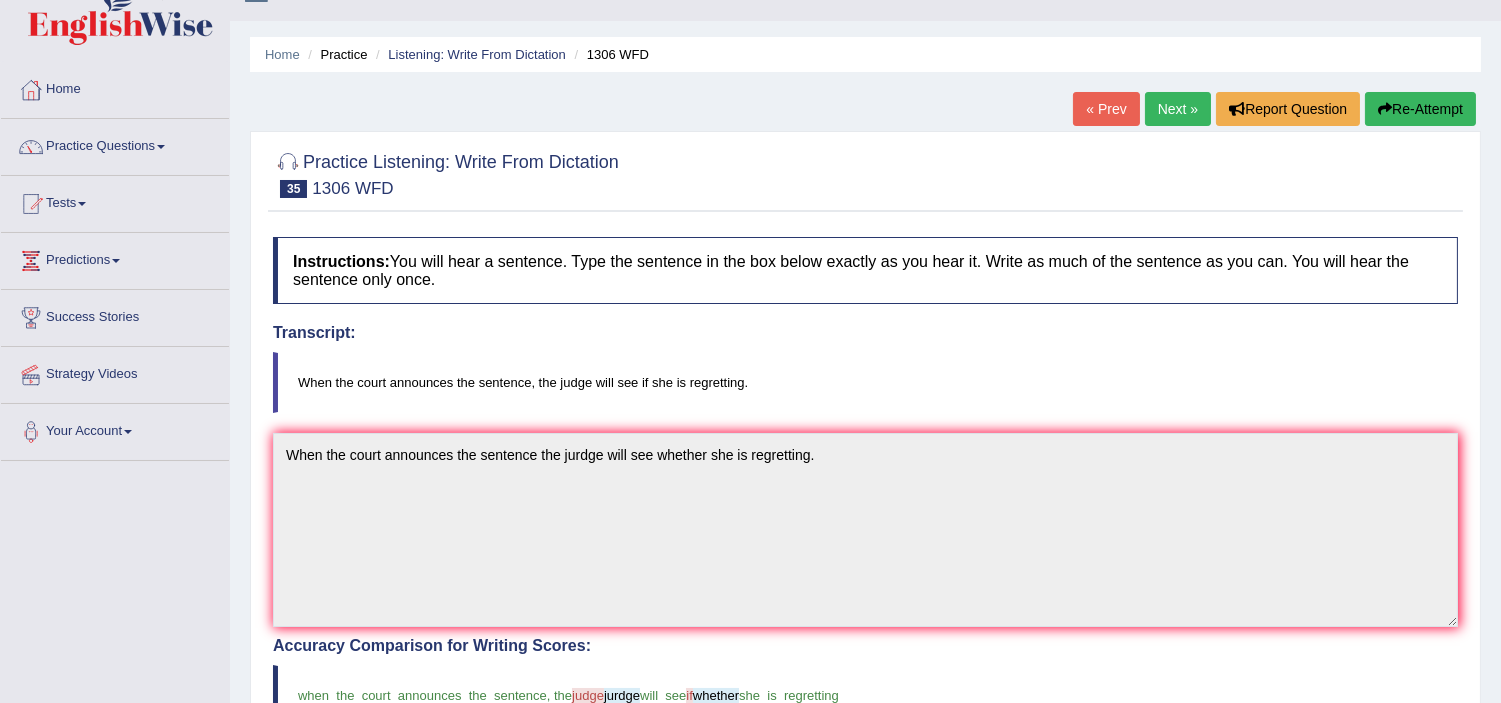 click on "Next »" at bounding box center (1178, 109) 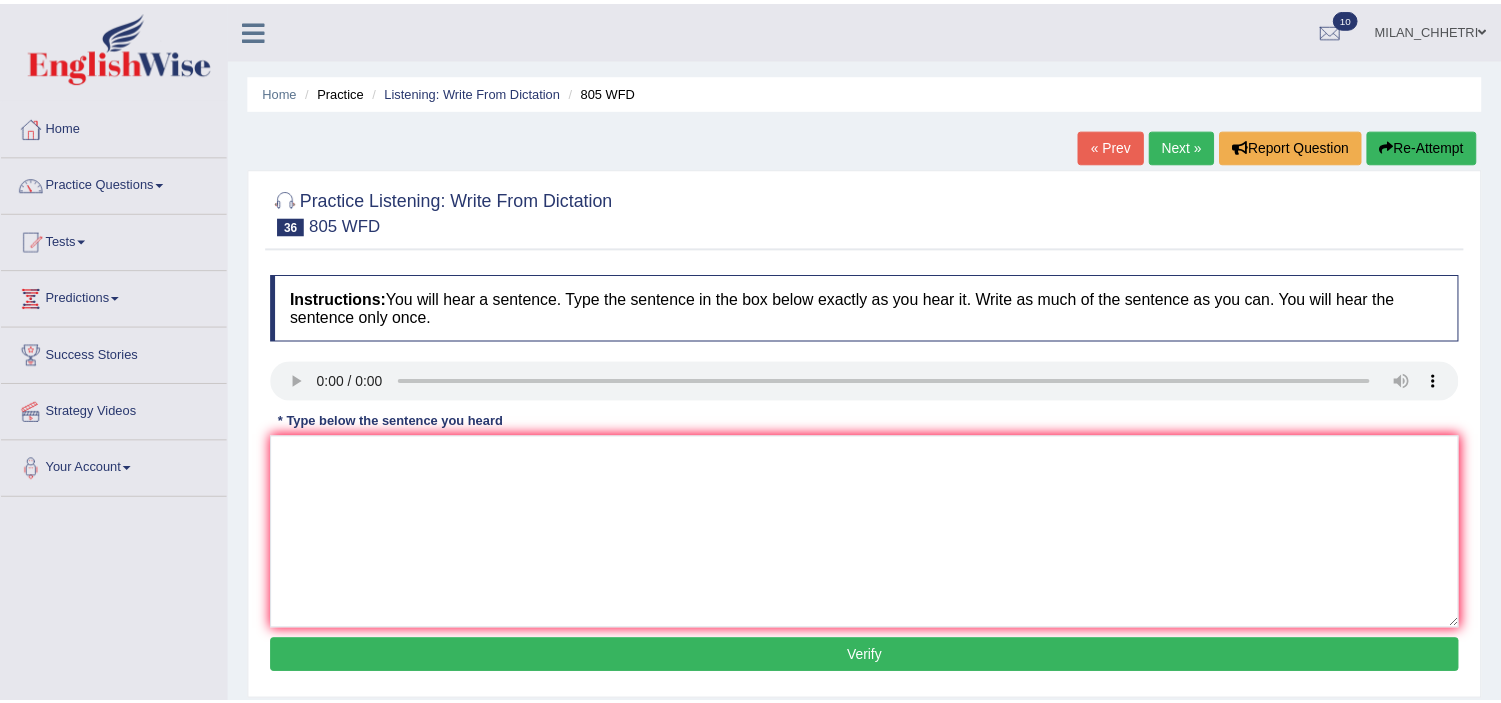 scroll, scrollTop: 0, scrollLeft: 0, axis: both 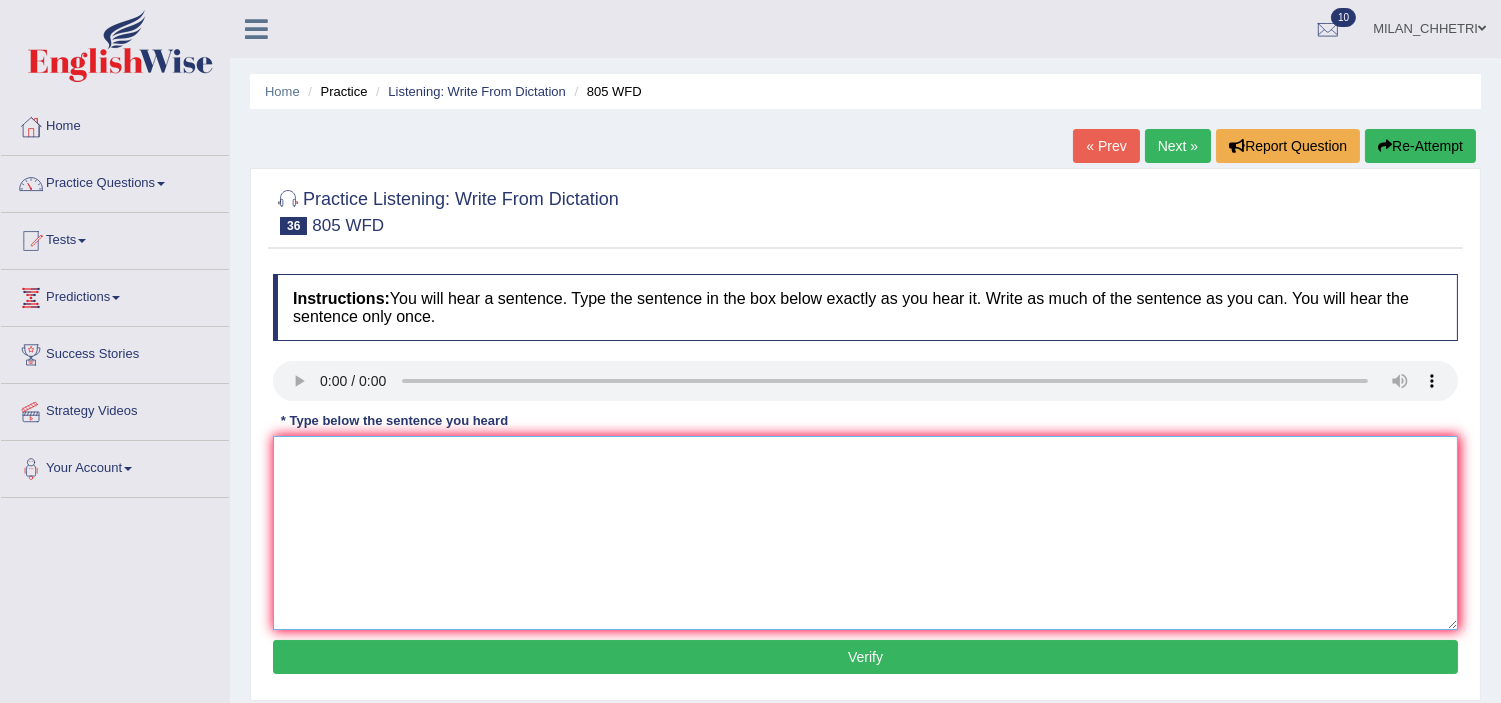 click at bounding box center (865, 533) 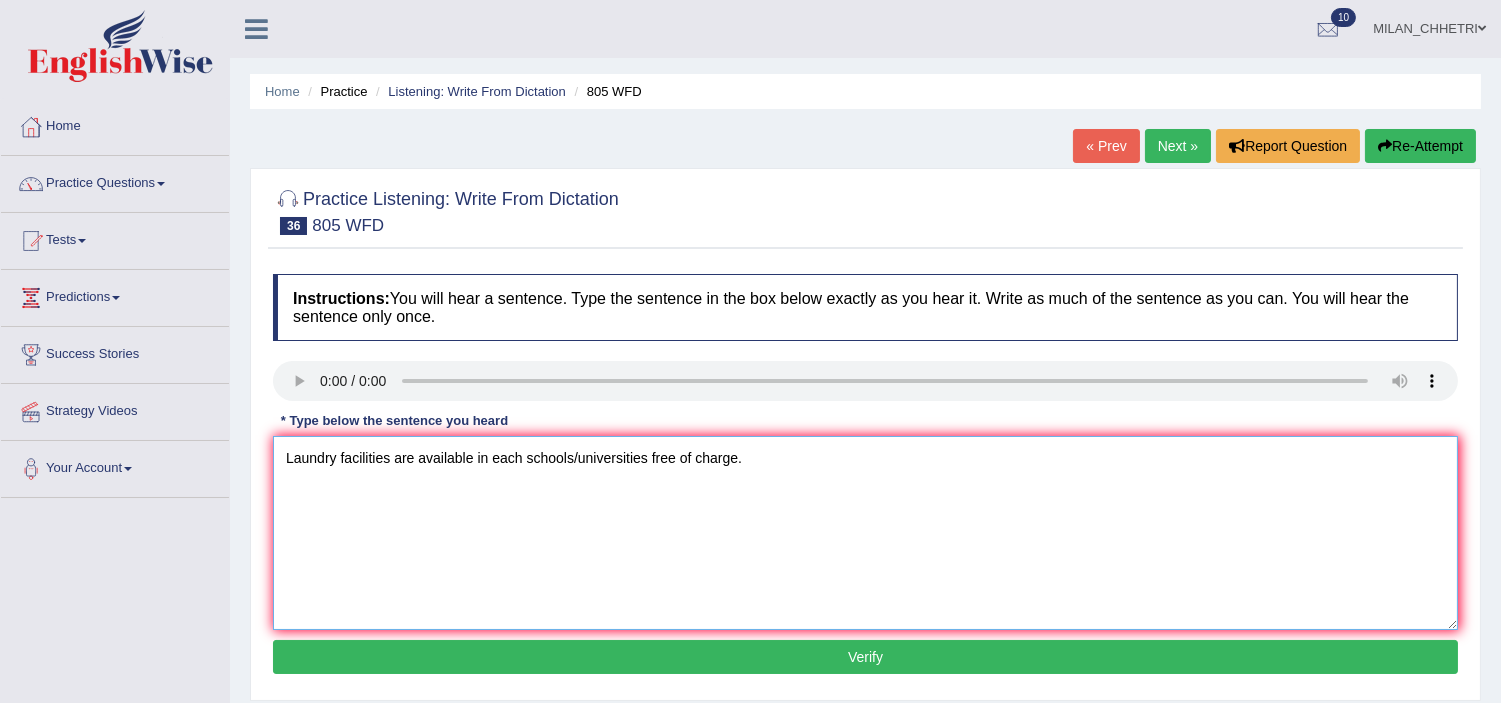 type on "Laundry facilities are available in each schools/universities free of charge." 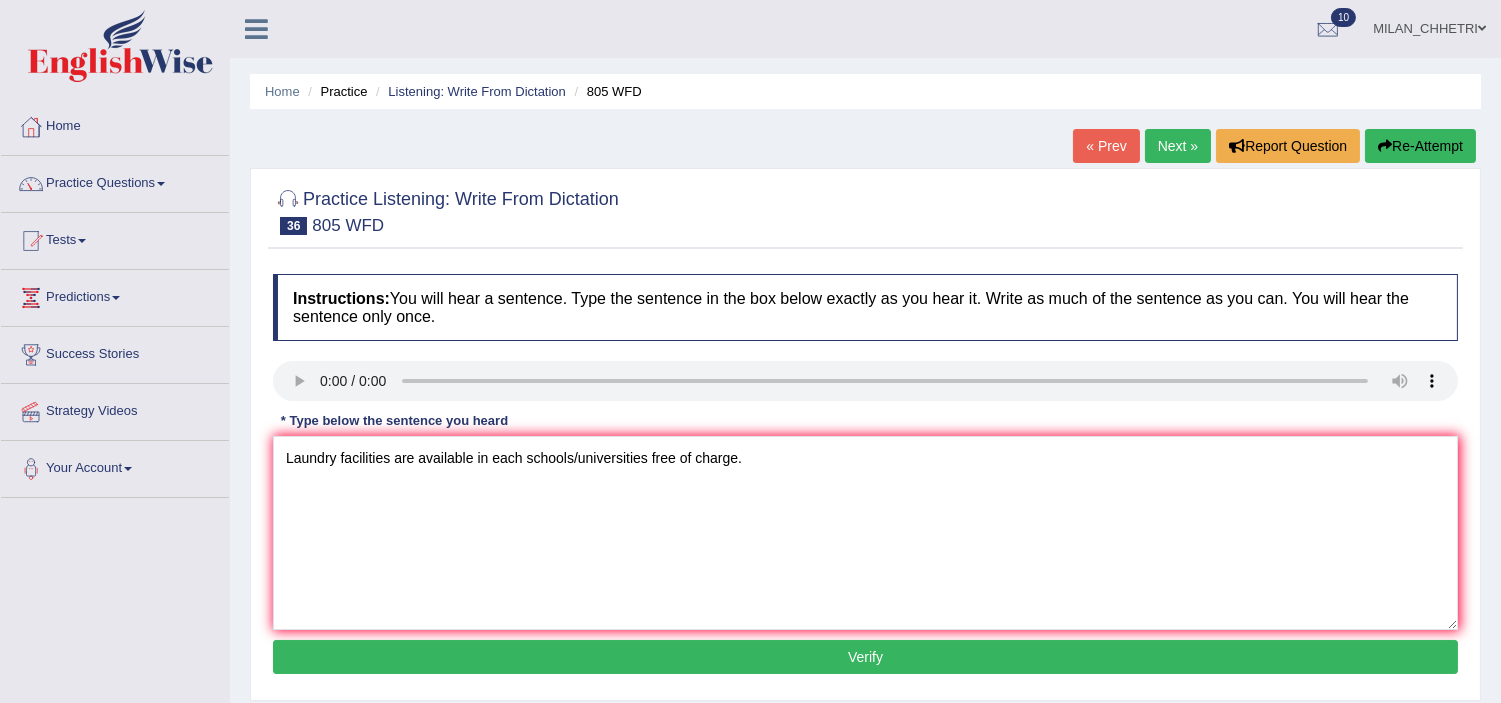 click on "Verify" at bounding box center (865, 657) 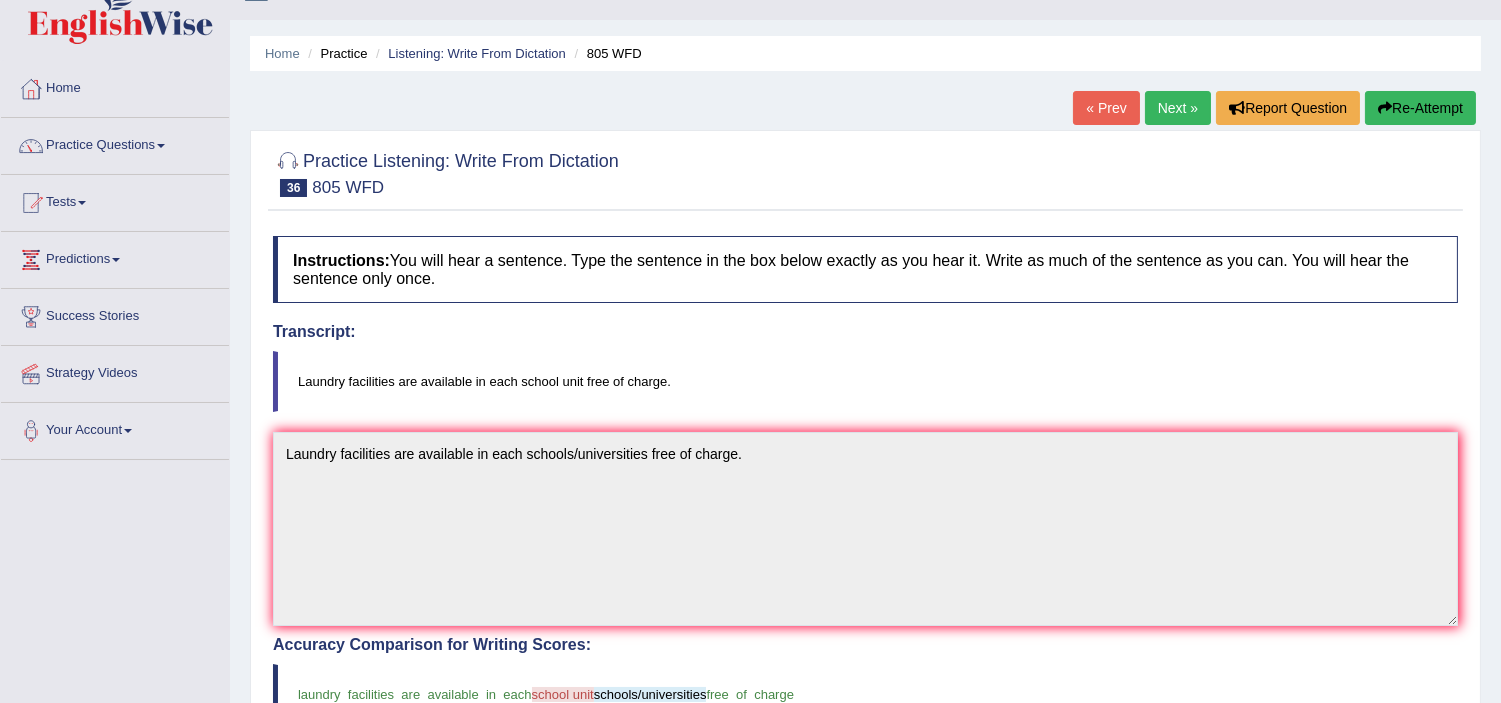 scroll, scrollTop: 37, scrollLeft: 0, axis: vertical 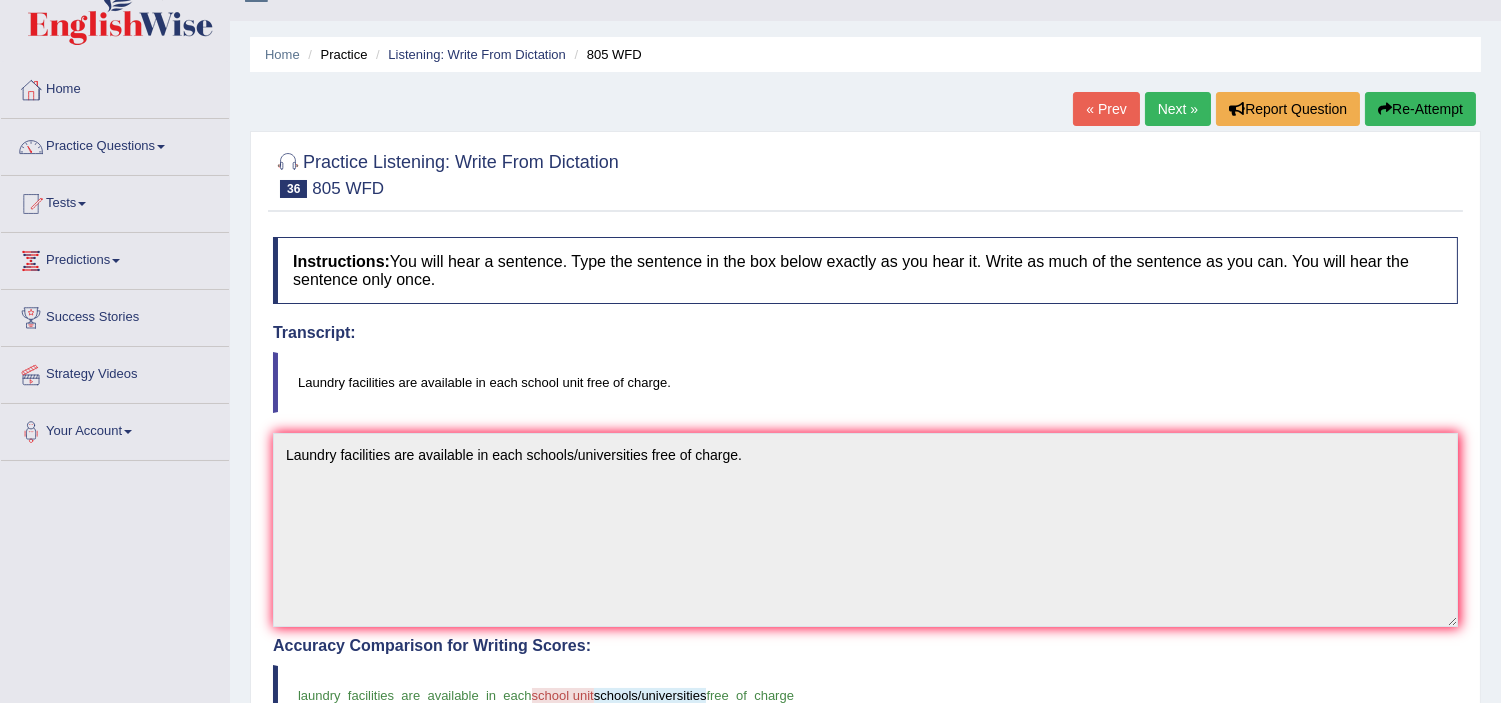click on "Re-Attempt" at bounding box center (1420, 109) 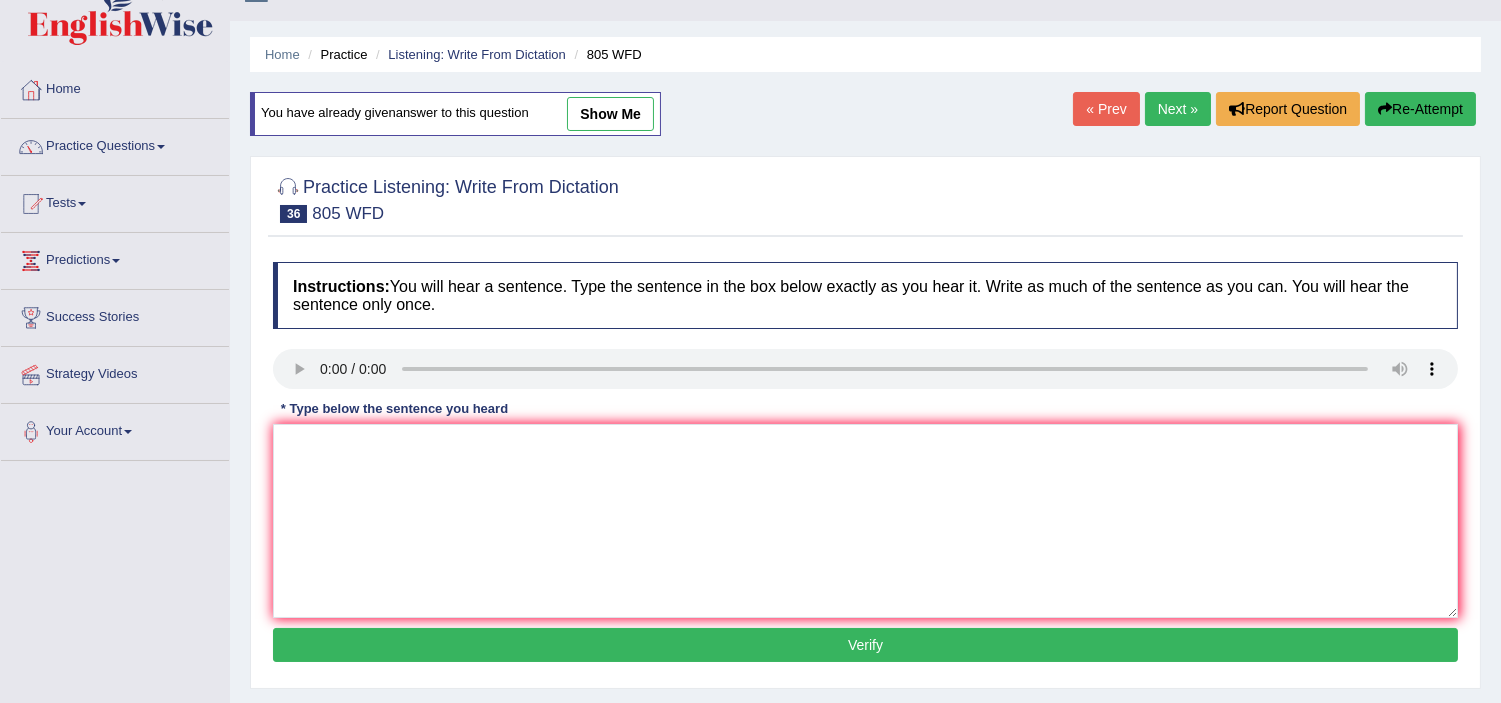 scroll, scrollTop: 37, scrollLeft: 0, axis: vertical 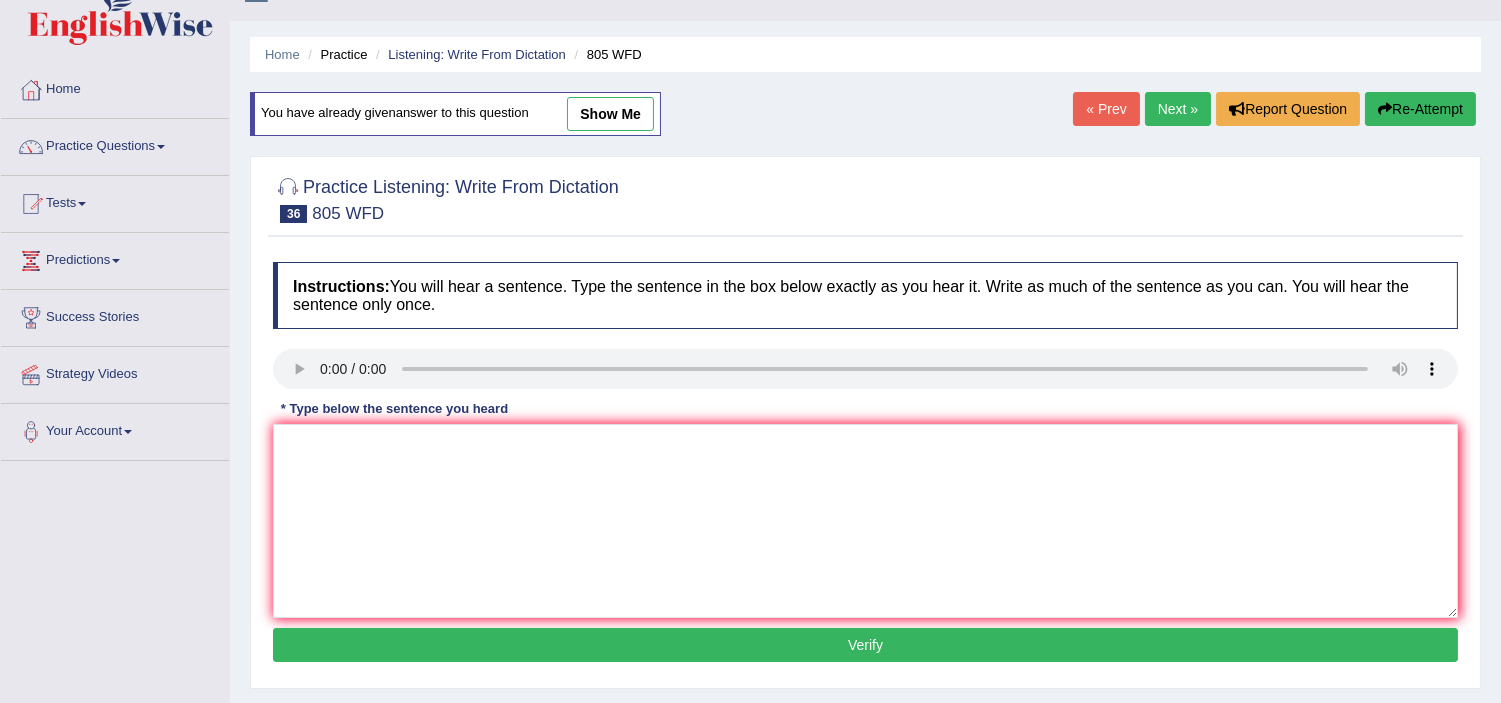 click on "Next »" at bounding box center [1178, 109] 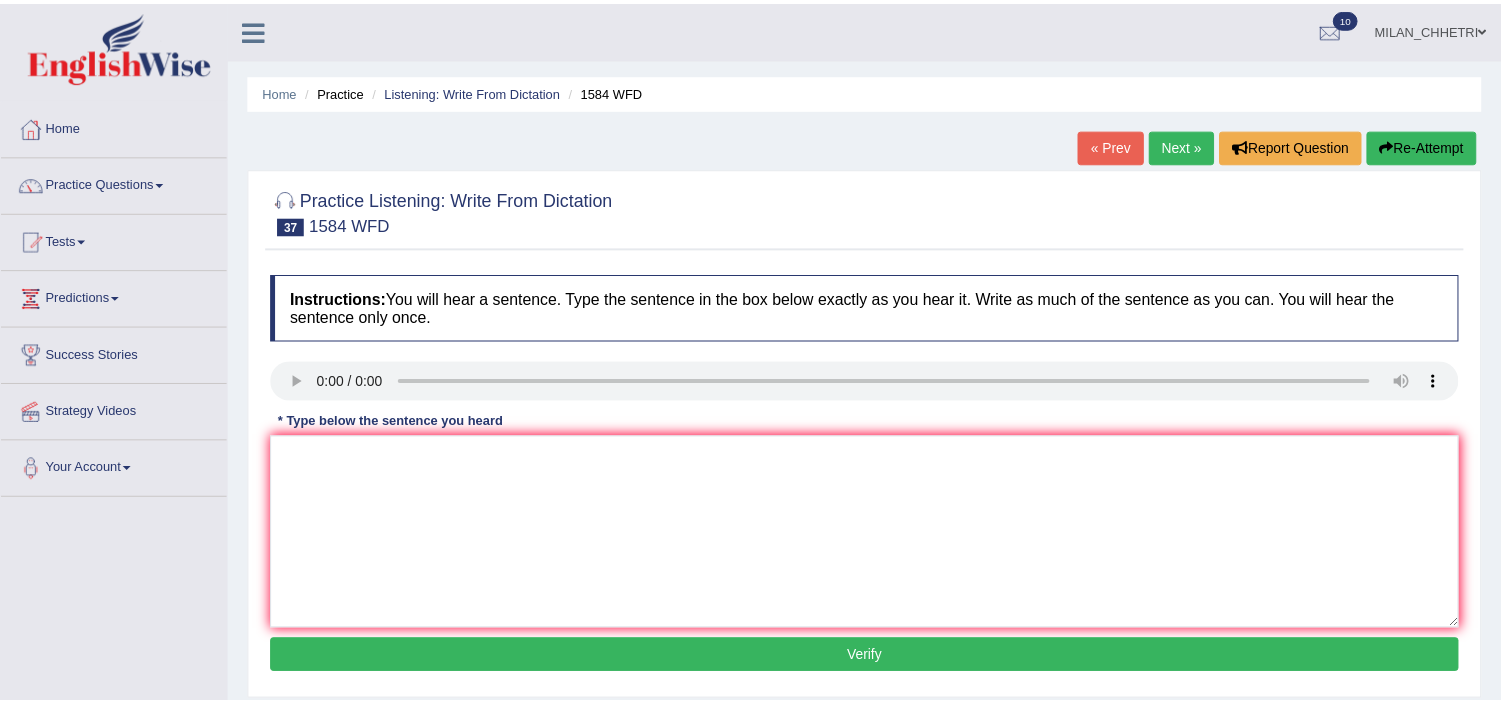 scroll, scrollTop: 0, scrollLeft: 0, axis: both 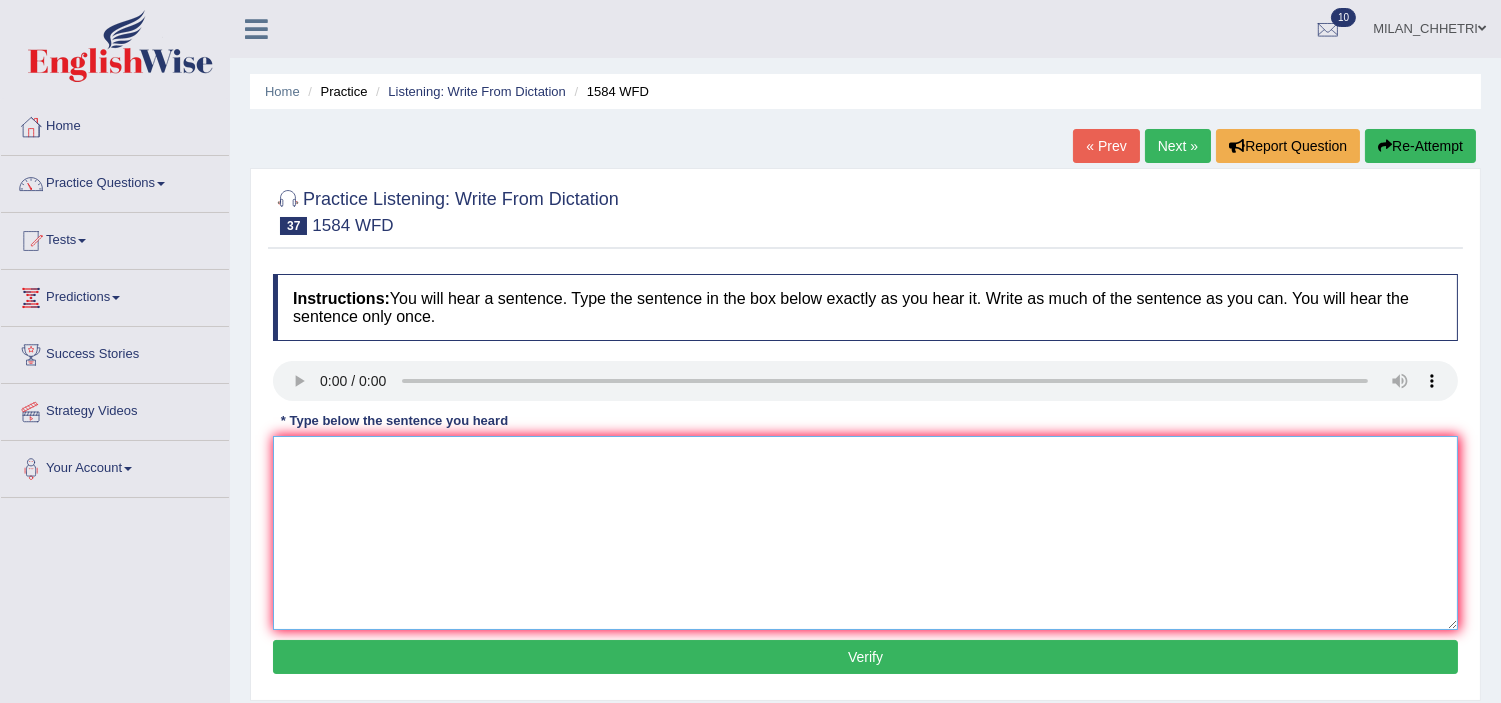 click at bounding box center [865, 533] 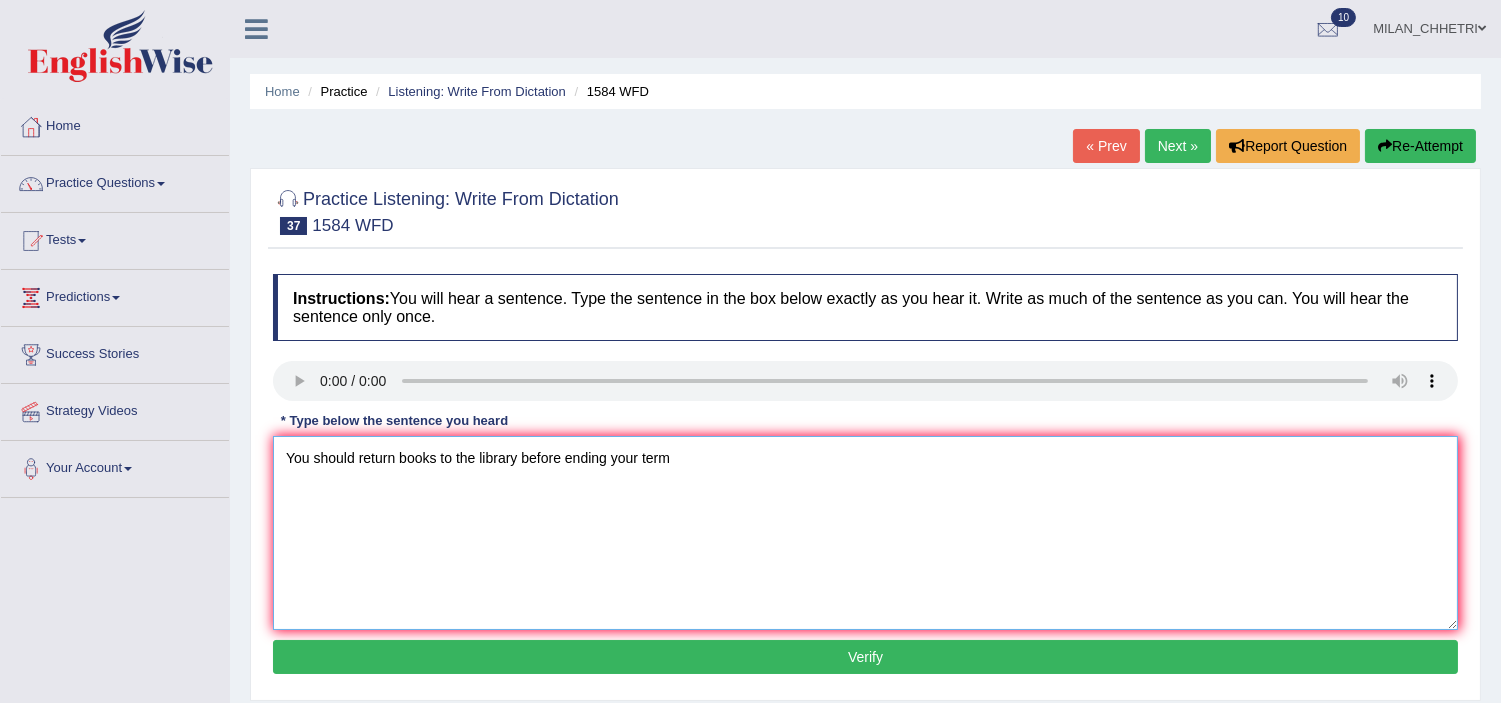 type on "You should return books to the library before ending your term" 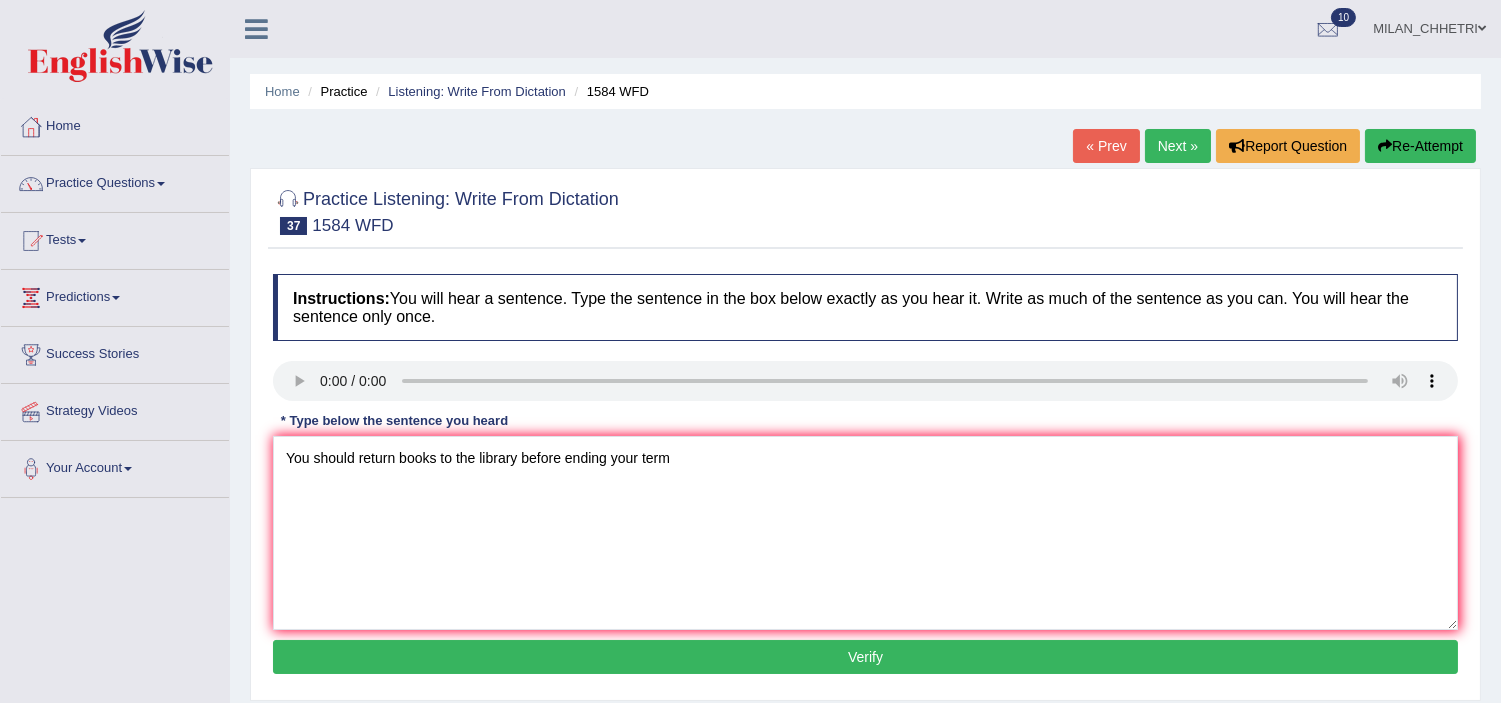 click on "Verify" at bounding box center [865, 657] 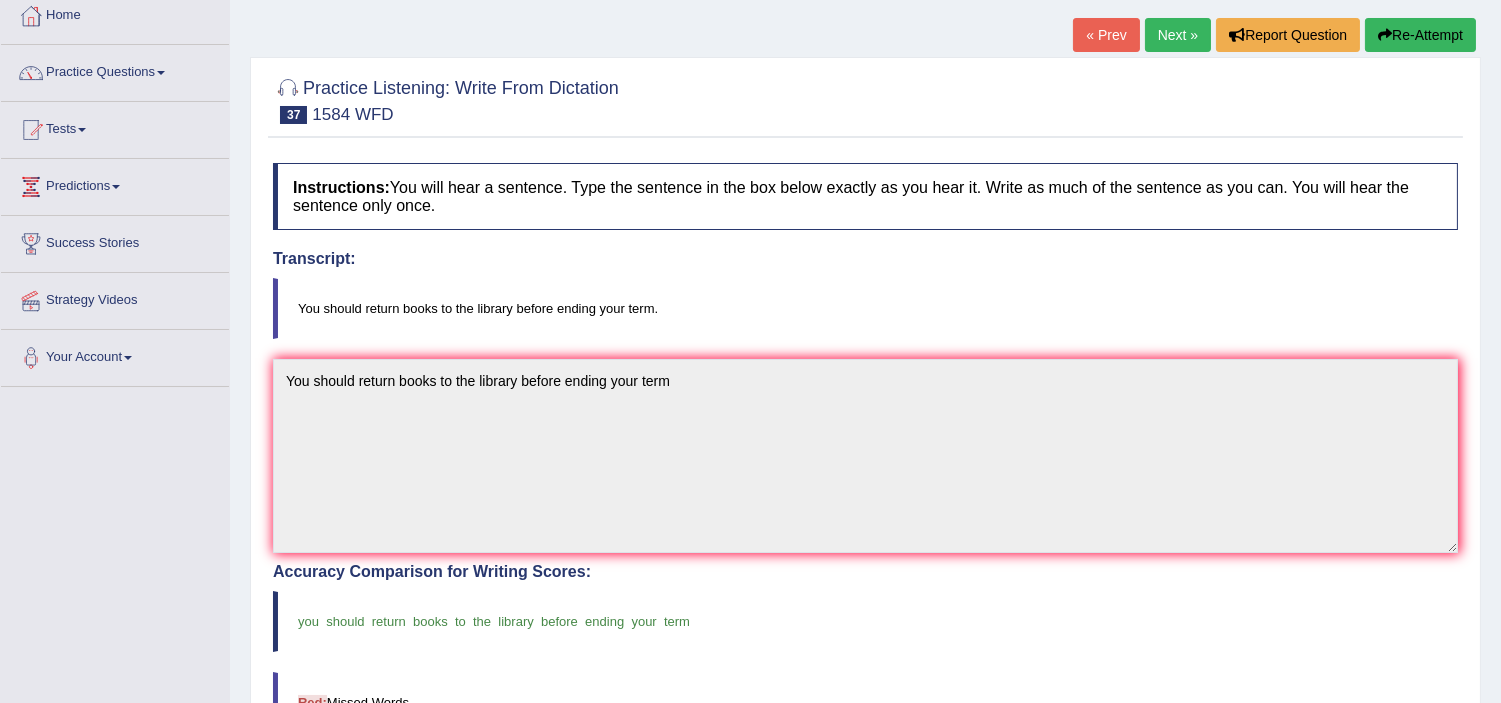 scroll, scrollTop: 0, scrollLeft: 0, axis: both 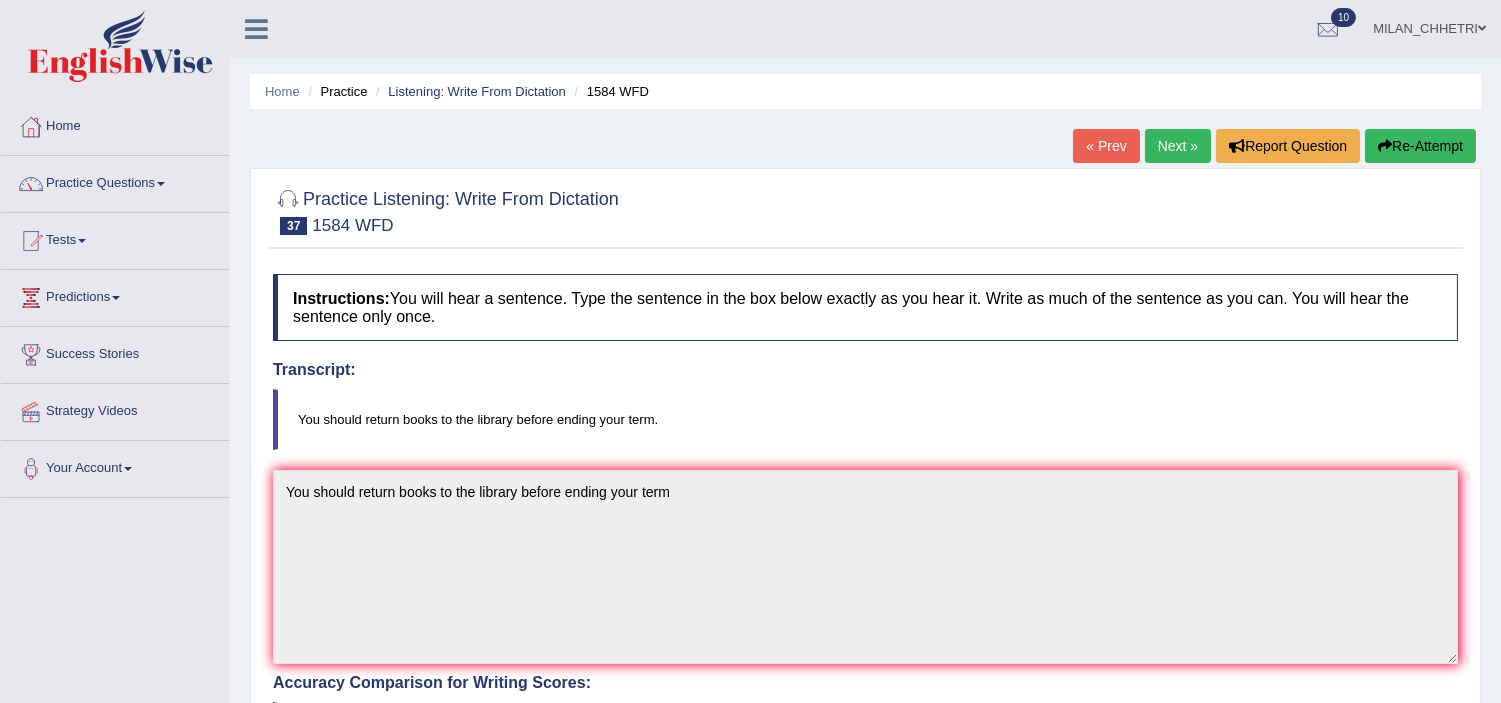 click on "Next »" at bounding box center [1178, 146] 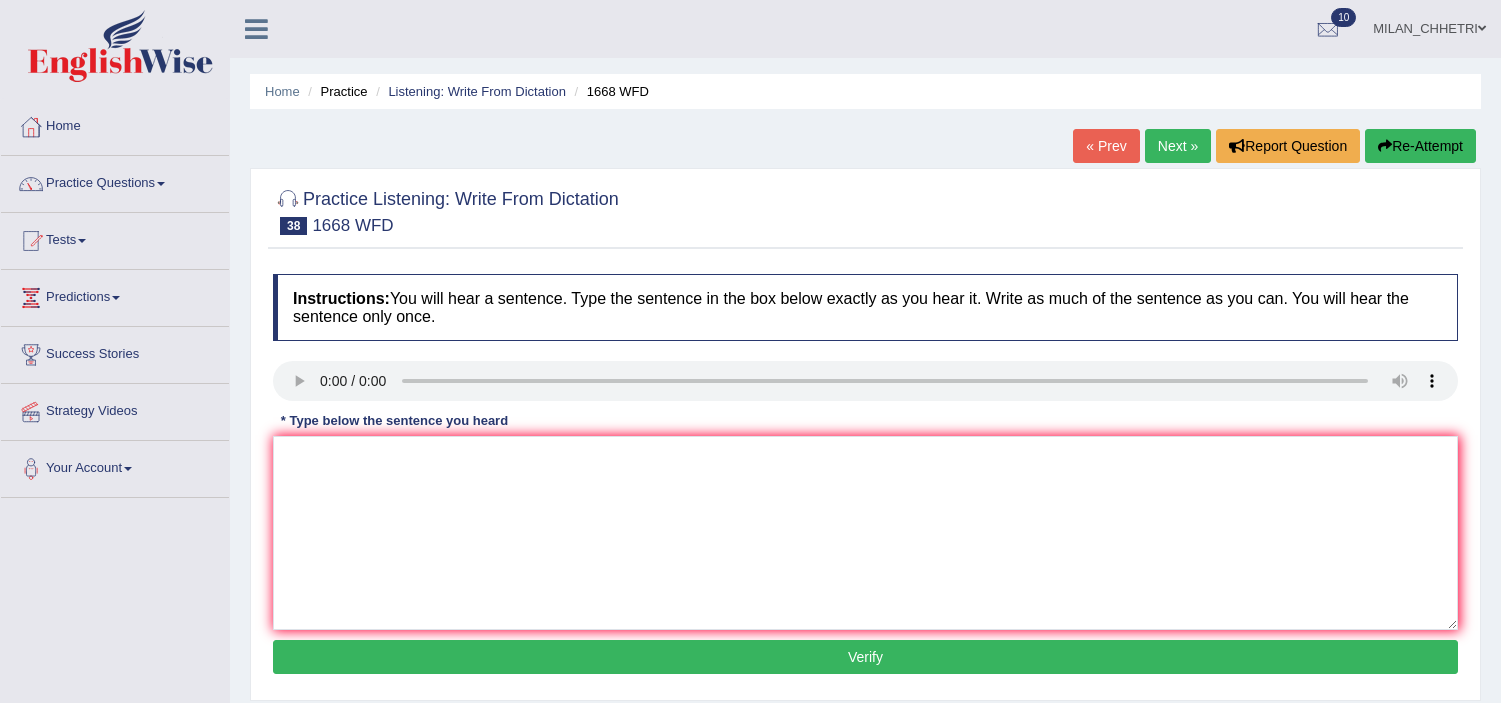 scroll, scrollTop: 0, scrollLeft: 0, axis: both 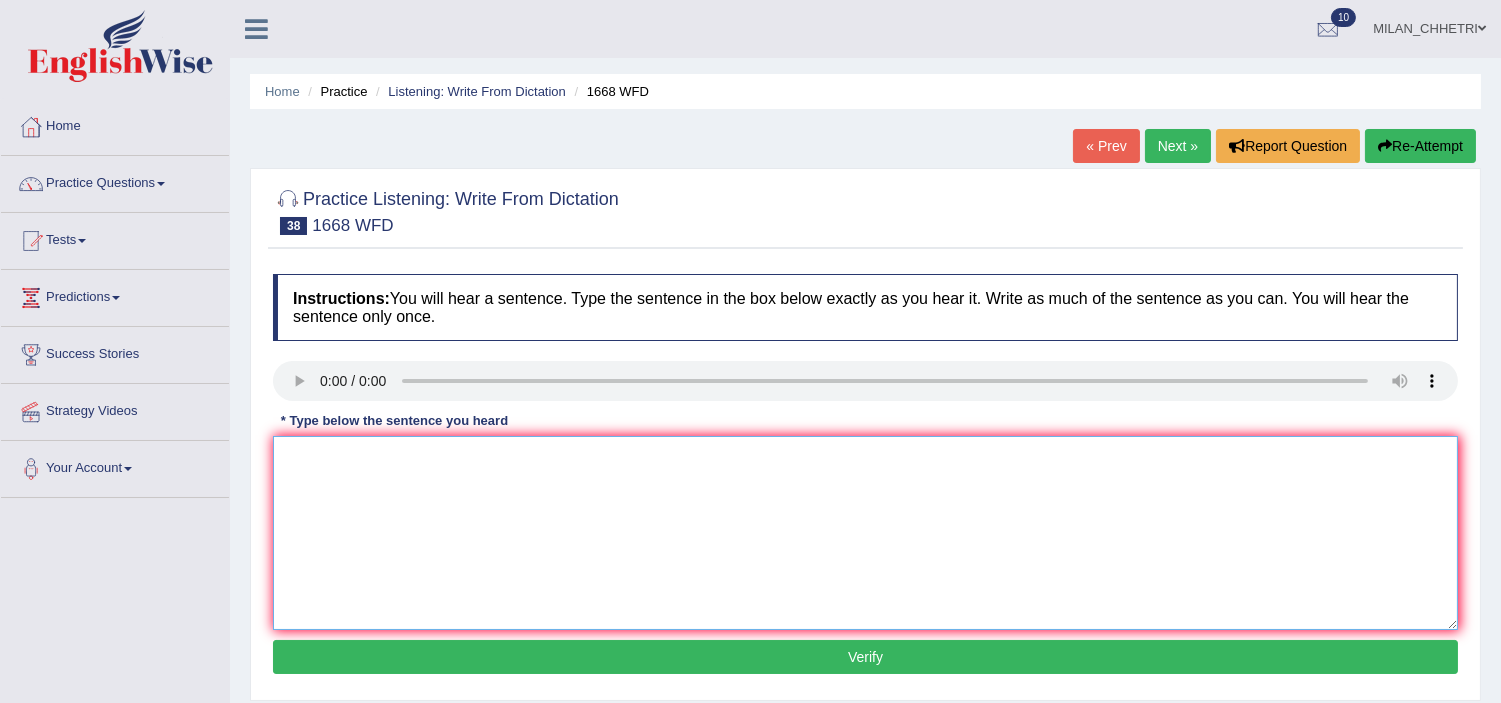 click at bounding box center [865, 533] 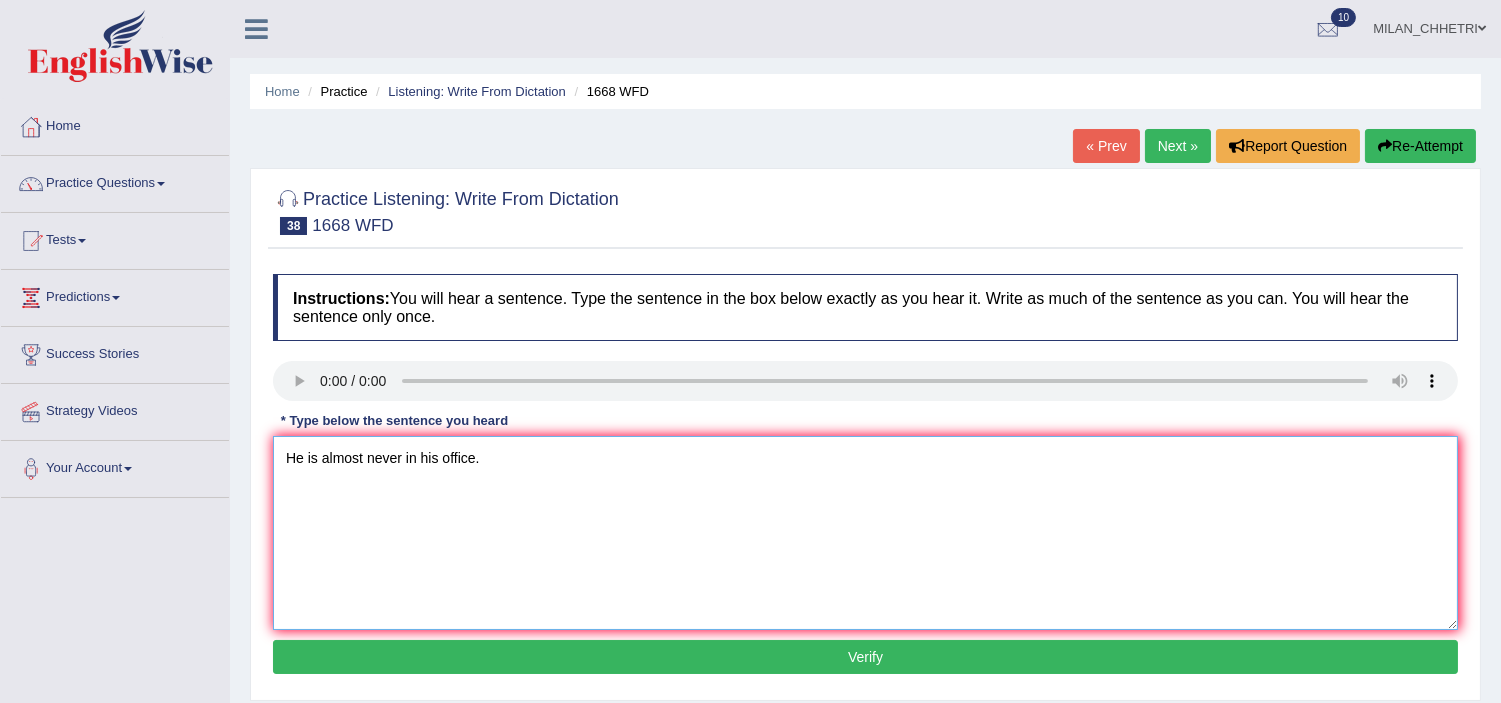 type on "He is almost never in his office." 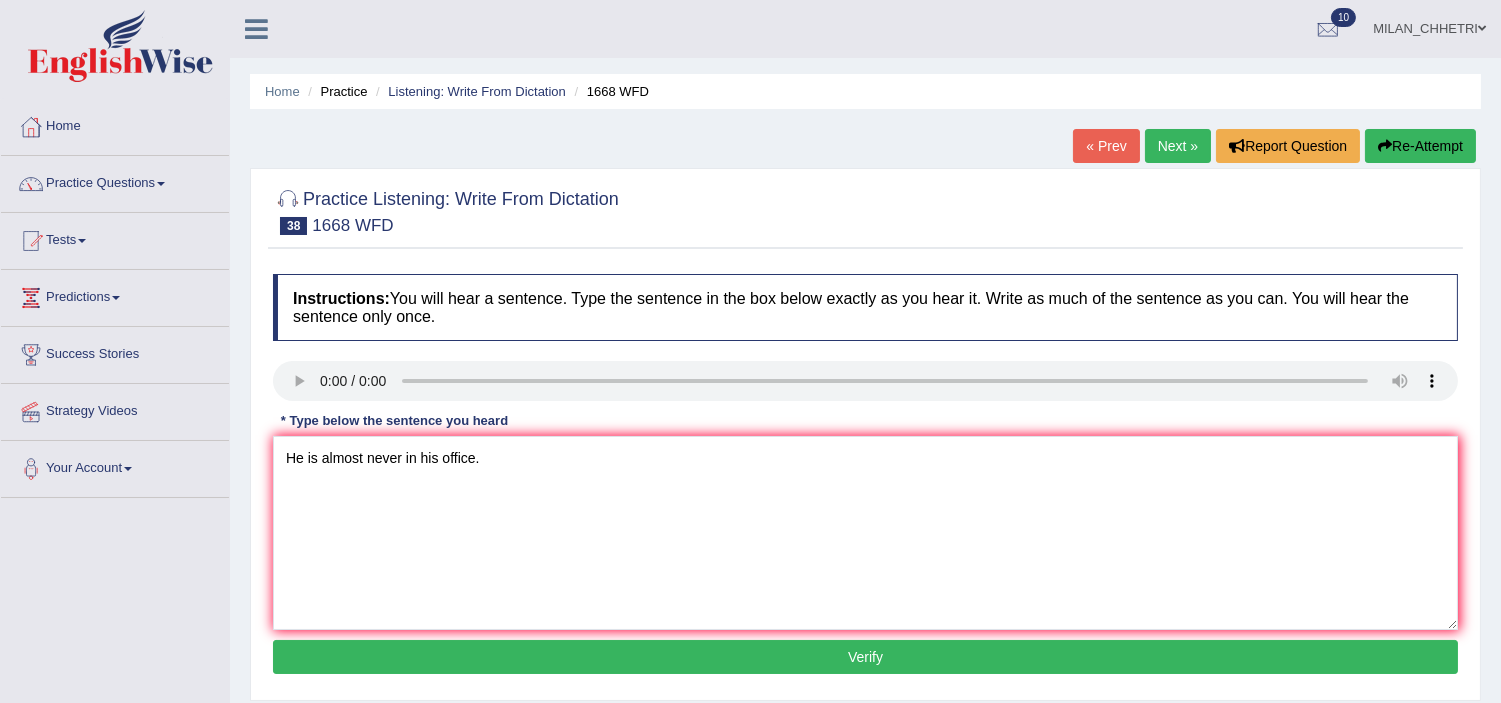 click on "Verify" at bounding box center (865, 657) 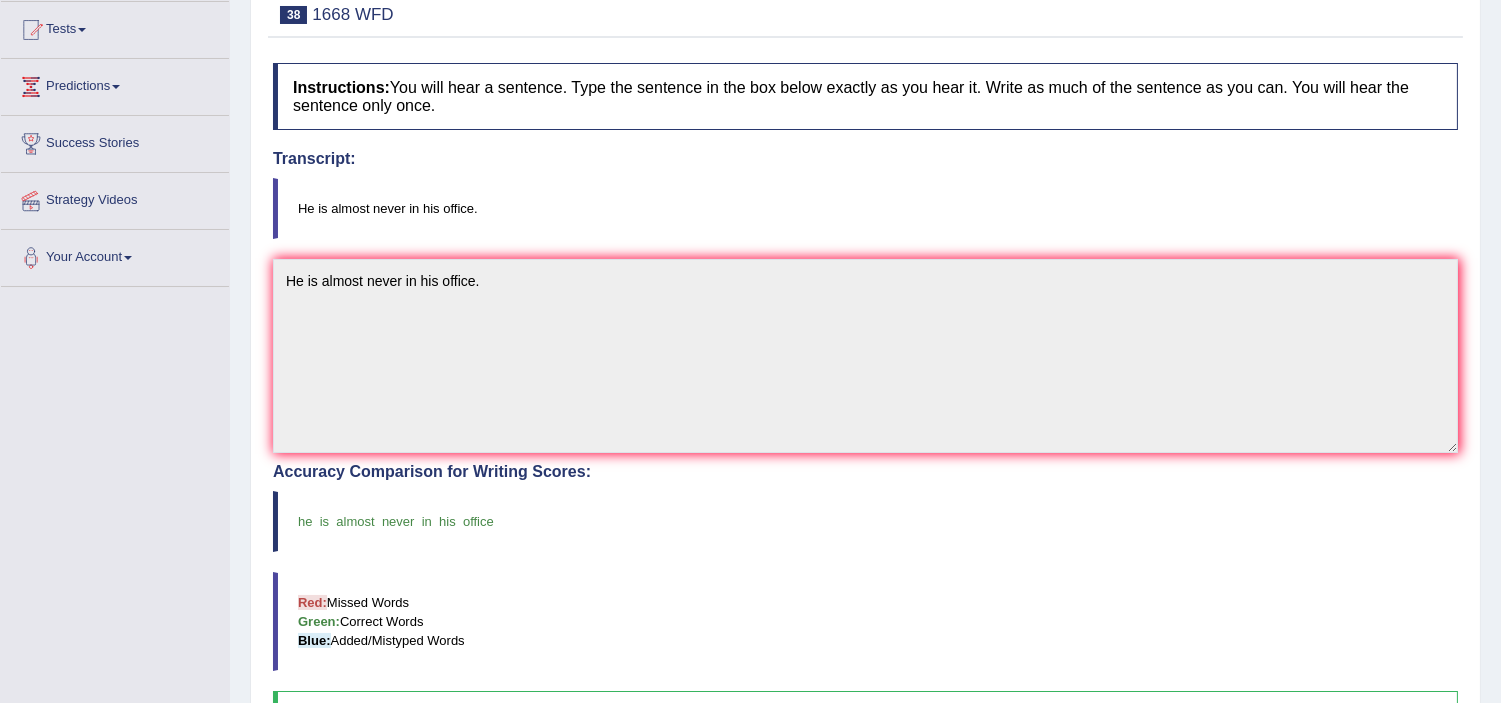 scroll, scrollTop: 0, scrollLeft: 0, axis: both 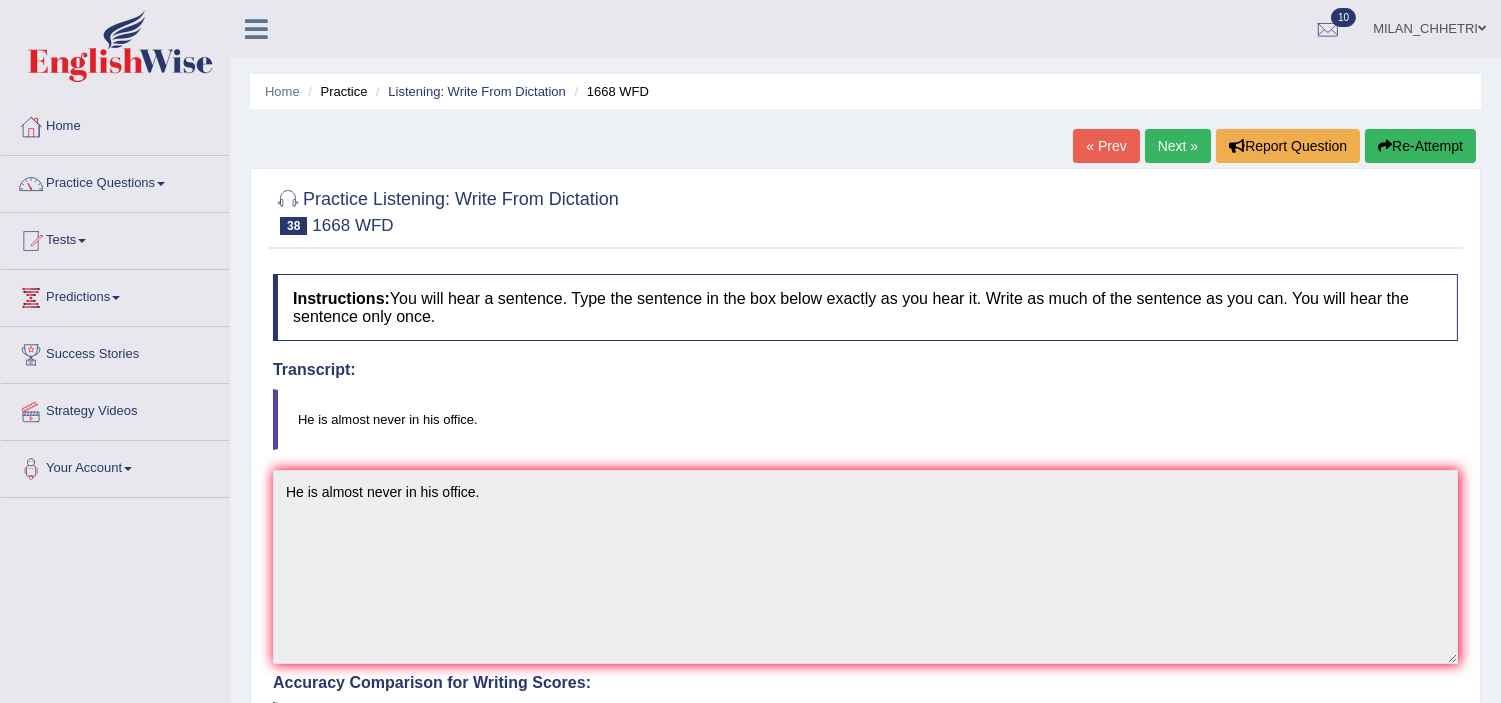 click on "Next »" at bounding box center [1178, 146] 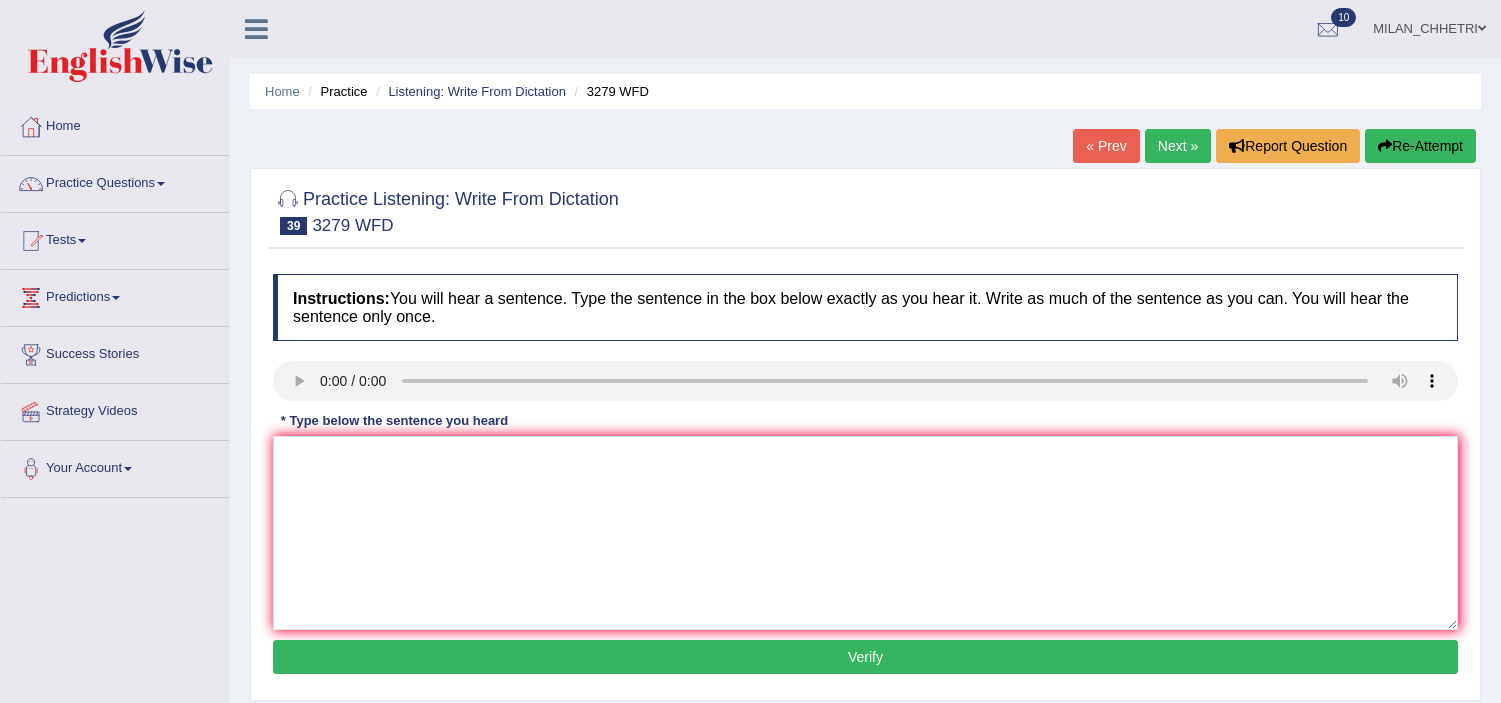 scroll, scrollTop: 0, scrollLeft: 0, axis: both 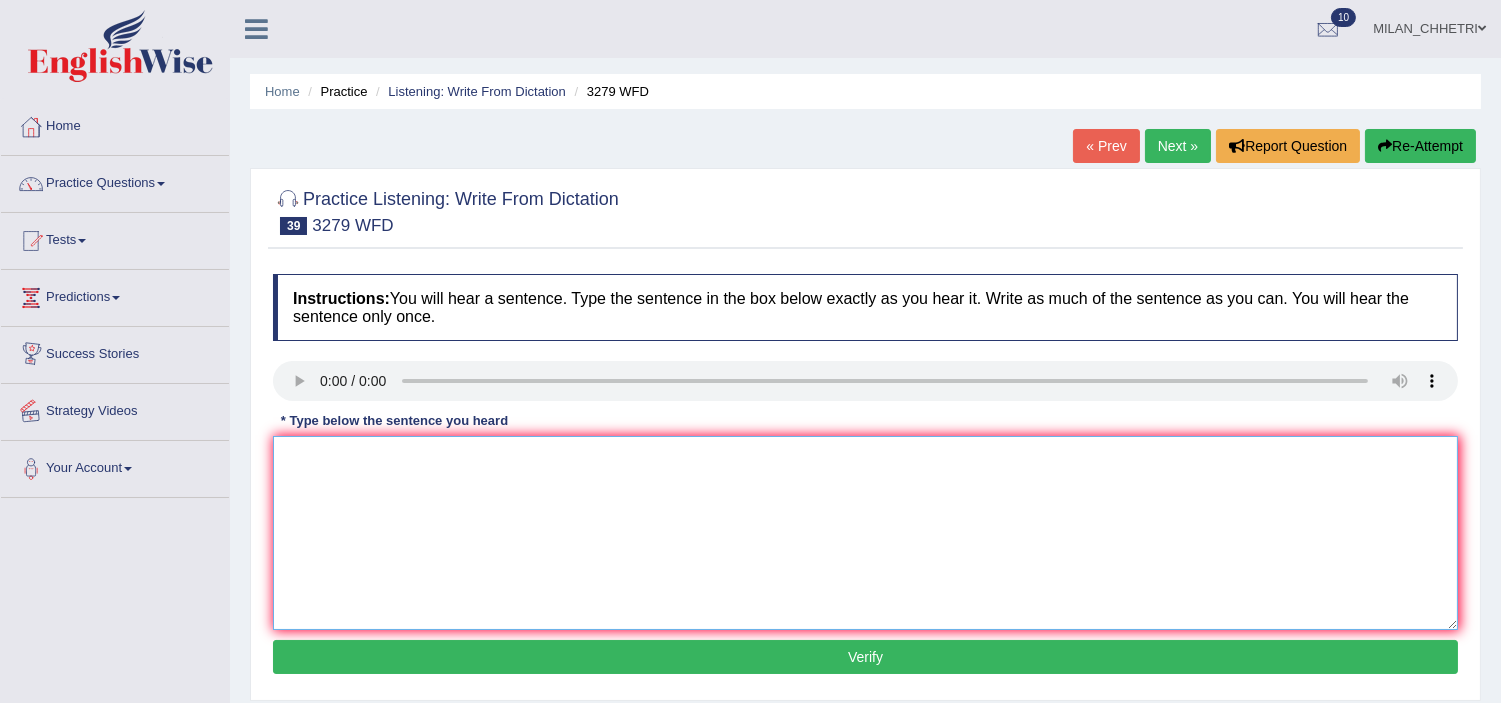 click at bounding box center (865, 533) 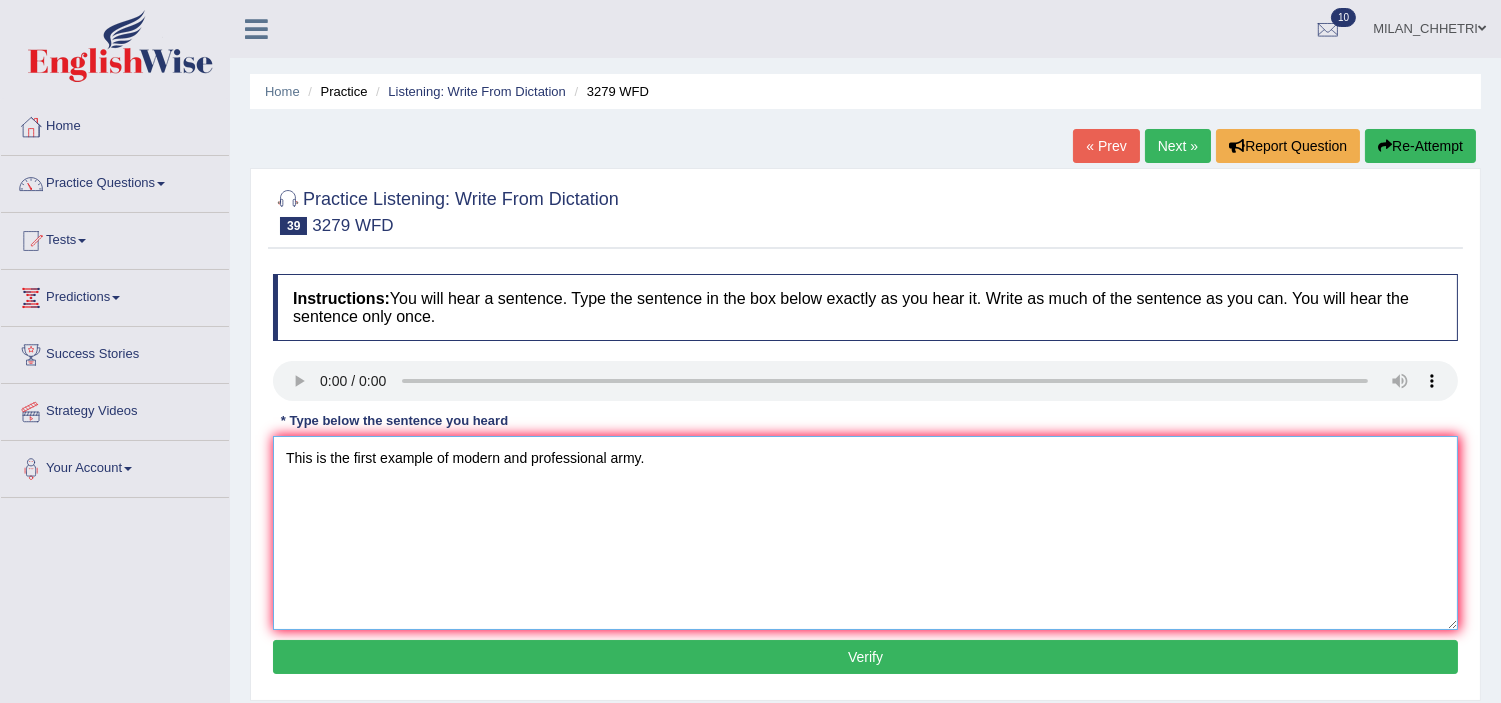 type on "This is the first example of modern and professional army." 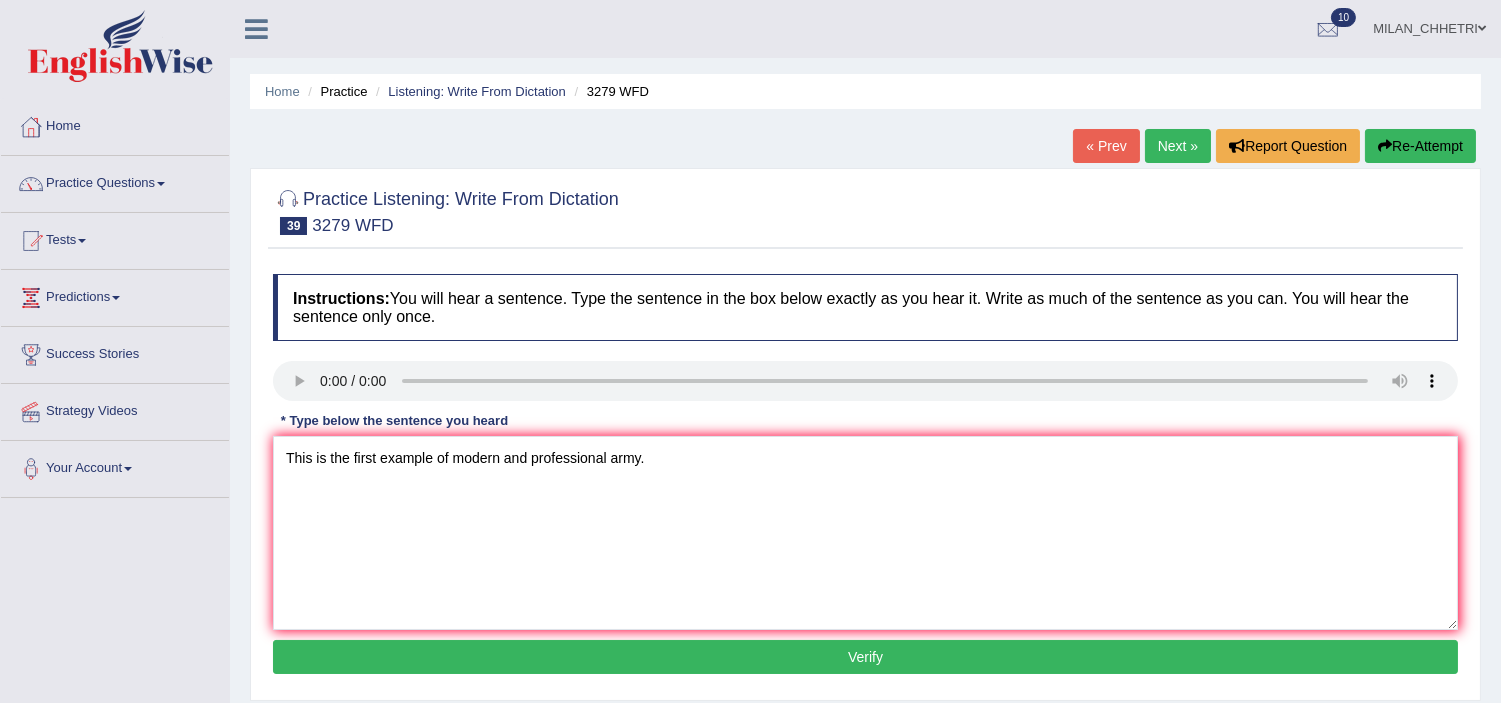 click on "Verify" at bounding box center (865, 657) 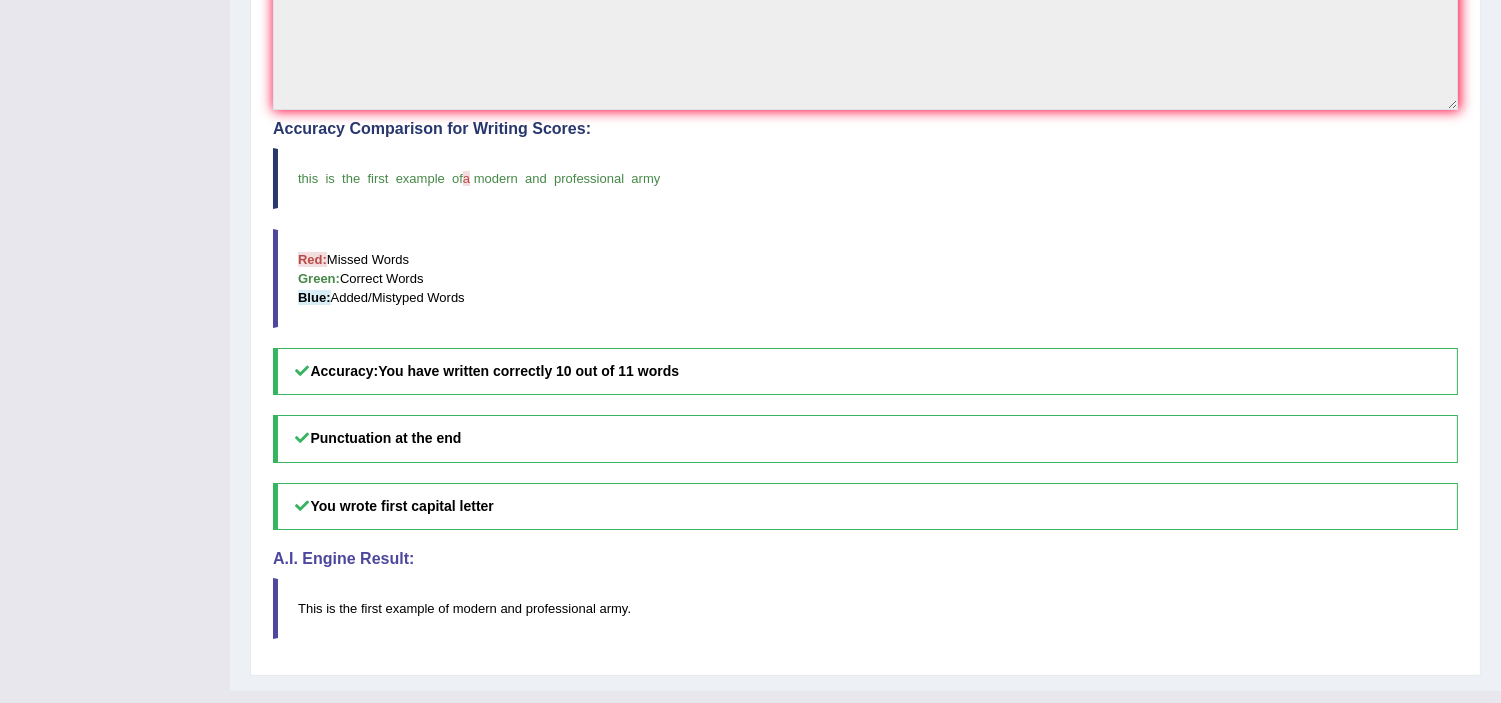 scroll, scrollTop: 555, scrollLeft: 0, axis: vertical 